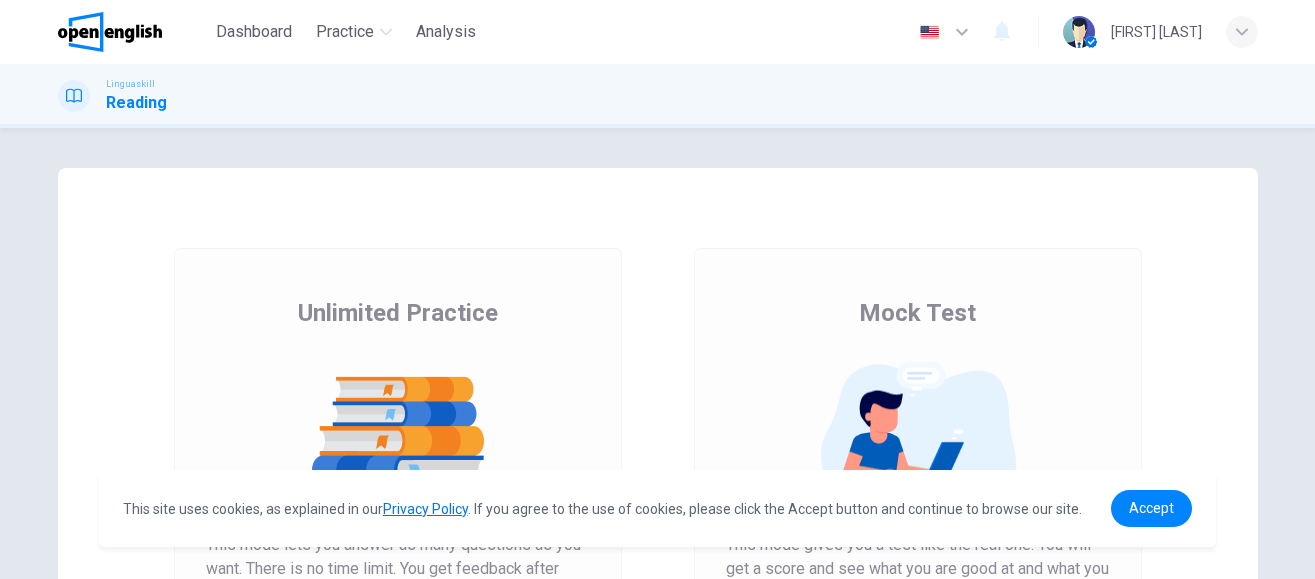 scroll, scrollTop: 0, scrollLeft: 0, axis: both 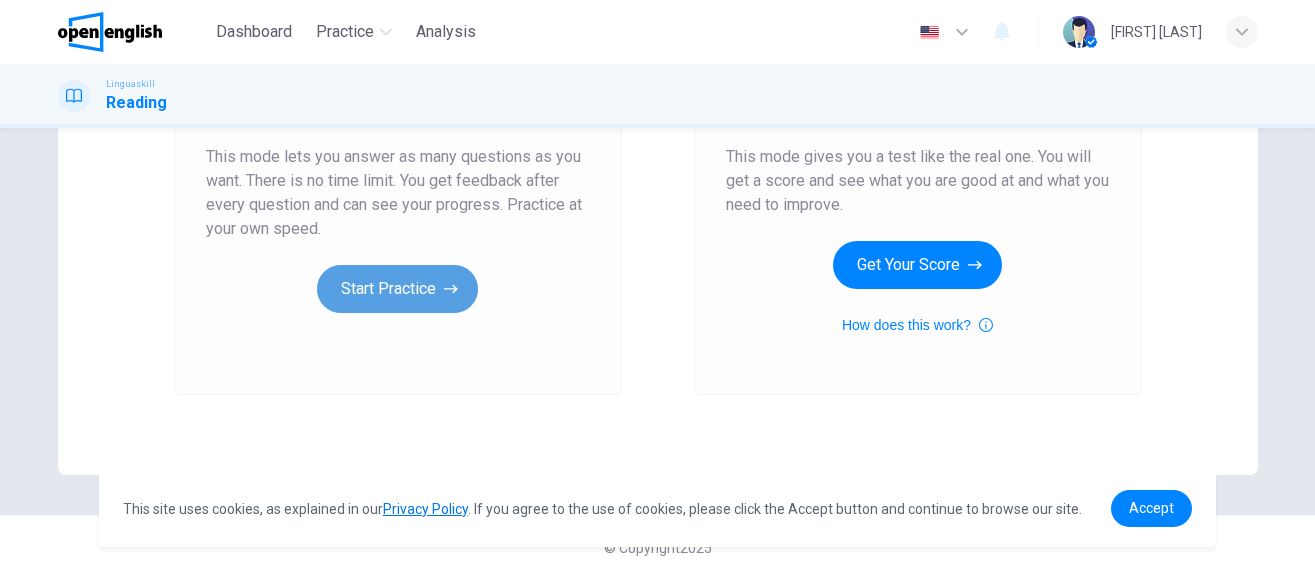 click on "Start Practice" at bounding box center [397, 289] 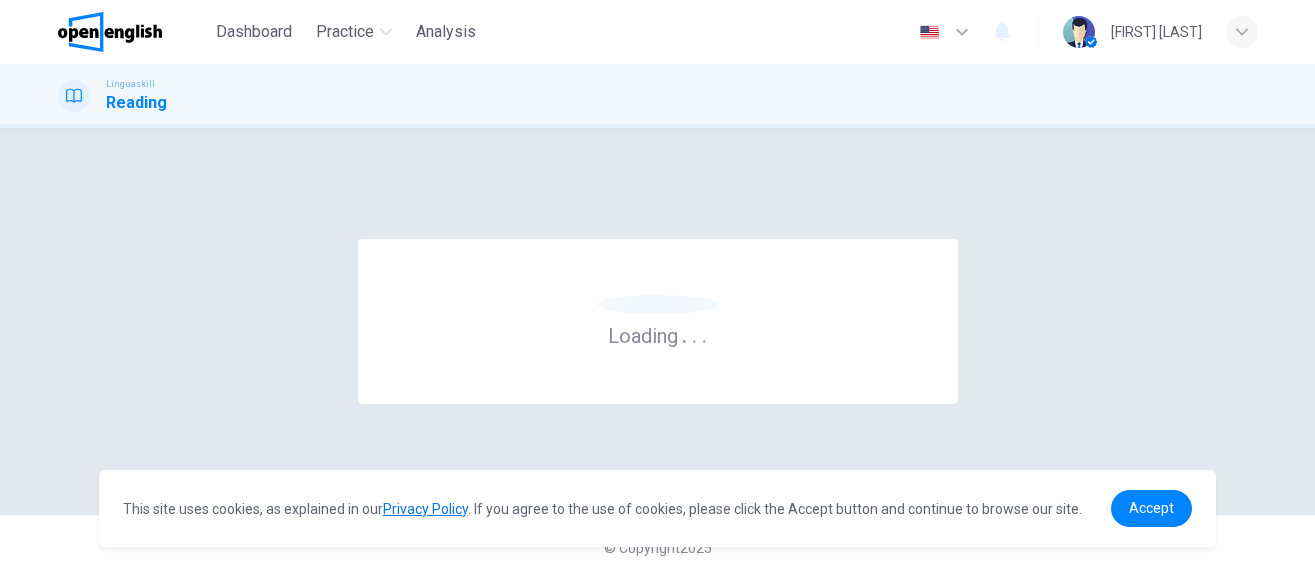 scroll, scrollTop: 0, scrollLeft: 0, axis: both 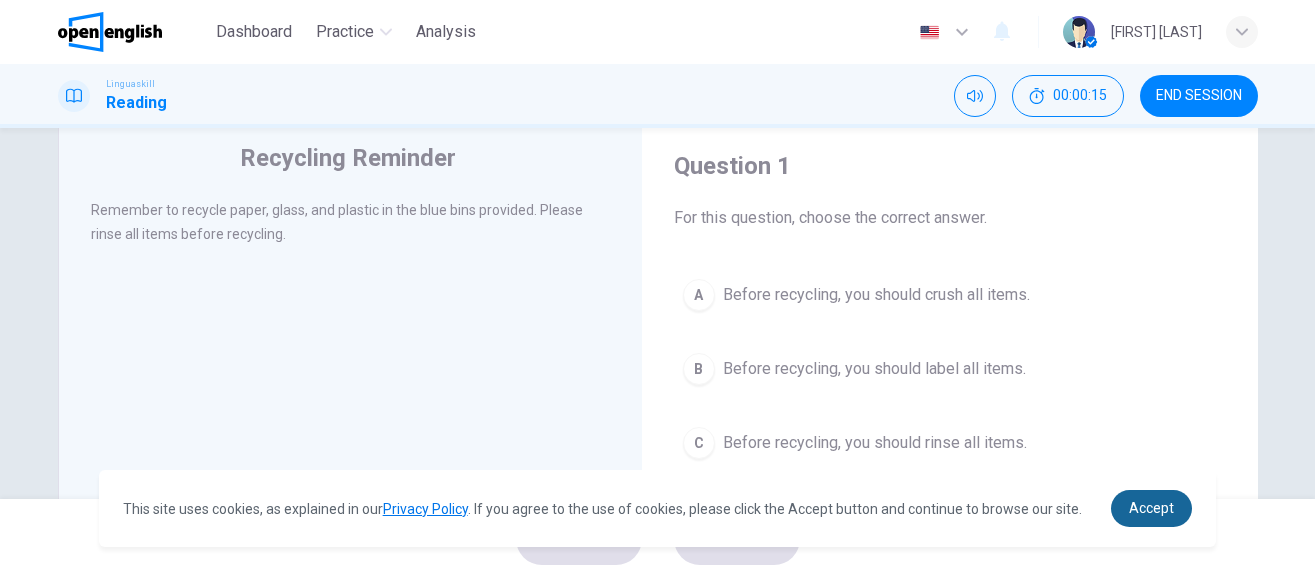 click on "Accept" at bounding box center (1151, 508) 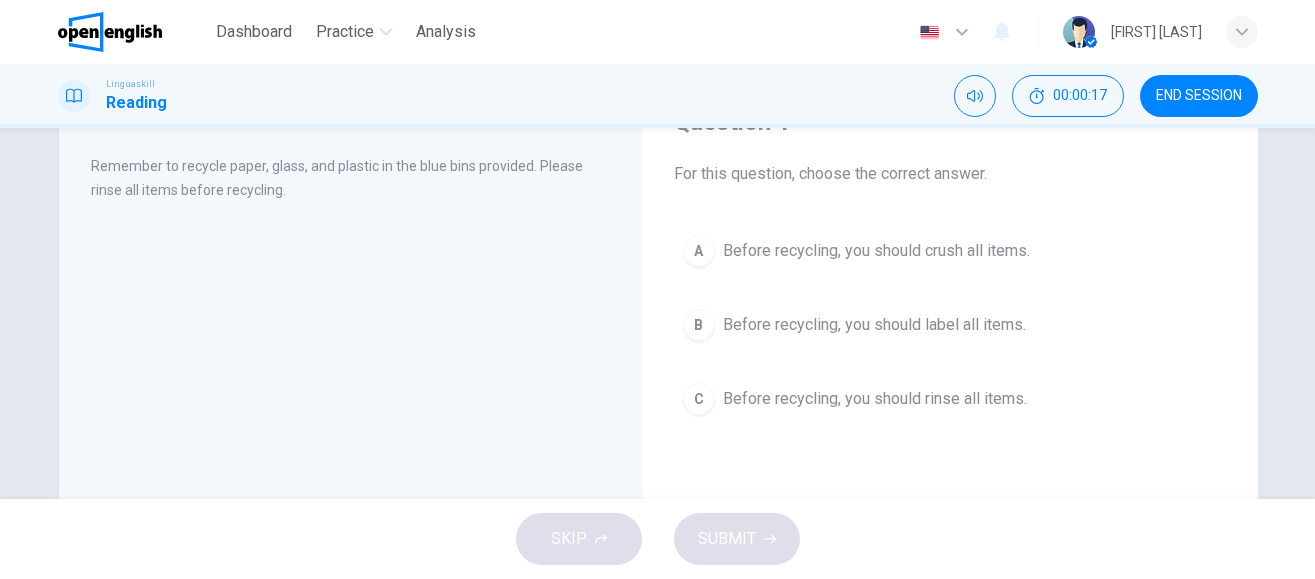 scroll, scrollTop: 4, scrollLeft: 0, axis: vertical 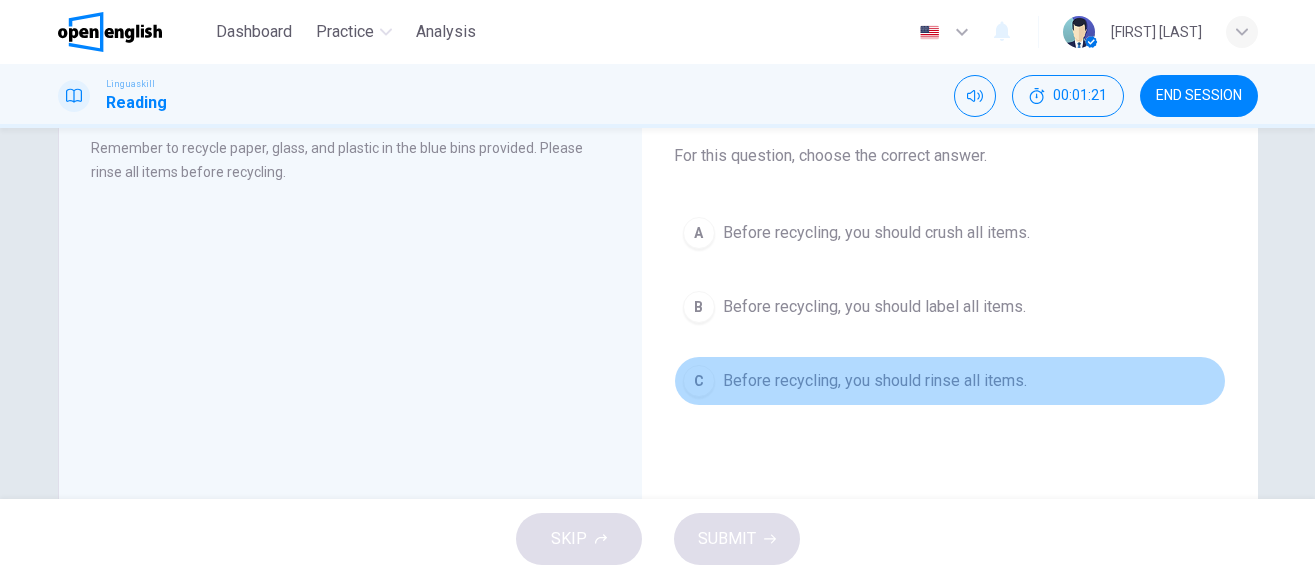 click on "Before recycling, you should rinse all items." at bounding box center (875, 381) 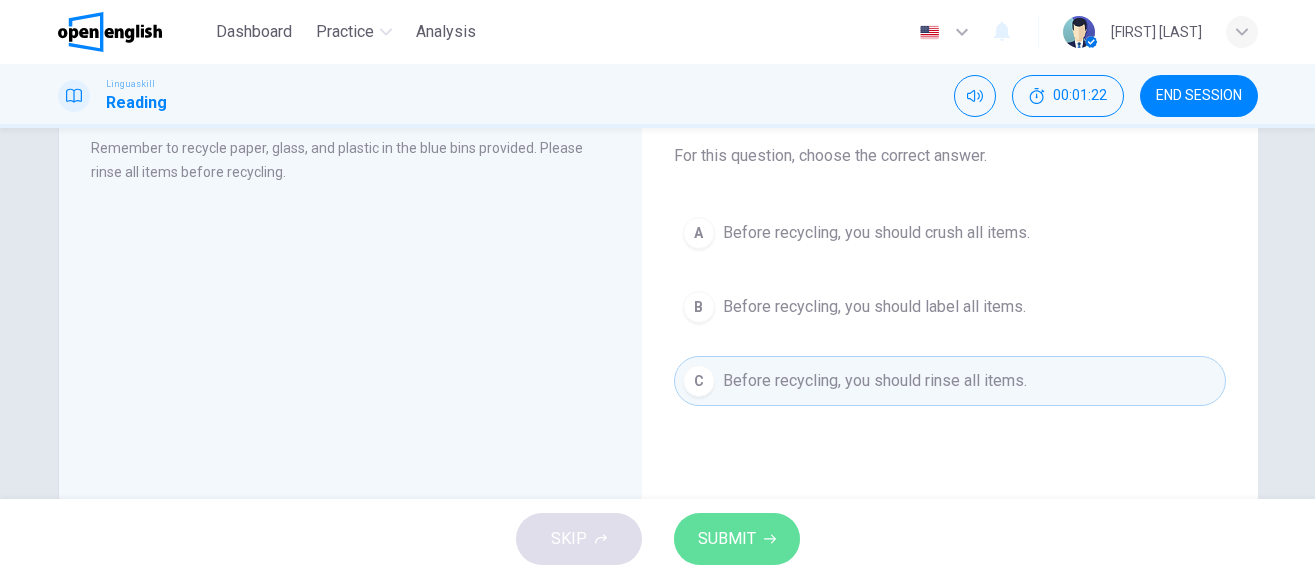 click on "SUBMIT" at bounding box center (737, 539) 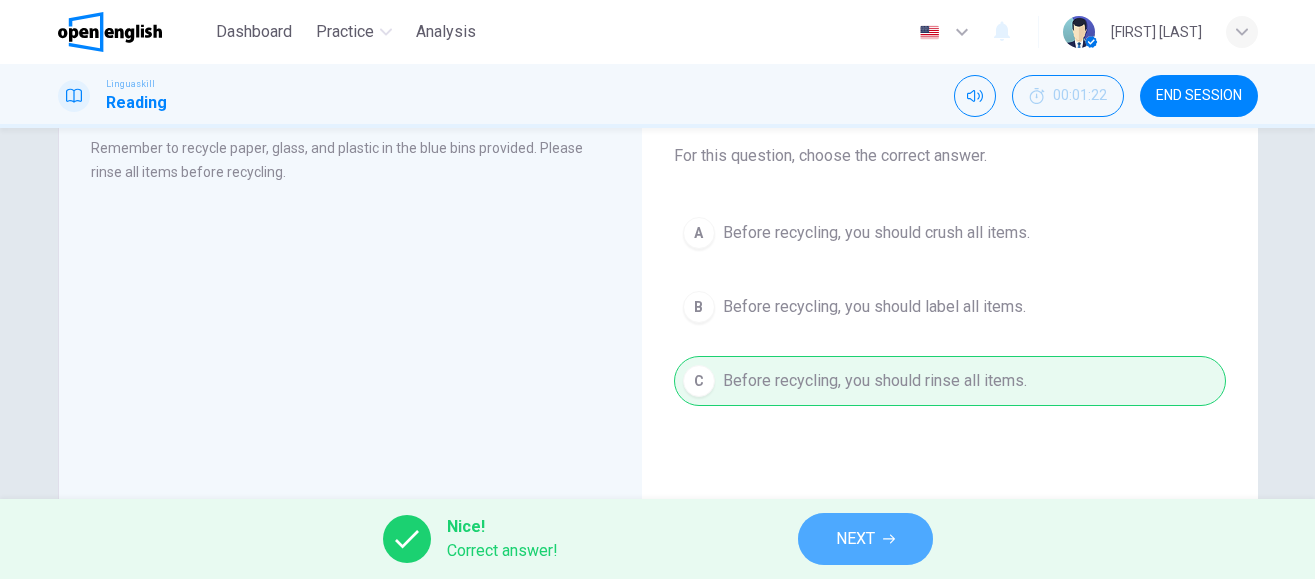 click on "NEXT" at bounding box center (865, 539) 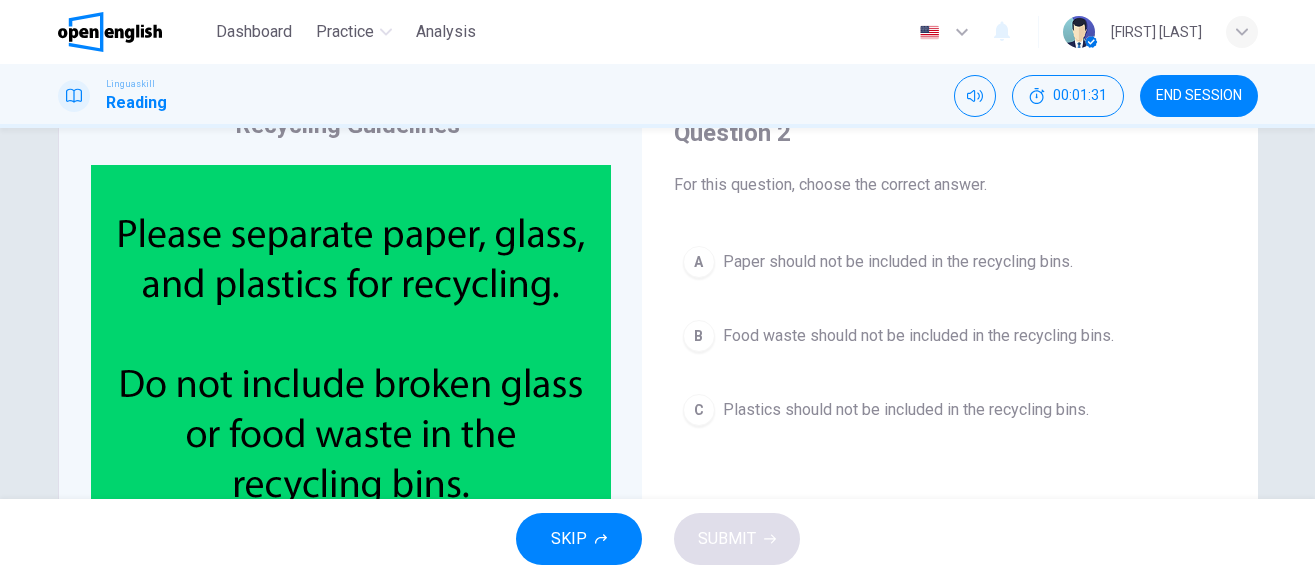 scroll, scrollTop: 106, scrollLeft: 0, axis: vertical 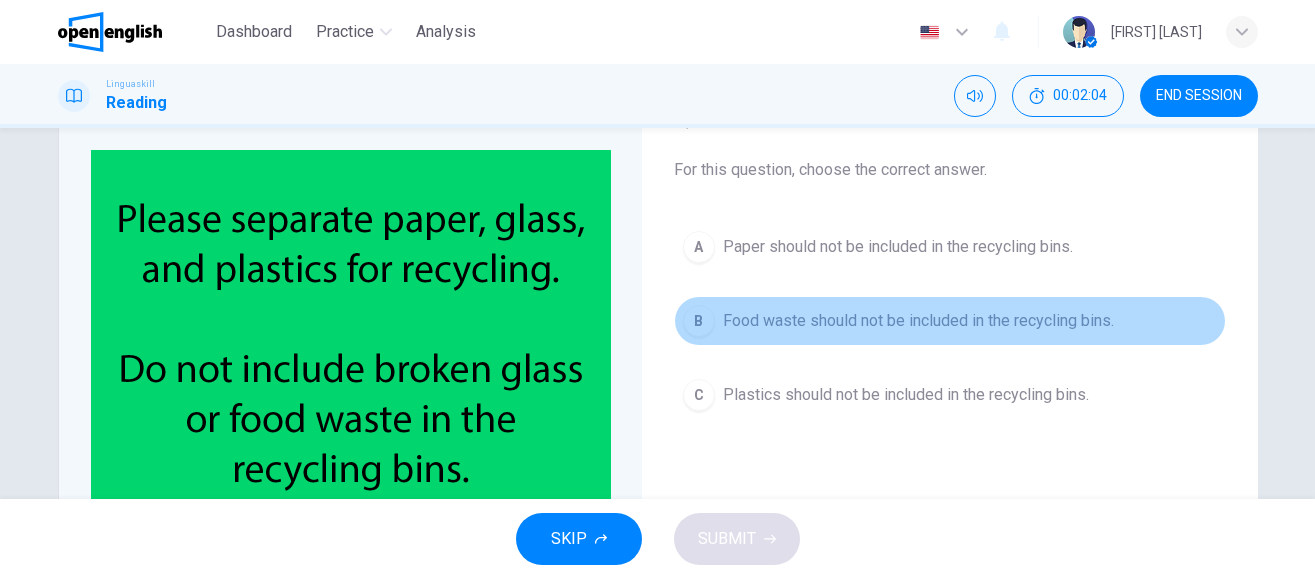 click on "B" at bounding box center [699, 321] 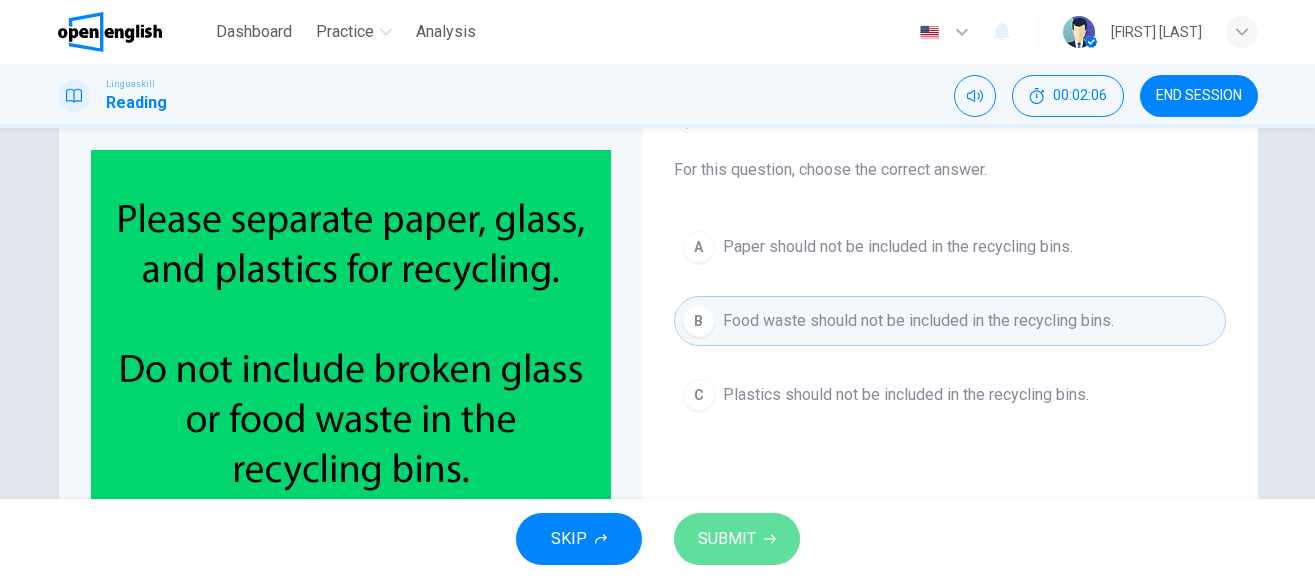 click on "SUBMIT" at bounding box center [727, 539] 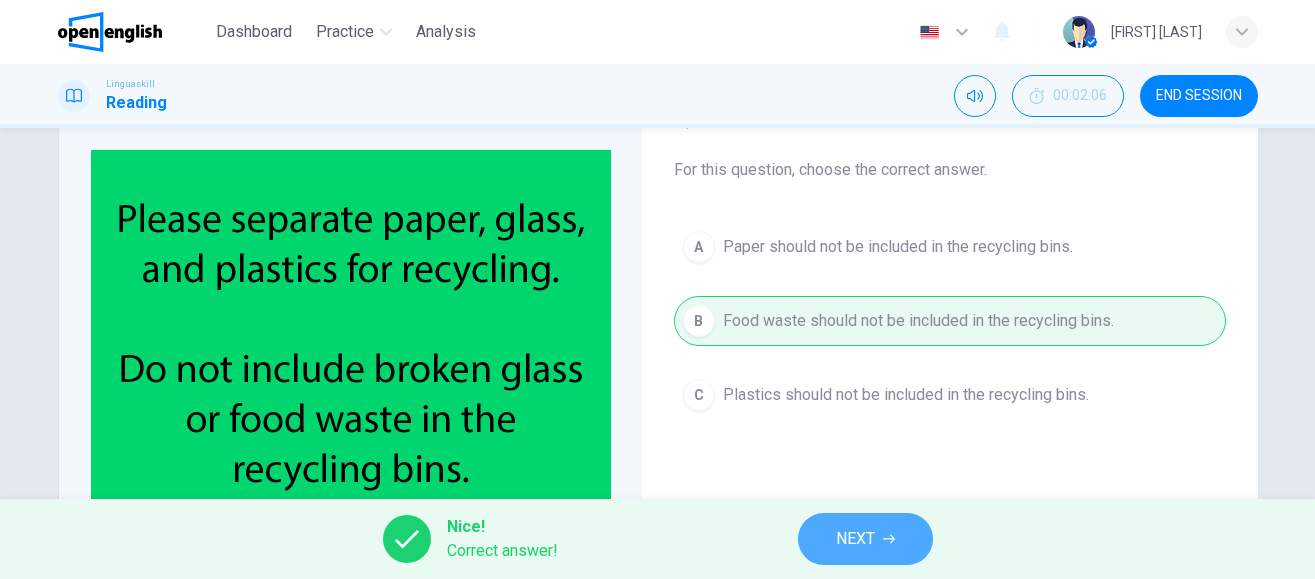 click on "NEXT" at bounding box center (865, 539) 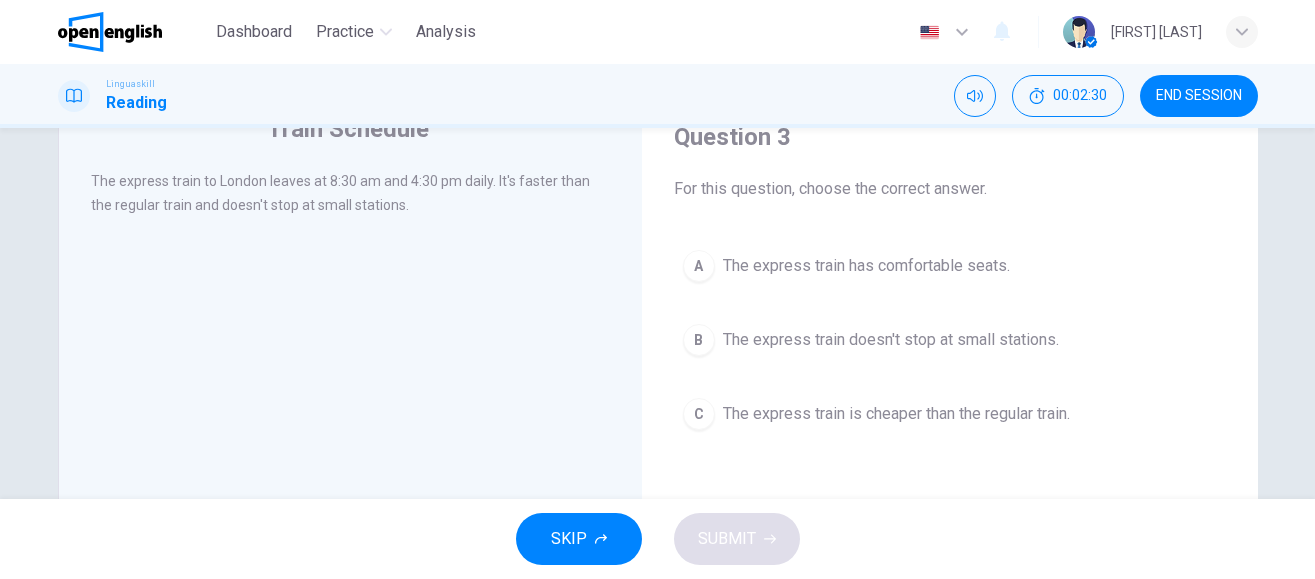 scroll, scrollTop: 89, scrollLeft: 0, axis: vertical 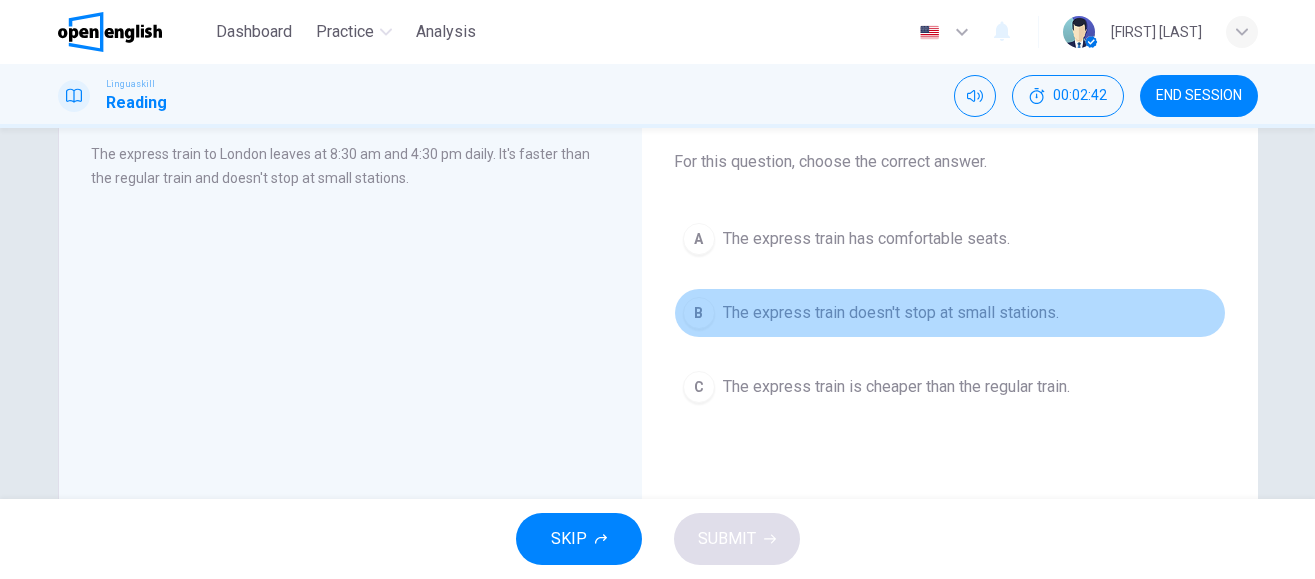 click on "The express train doesn't stop at small stations." at bounding box center (891, 313) 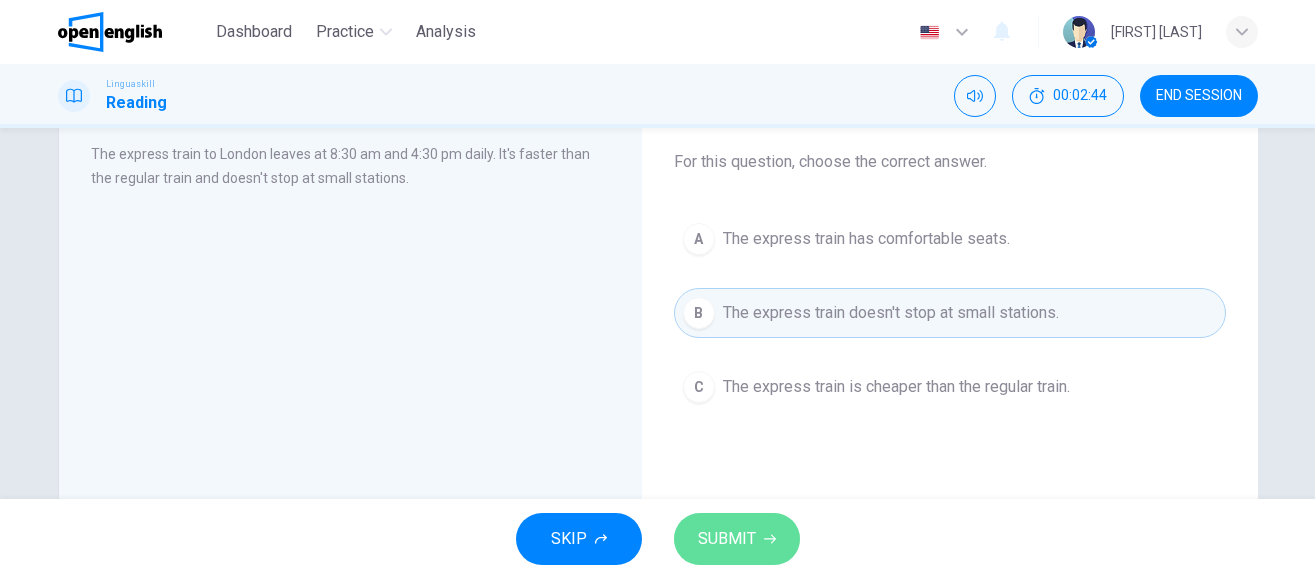 click on "SUBMIT" at bounding box center [737, 539] 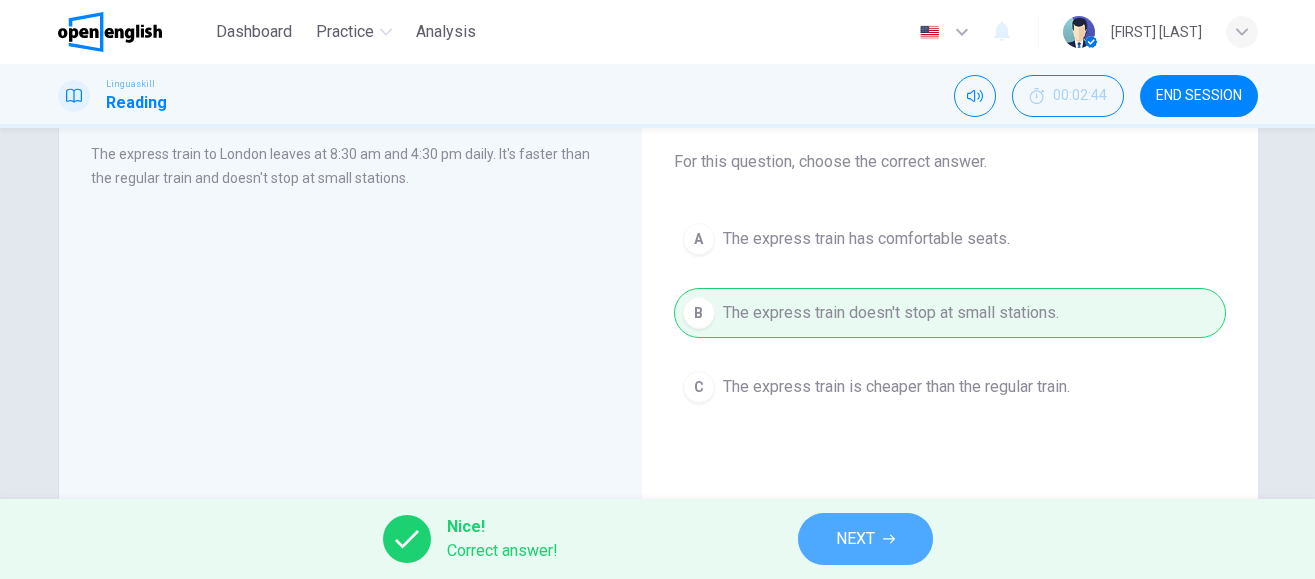 click on "NEXT" at bounding box center (865, 539) 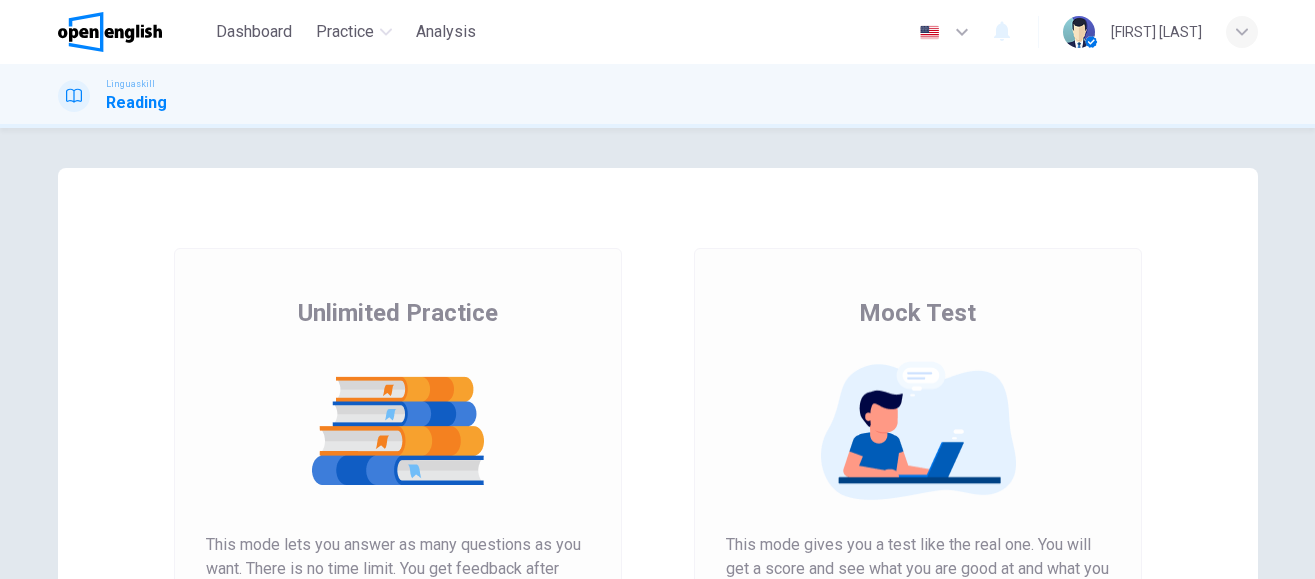 scroll, scrollTop: 0, scrollLeft: 0, axis: both 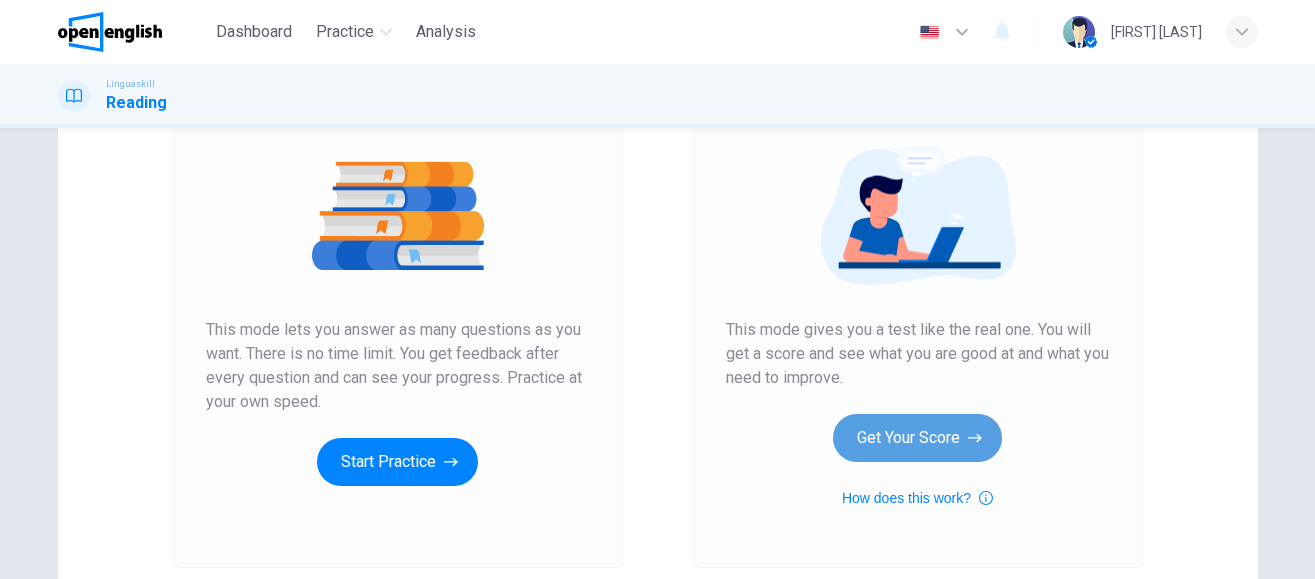 click on "Get Your Score" at bounding box center [917, 438] 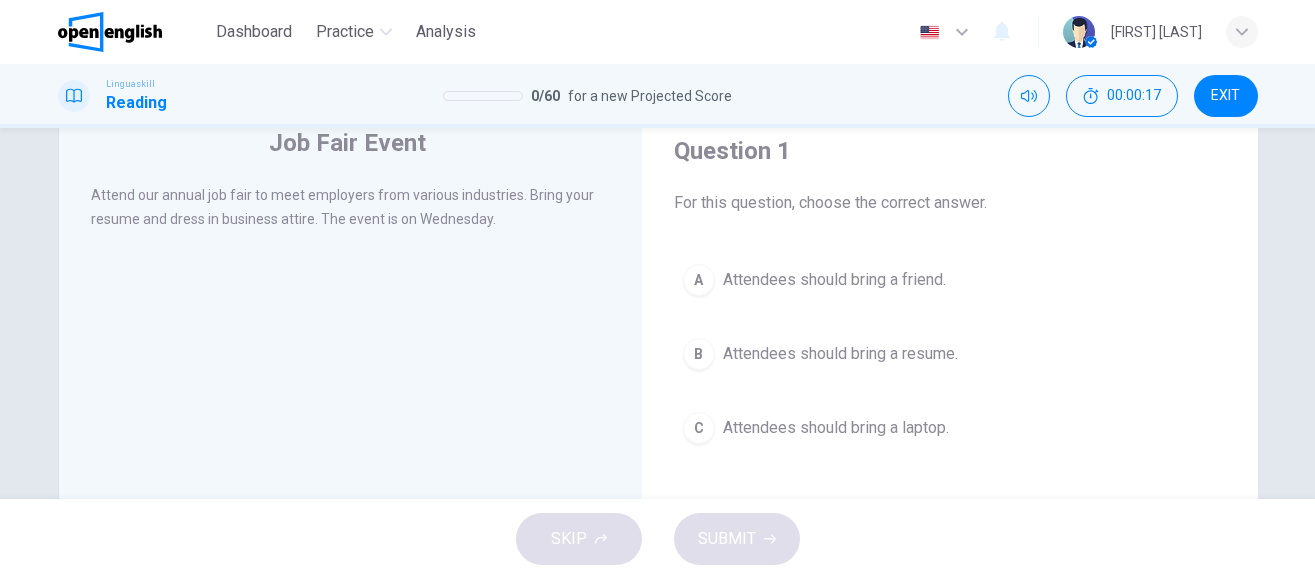 scroll, scrollTop: 75, scrollLeft: 0, axis: vertical 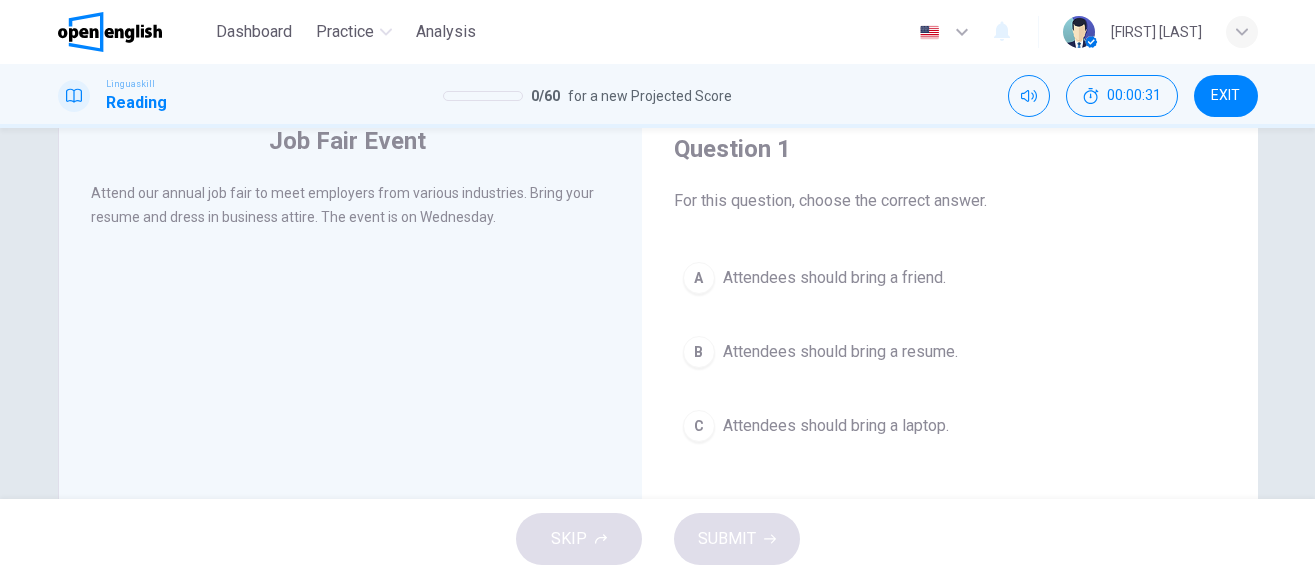 click on "Attendees should bring a resume." at bounding box center (840, 352) 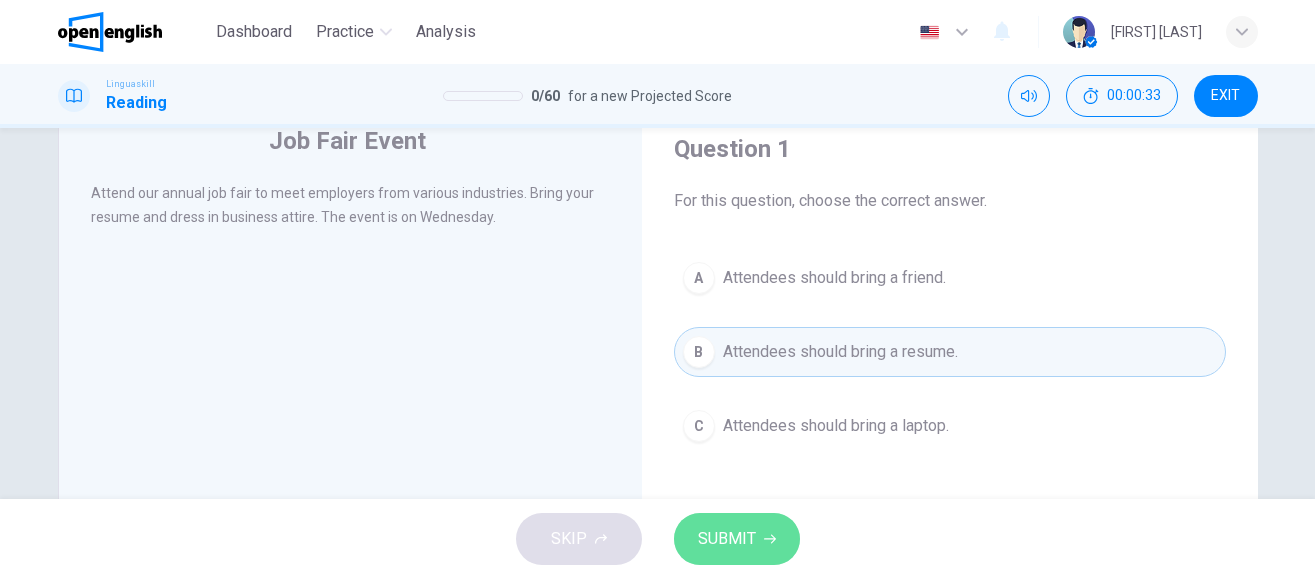 click on "SUBMIT" at bounding box center [727, 539] 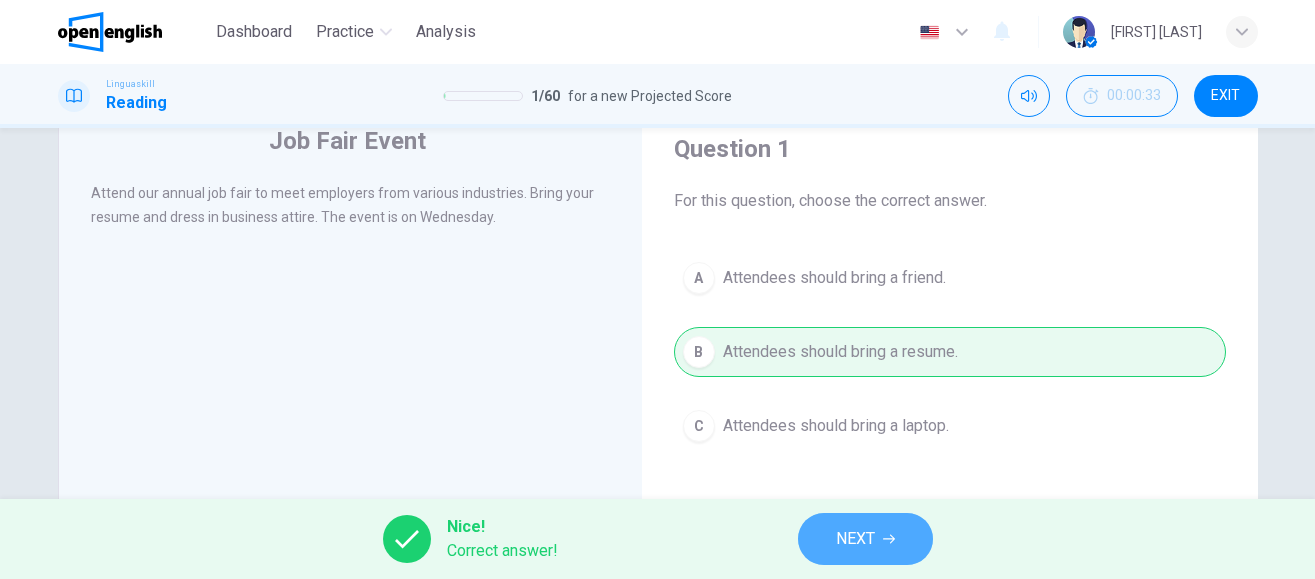 click on "NEXT" at bounding box center [865, 539] 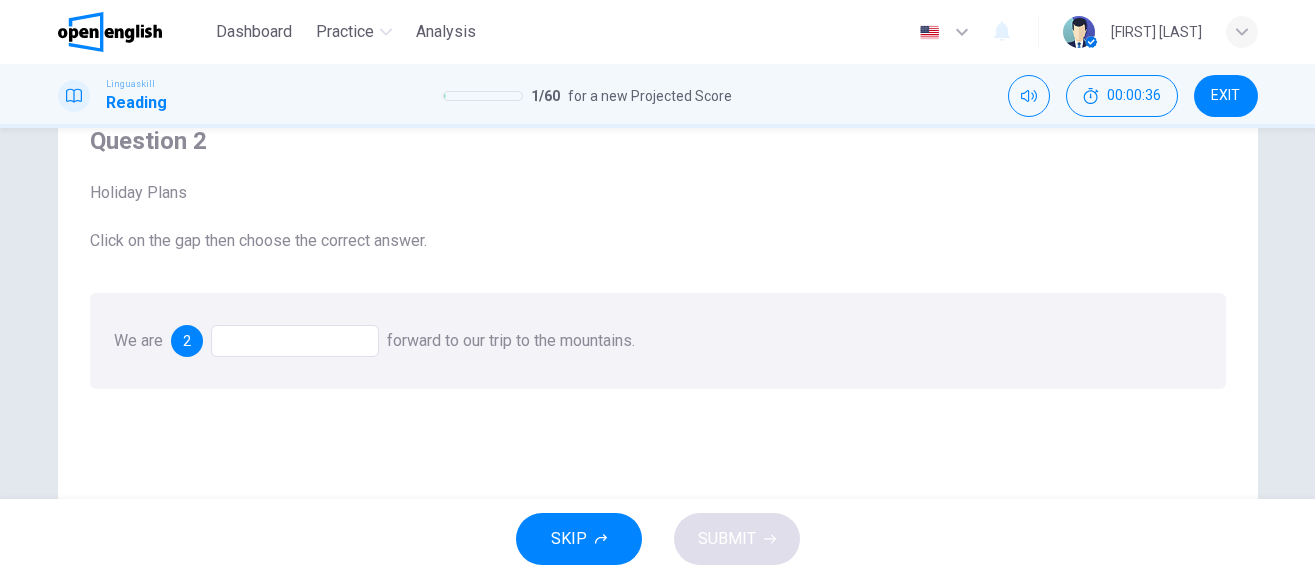 scroll, scrollTop: 87, scrollLeft: 0, axis: vertical 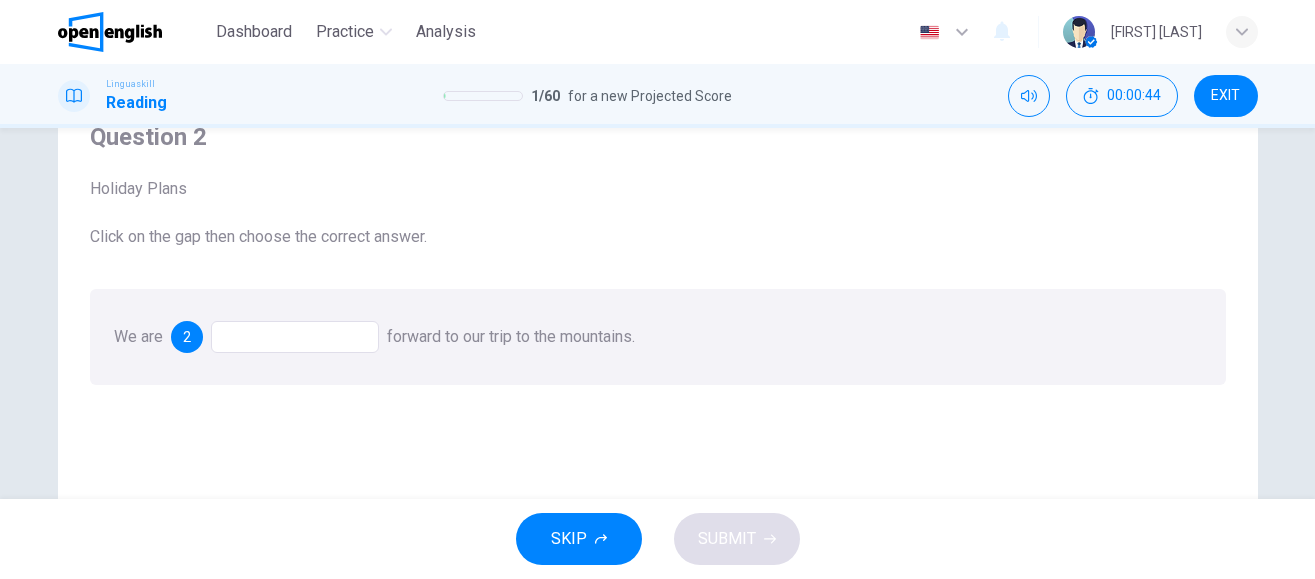 click at bounding box center (295, 337) 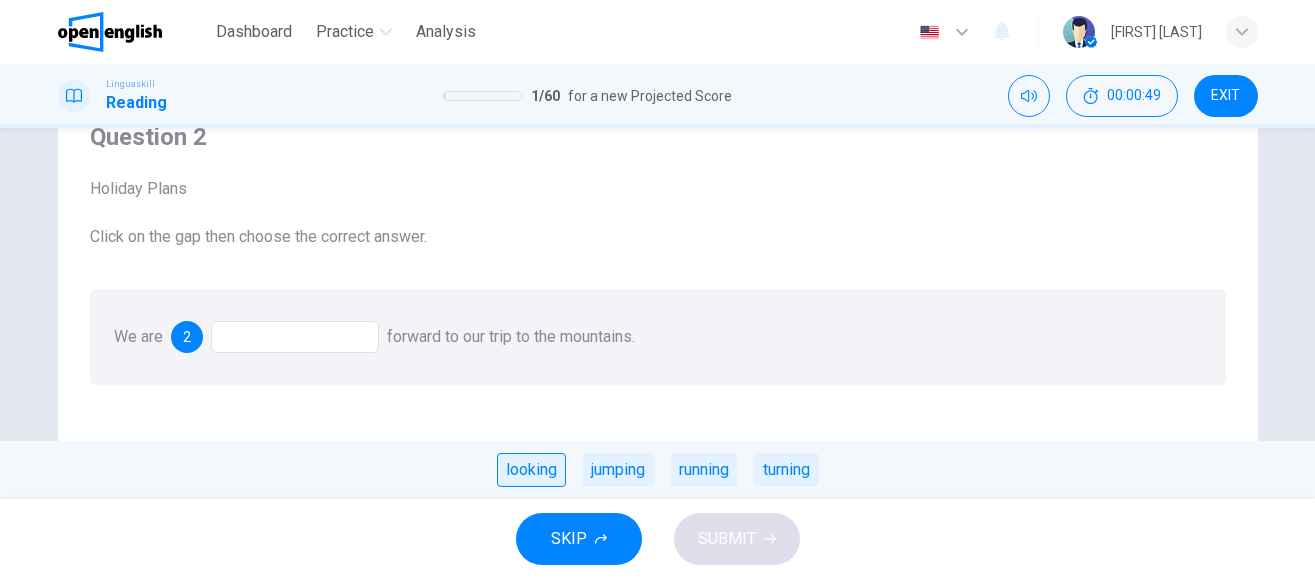 click on "looking" at bounding box center (531, 470) 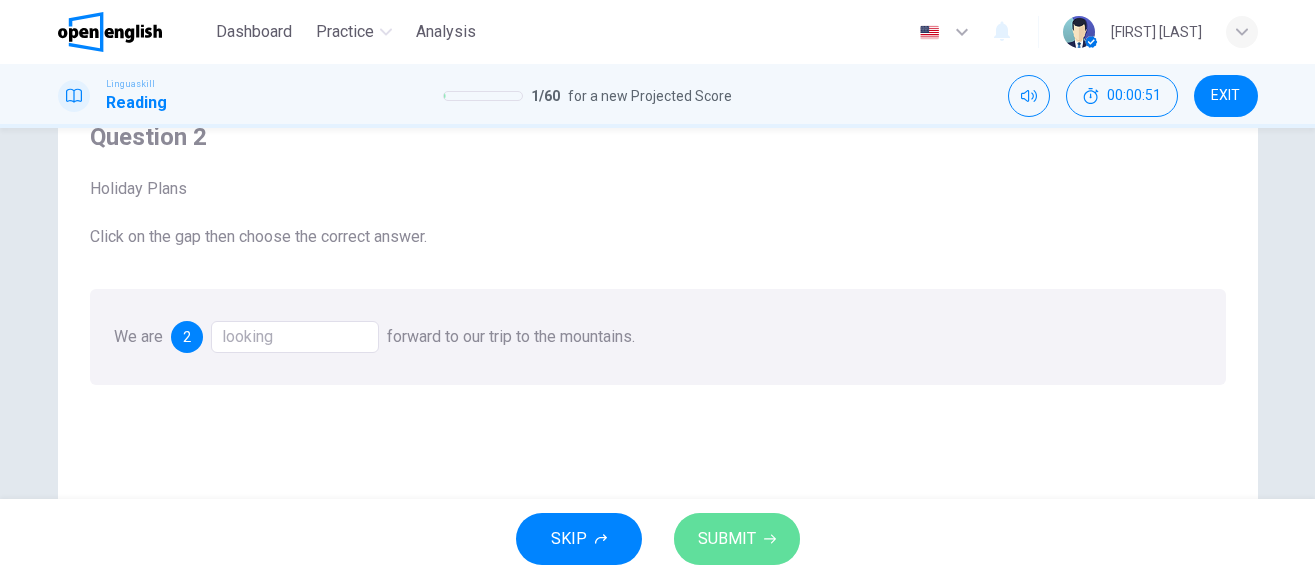 click on "SUBMIT" at bounding box center (727, 539) 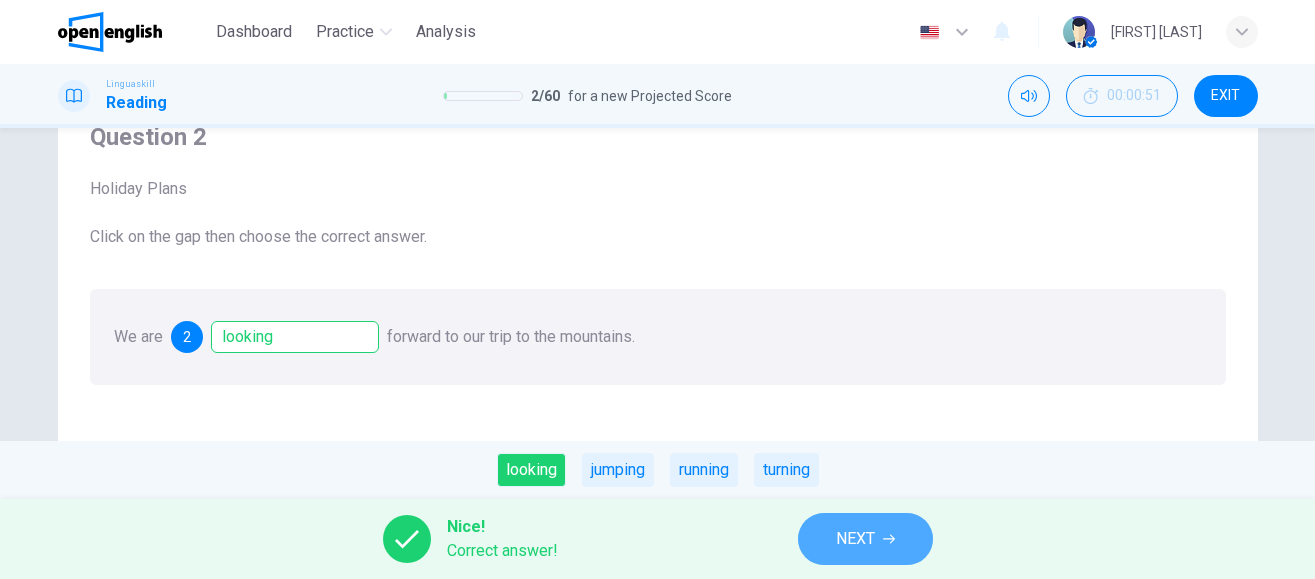click on "NEXT" at bounding box center [855, 539] 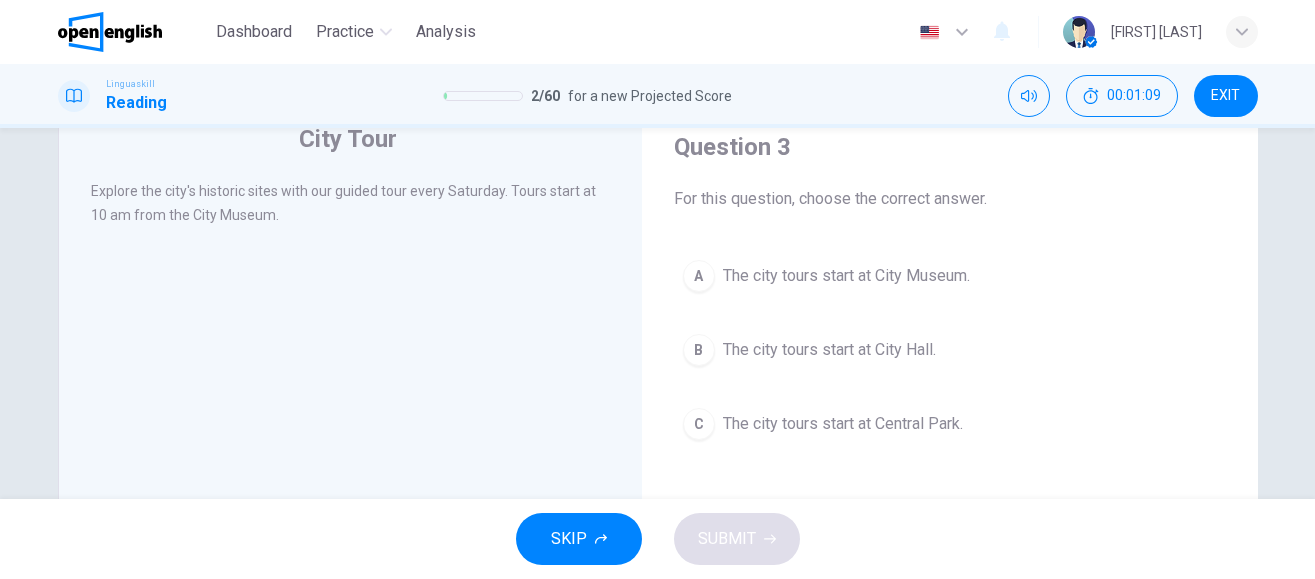 scroll, scrollTop: 79, scrollLeft: 0, axis: vertical 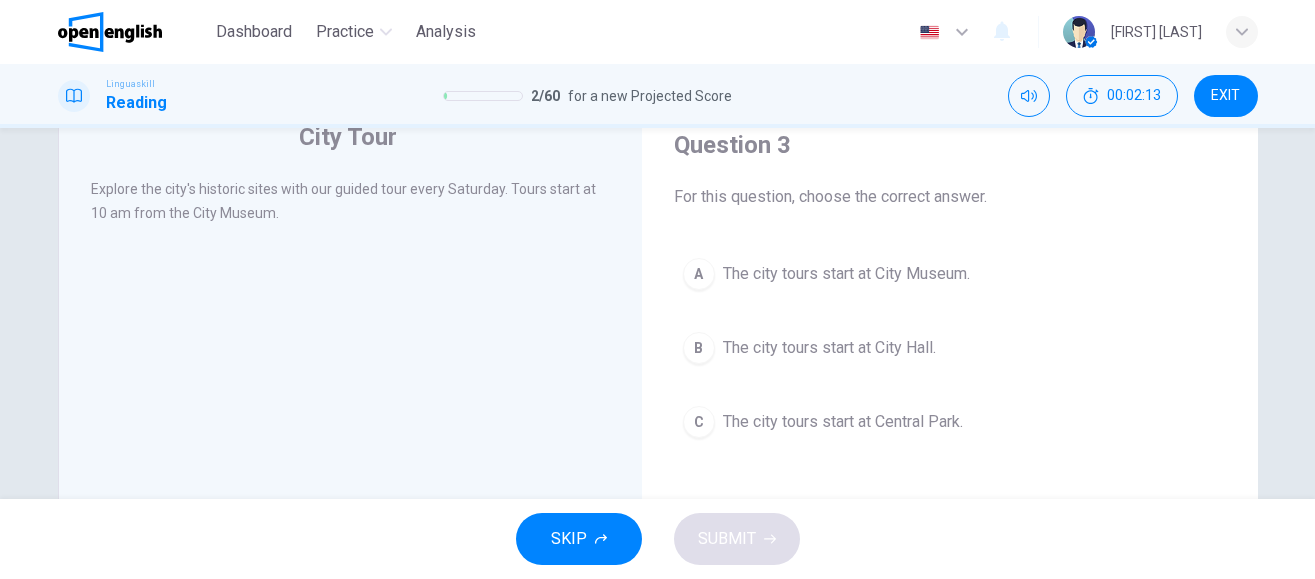 click on "The city tours start at City Museum." at bounding box center [846, 274] 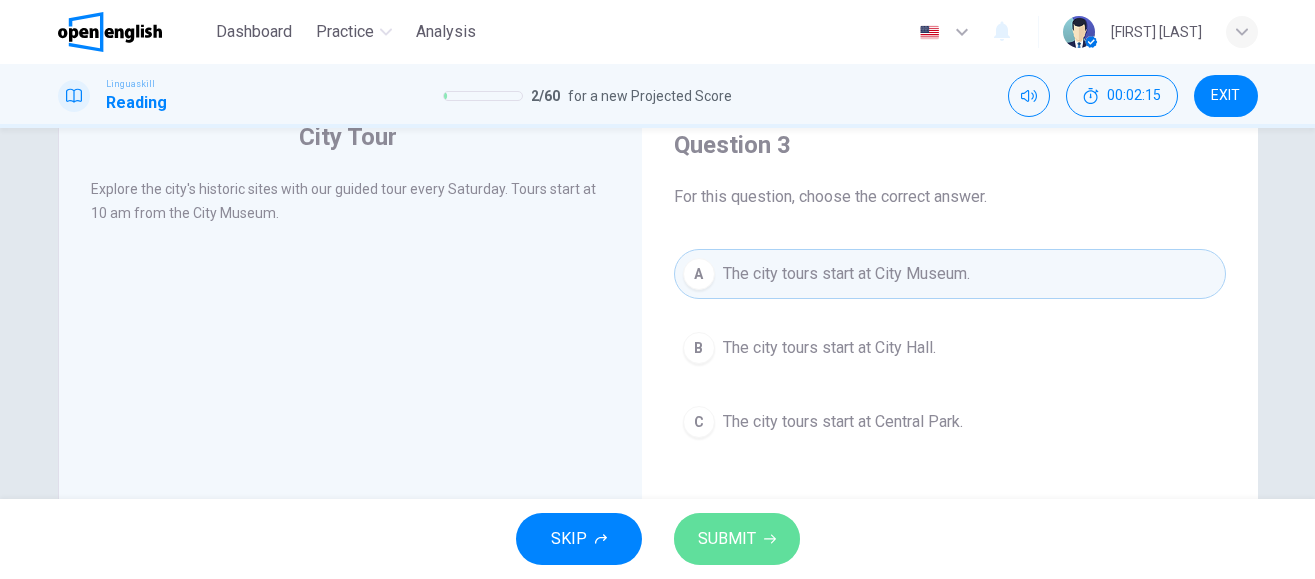 click on "SUBMIT" at bounding box center [727, 539] 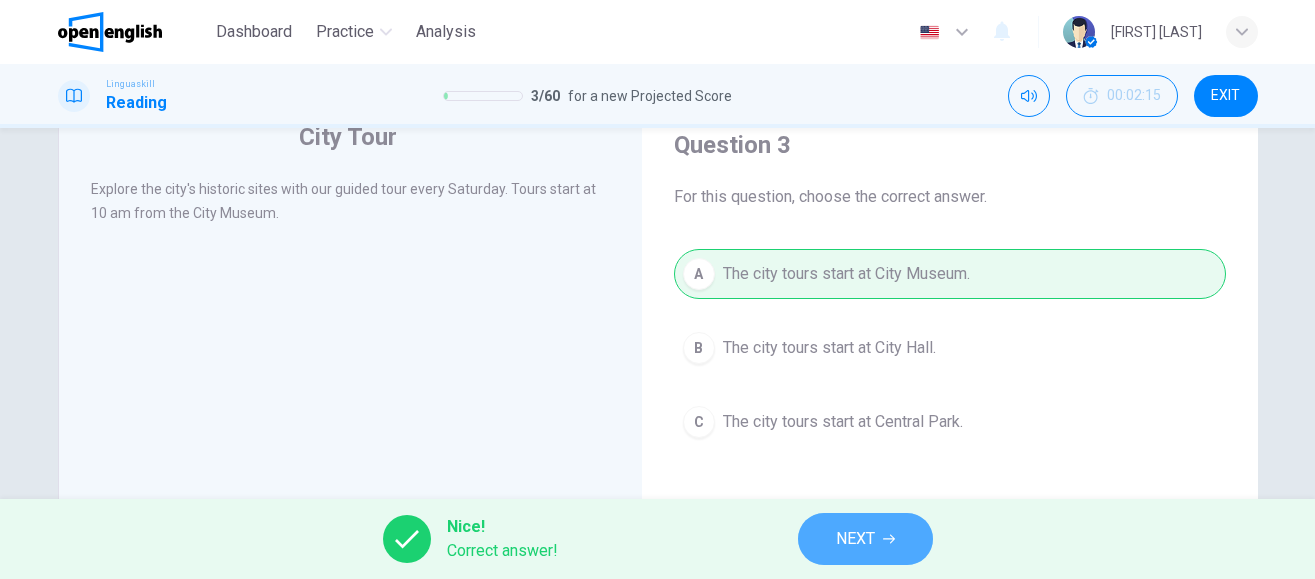 click on "NEXT" at bounding box center (855, 539) 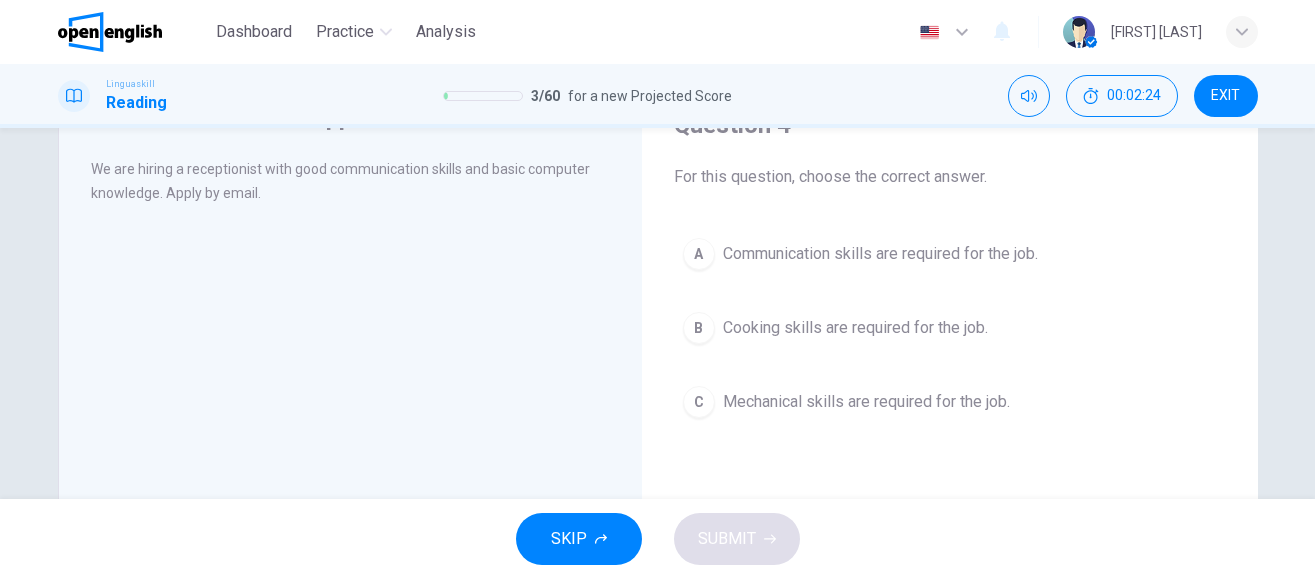 scroll, scrollTop: 101, scrollLeft: 0, axis: vertical 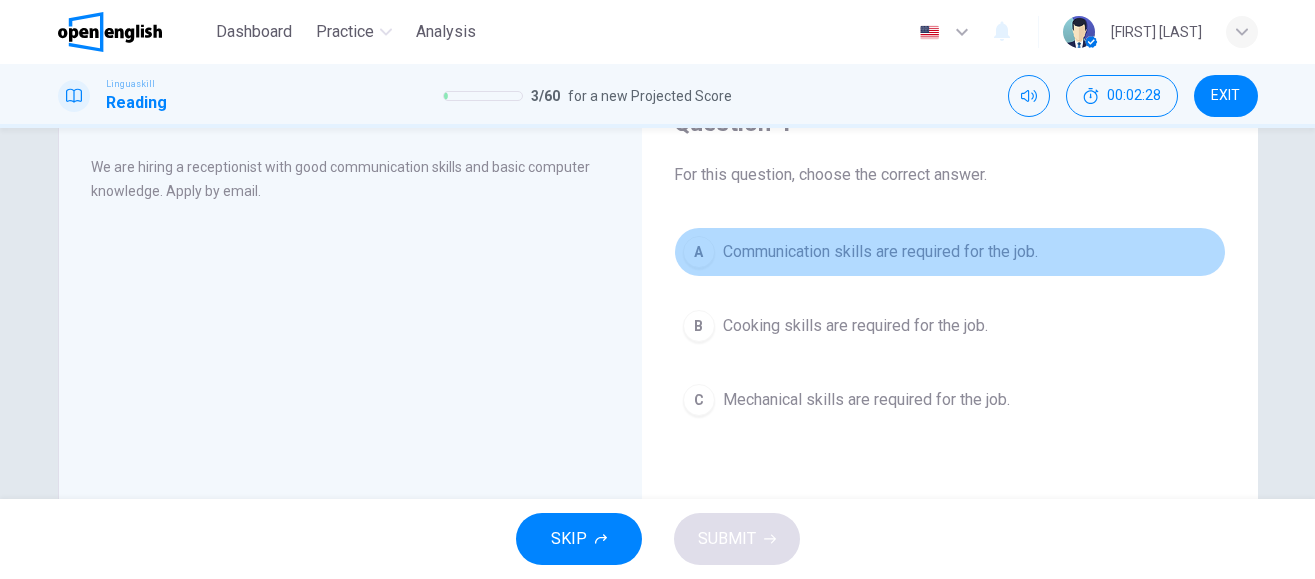 click on "Communication skills are required for the job." at bounding box center [880, 252] 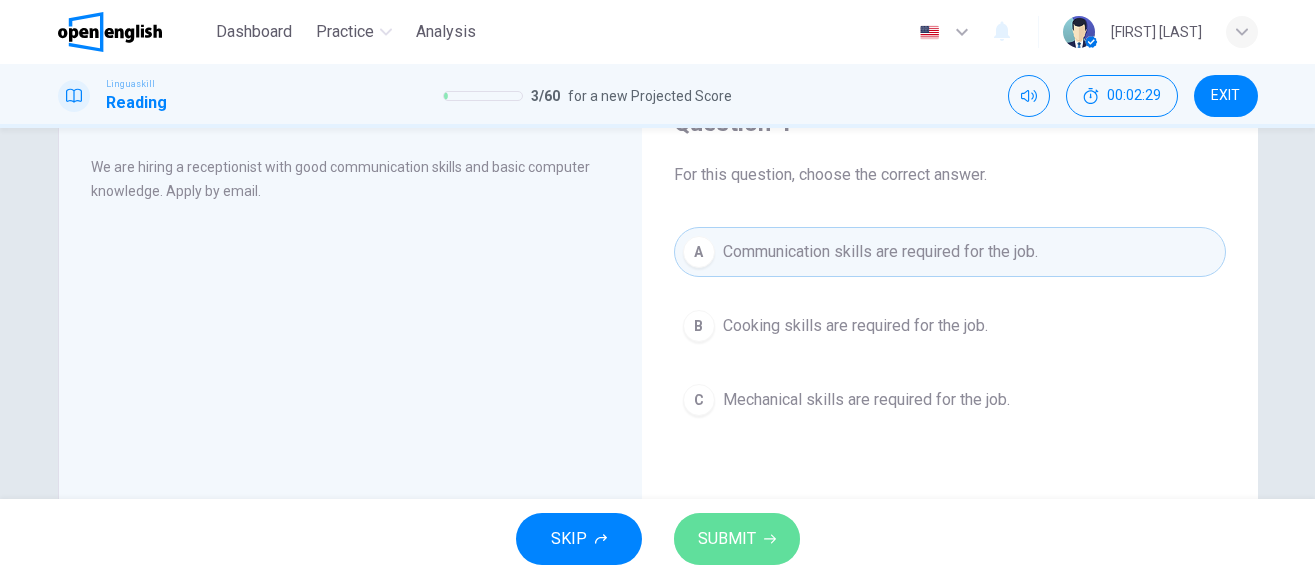 click on "SUBMIT" at bounding box center [727, 539] 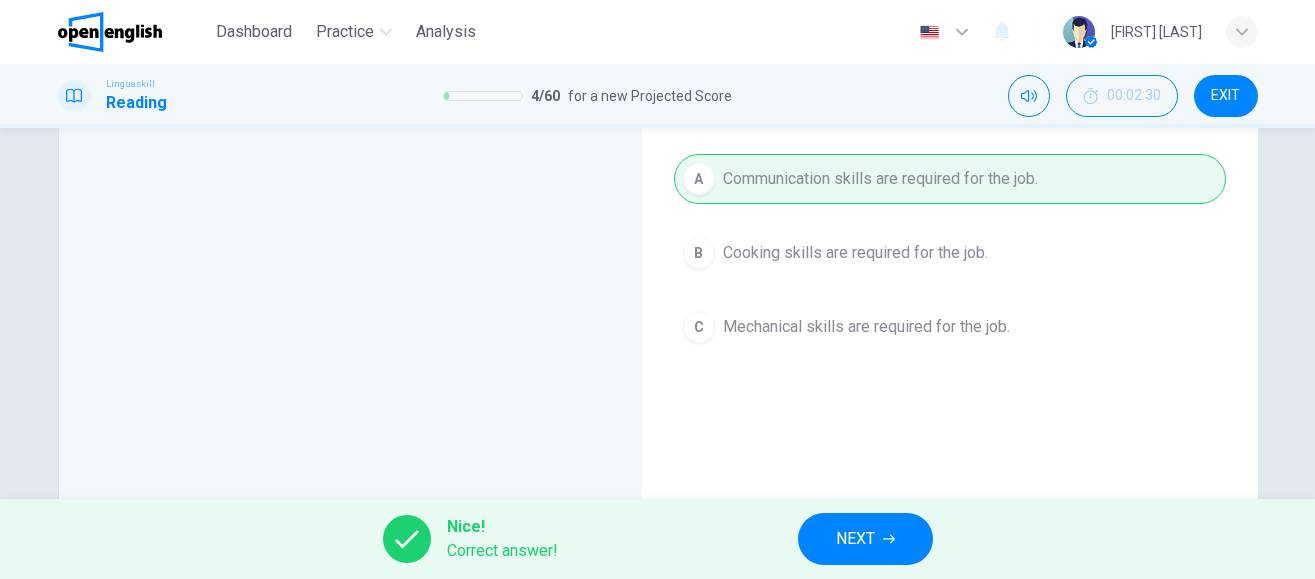 scroll, scrollTop: 176, scrollLeft: 0, axis: vertical 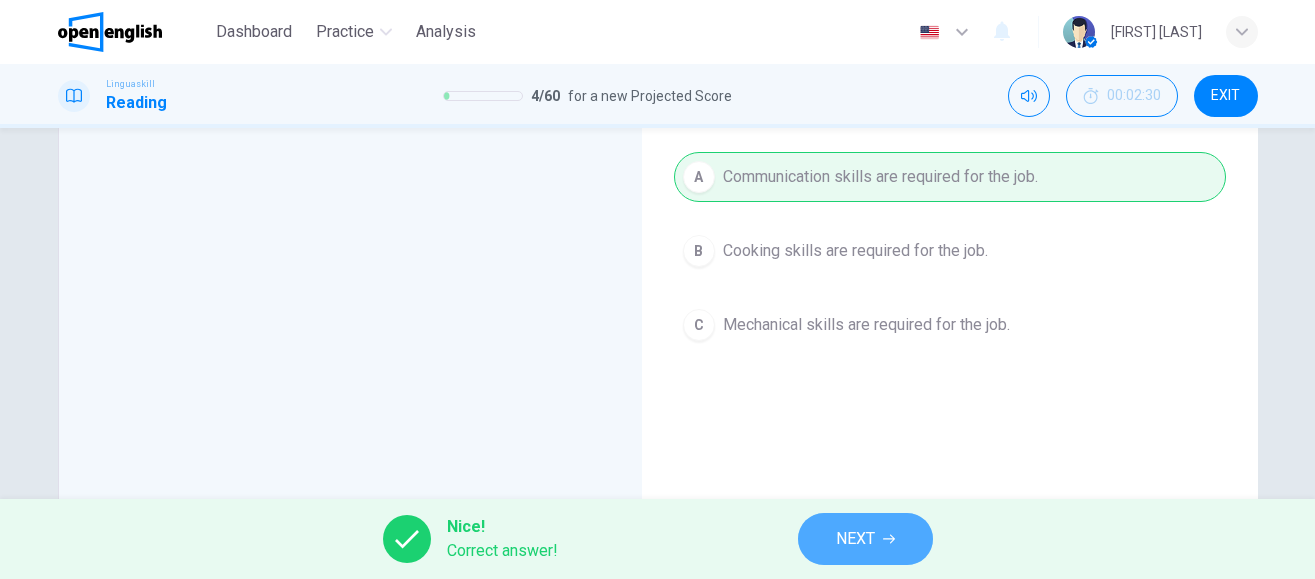 click on "NEXT" at bounding box center [855, 539] 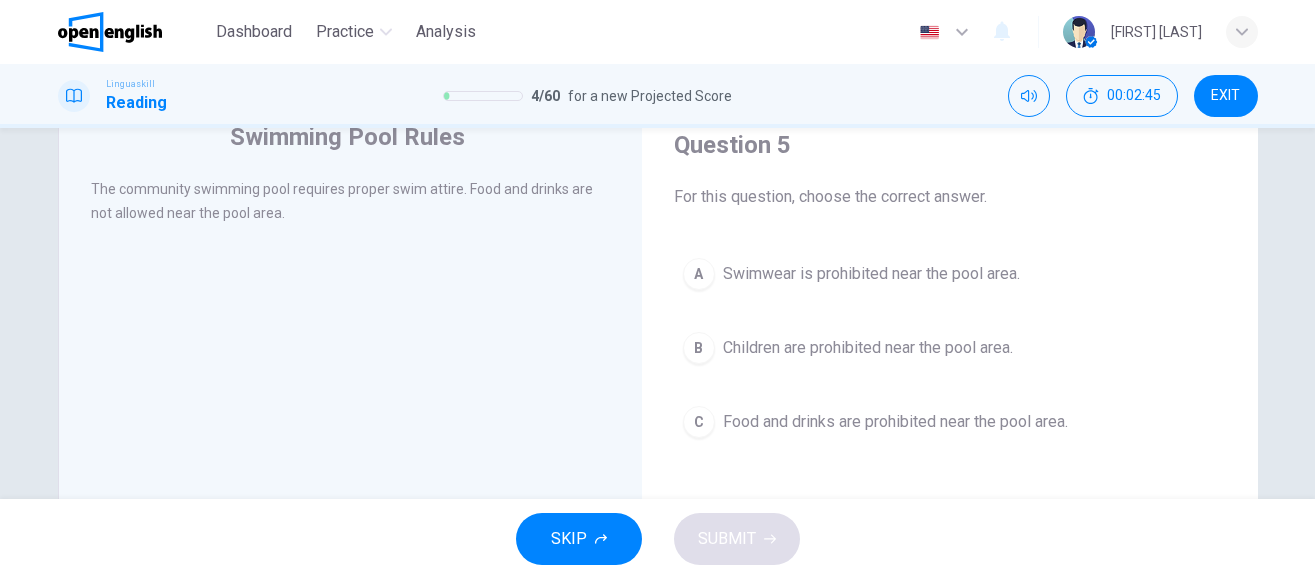scroll, scrollTop: 89, scrollLeft: 0, axis: vertical 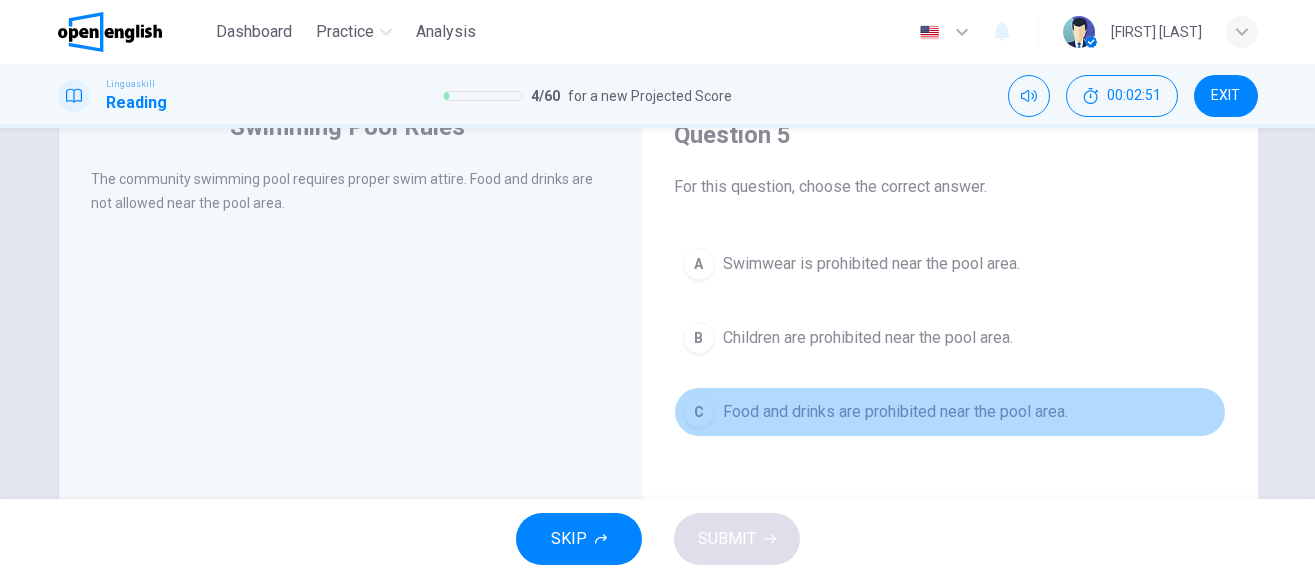 click on "C Food and drinks are prohibited near the pool area." at bounding box center [950, 412] 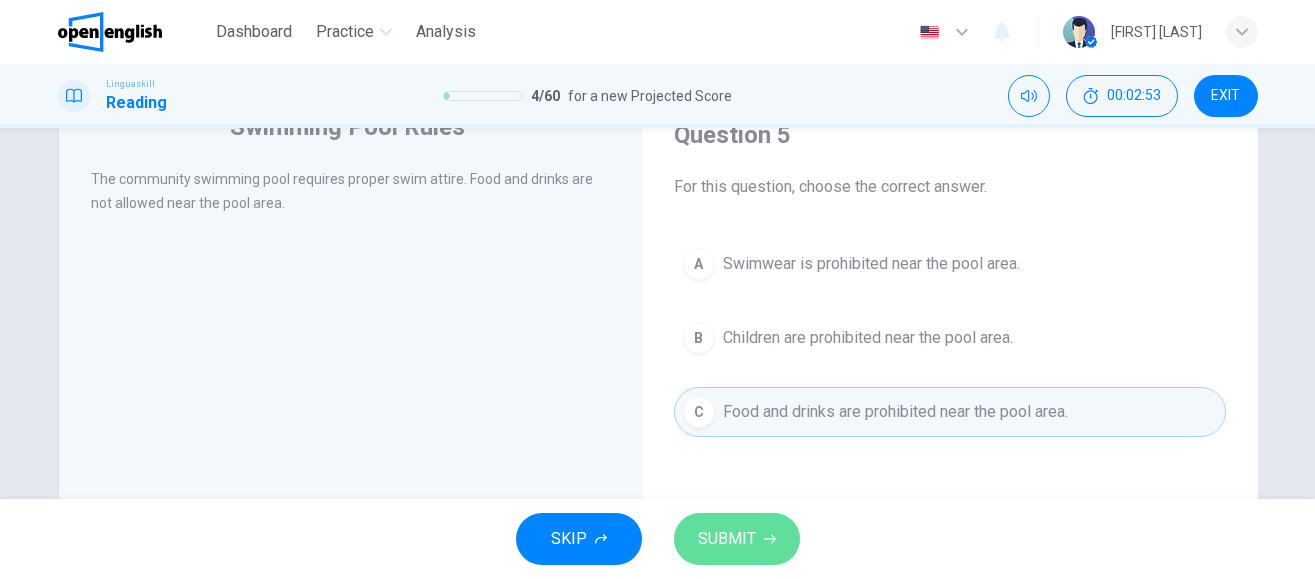 click on "SUBMIT" at bounding box center (737, 539) 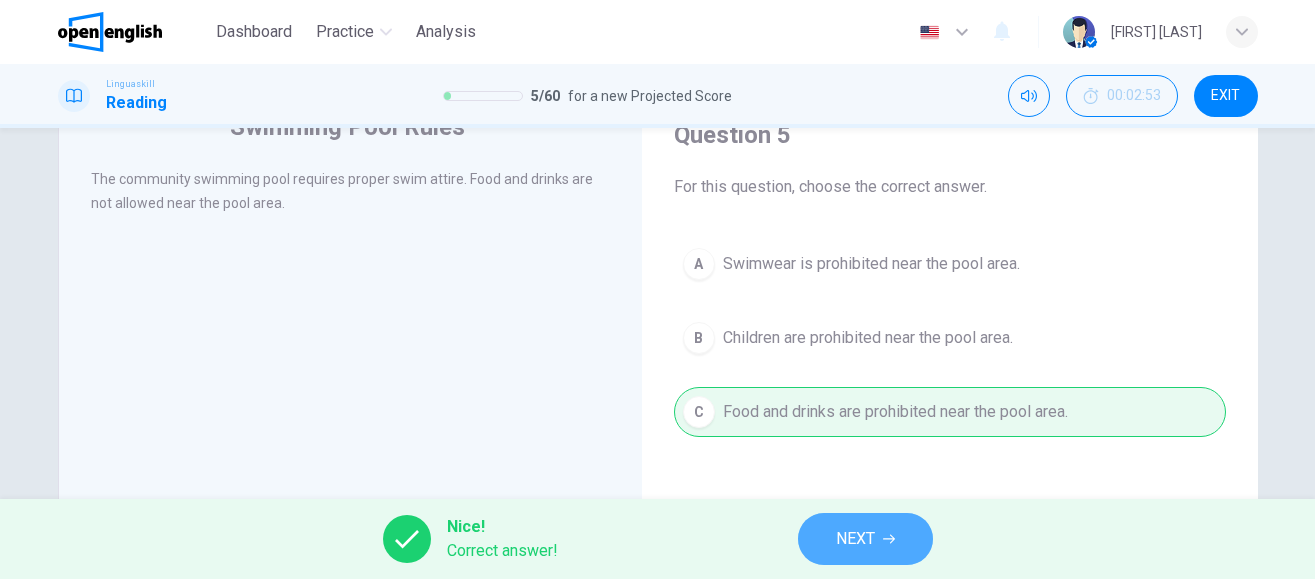 click on "NEXT" at bounding box center [855, 539] 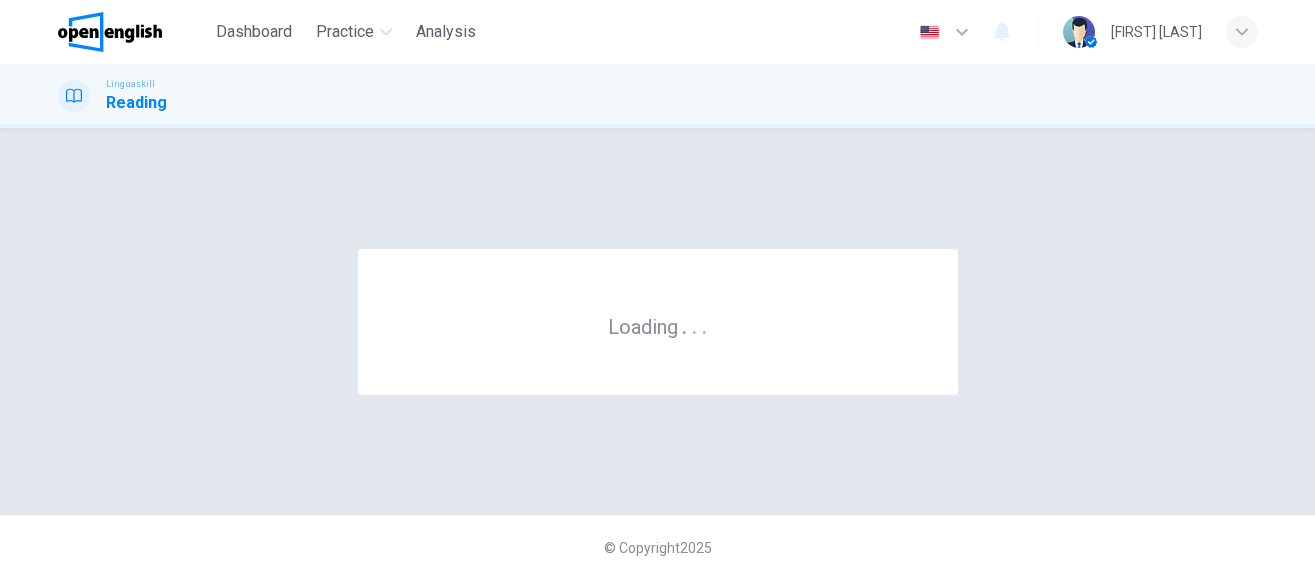 scroll, scrollTop: 0, scrollLeft: 0, axis: both 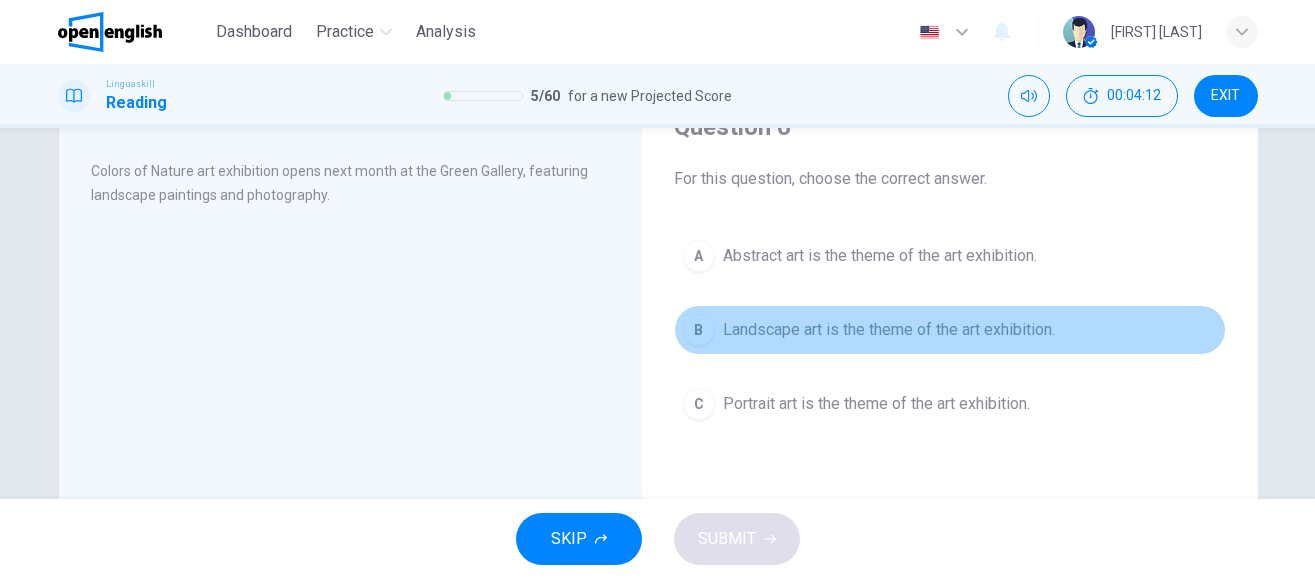 click on "Landscape art is the theme of the art exhibition." at bounding box center (889, 330) 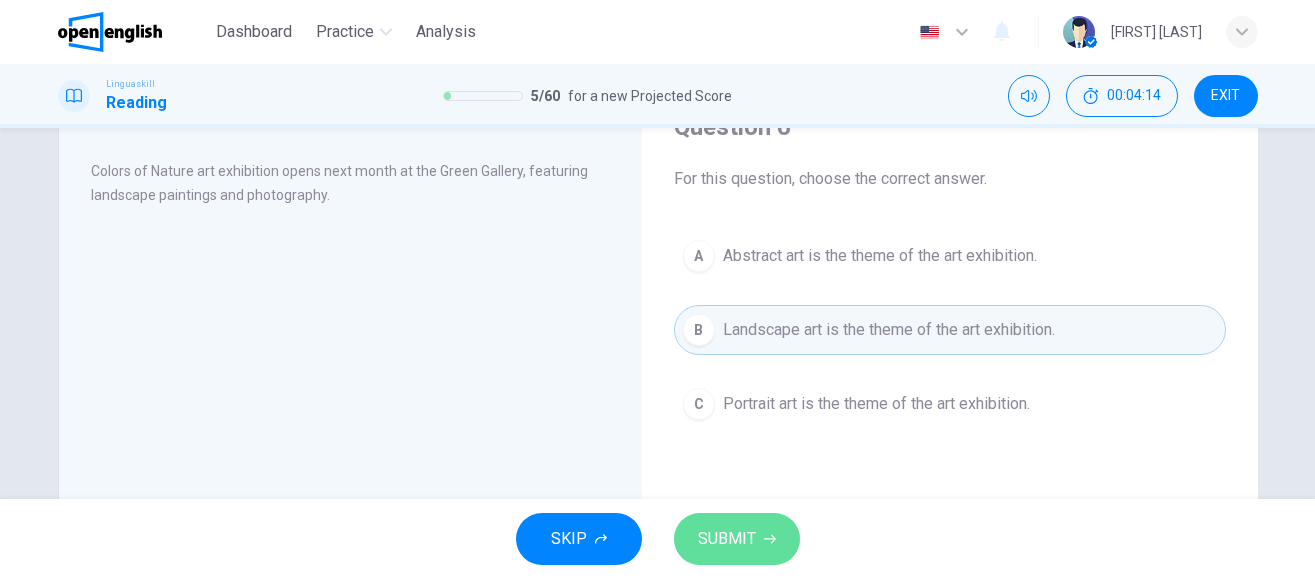 click on "SUBMIT" at bounding box center [727, 539] 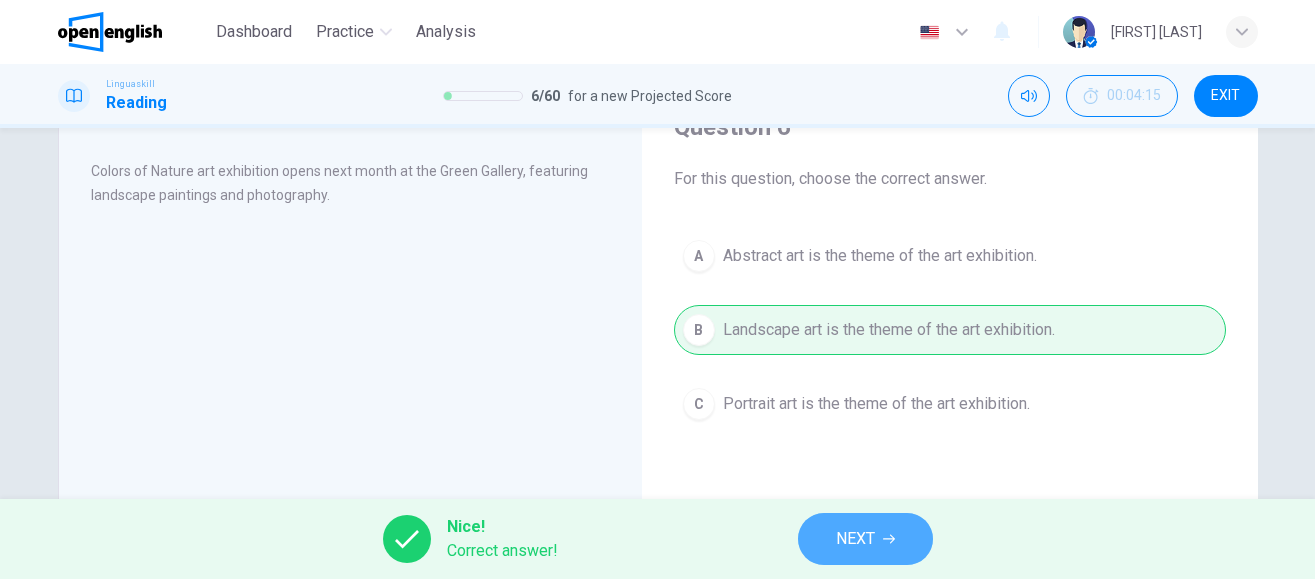 click on "NEXT" at bounding box center (855, 539) 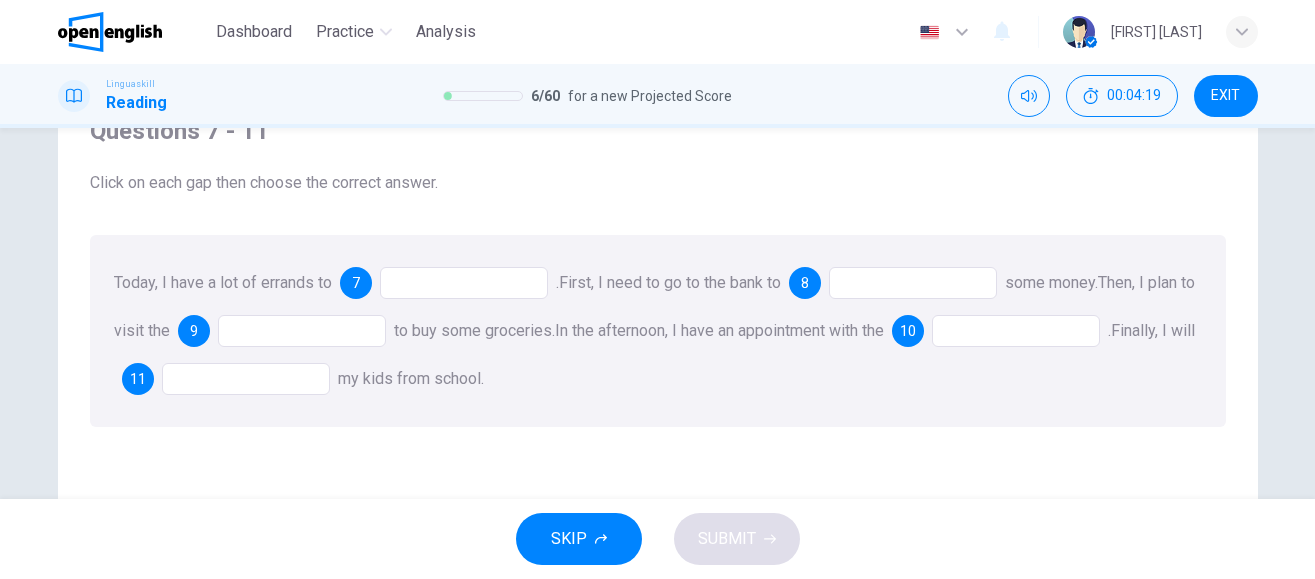 scroll, scrollTop: 97, scrollLeft: 0, axis: vertical 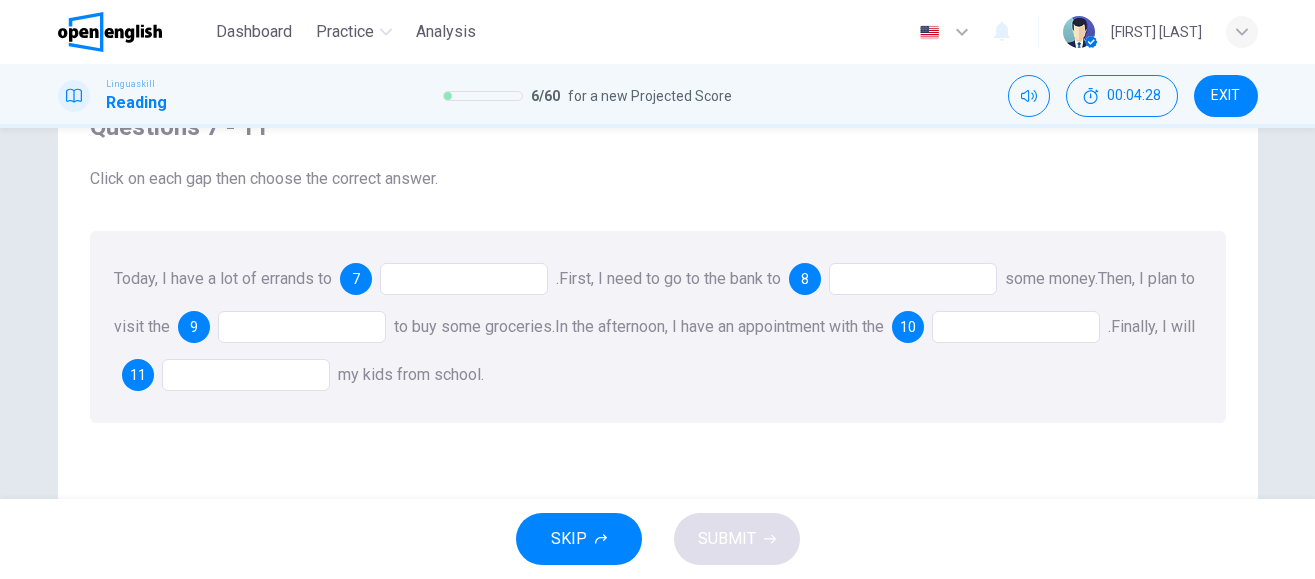 click at bounding box center [464, 279] 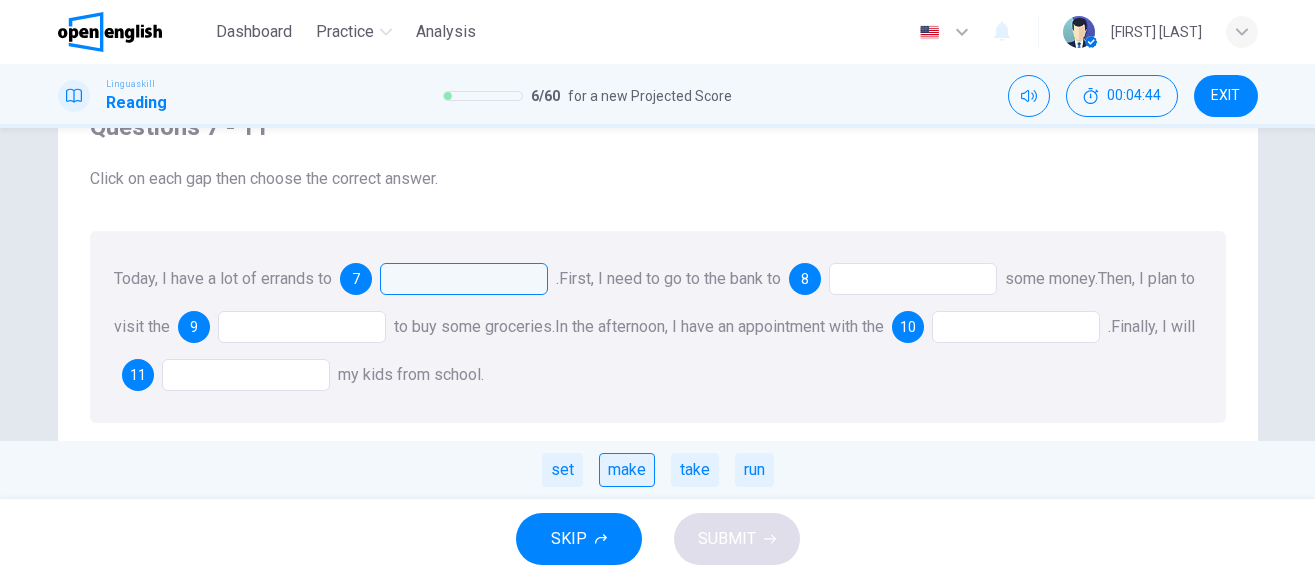 click on "make" at bounding box center [627, 470] 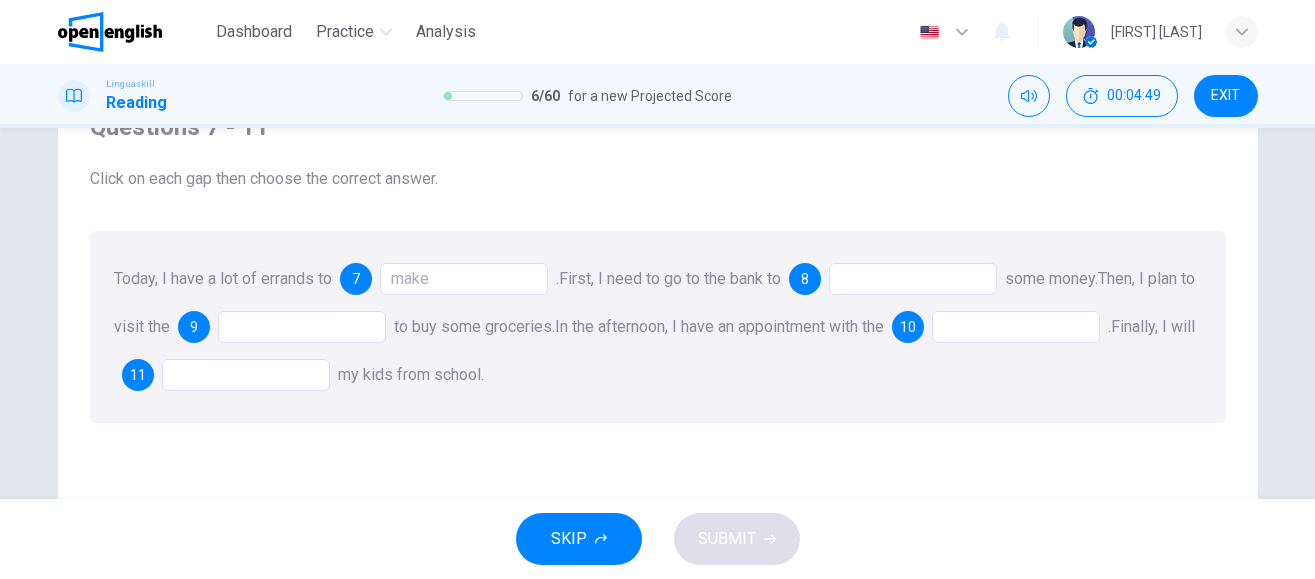 click at bounding box center (913, 279) 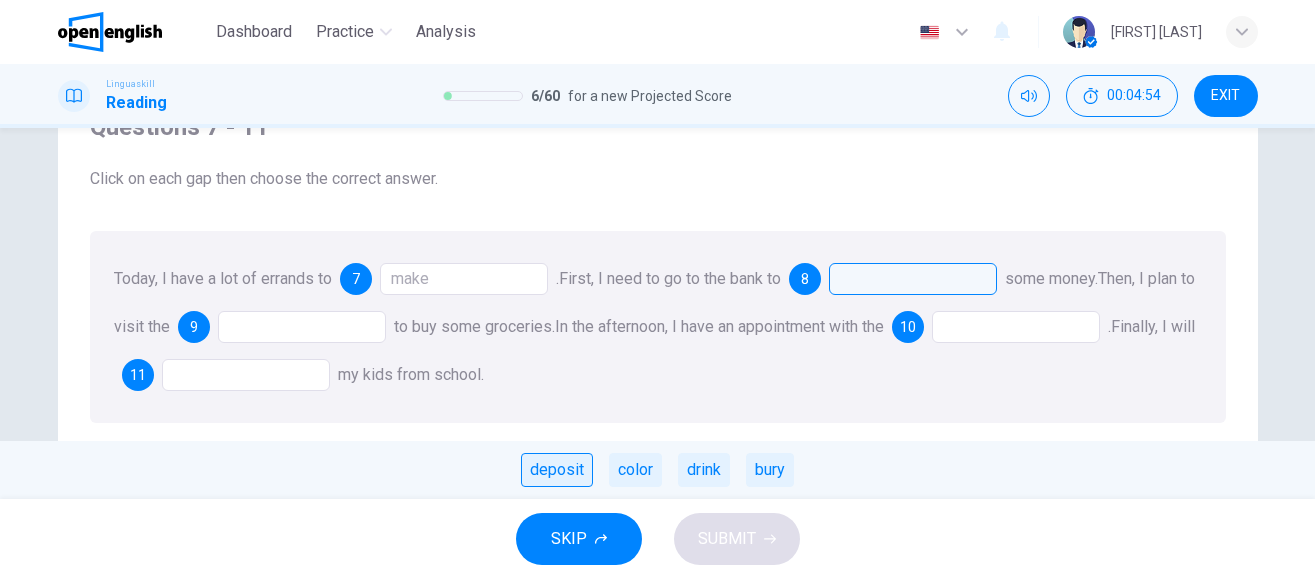 click on "deposit" at bounding box center [557, 470] 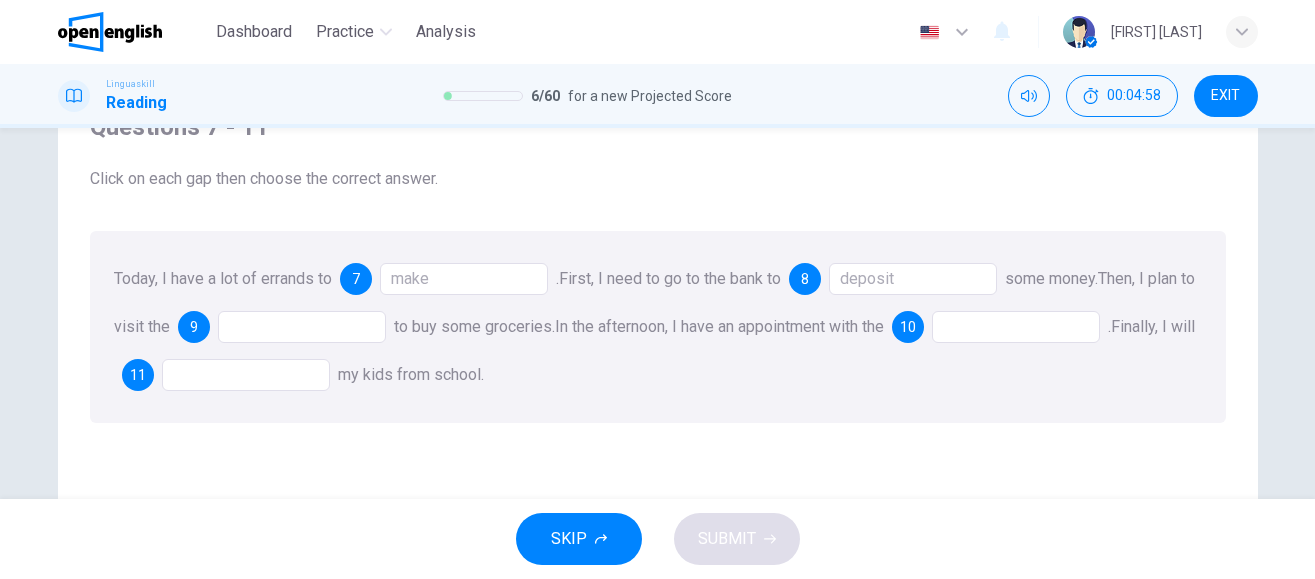 click at bounding box center (302, 327) 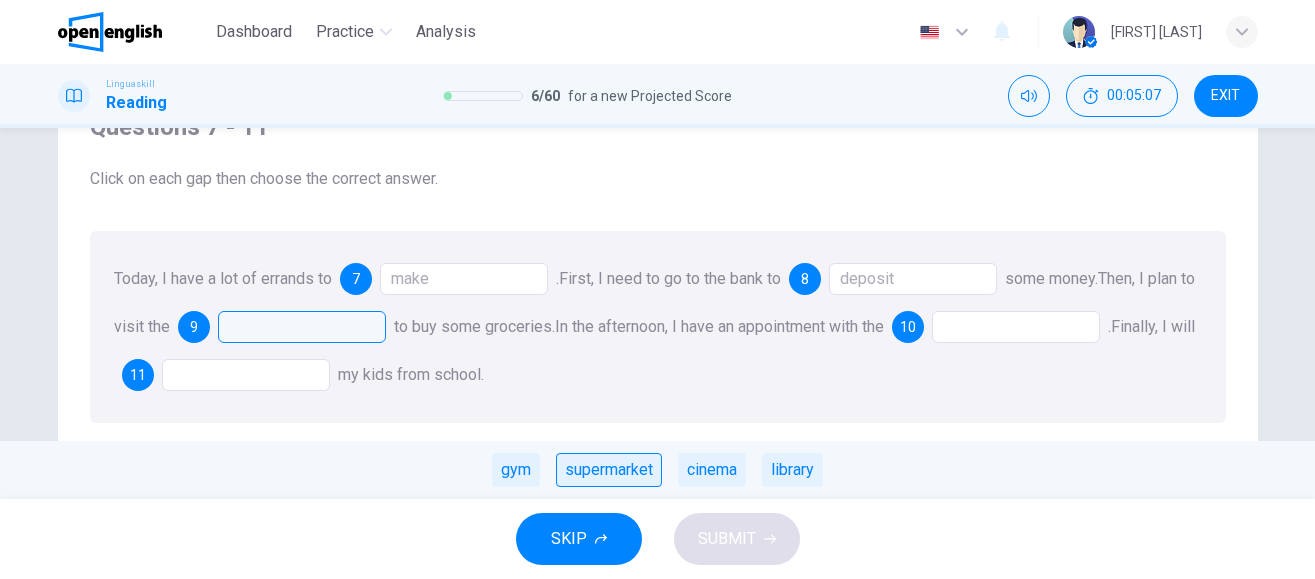 click on "supermarket" at bounding box center [609, 470] 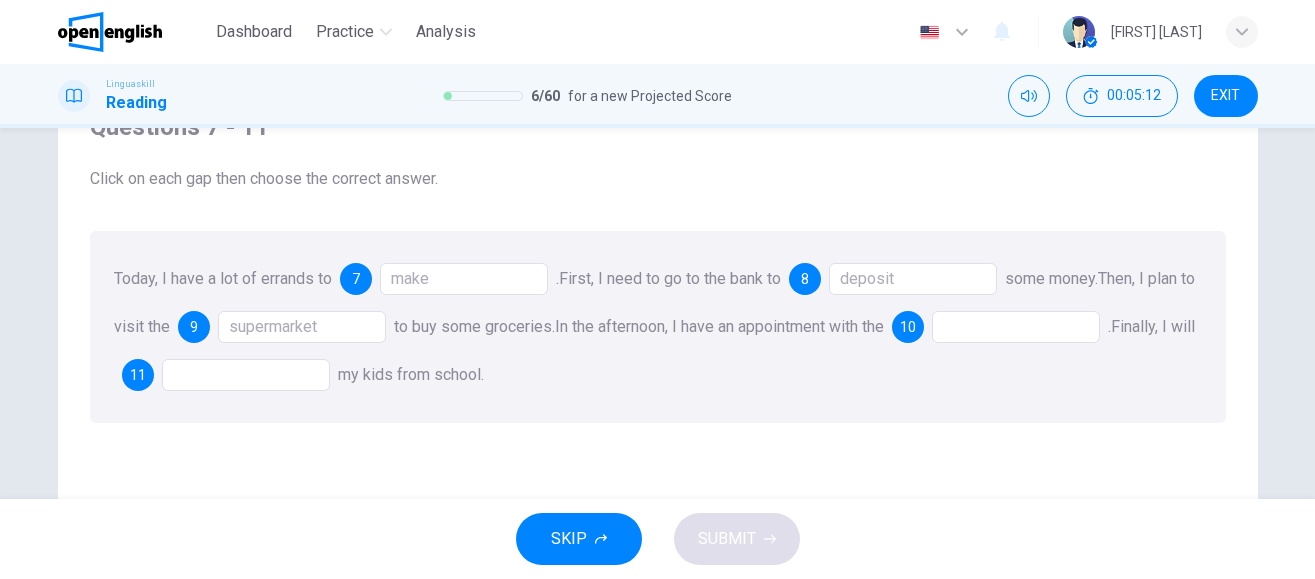 click at bounding box center [1016, 327] 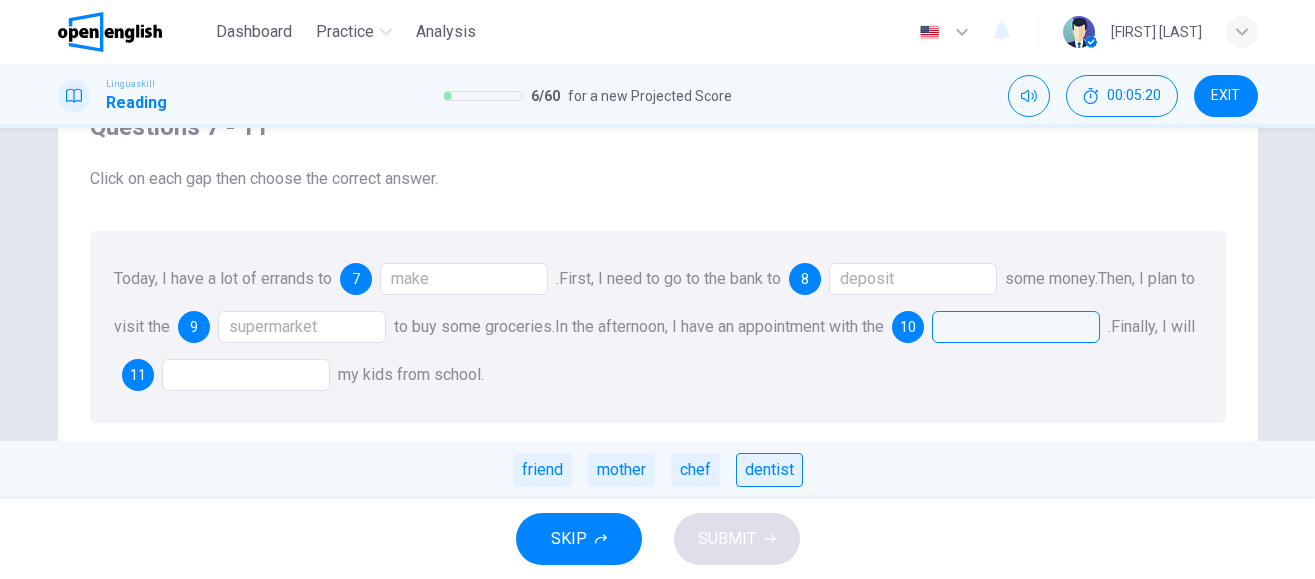 click on "dentist" at bounding box center [769, 470] 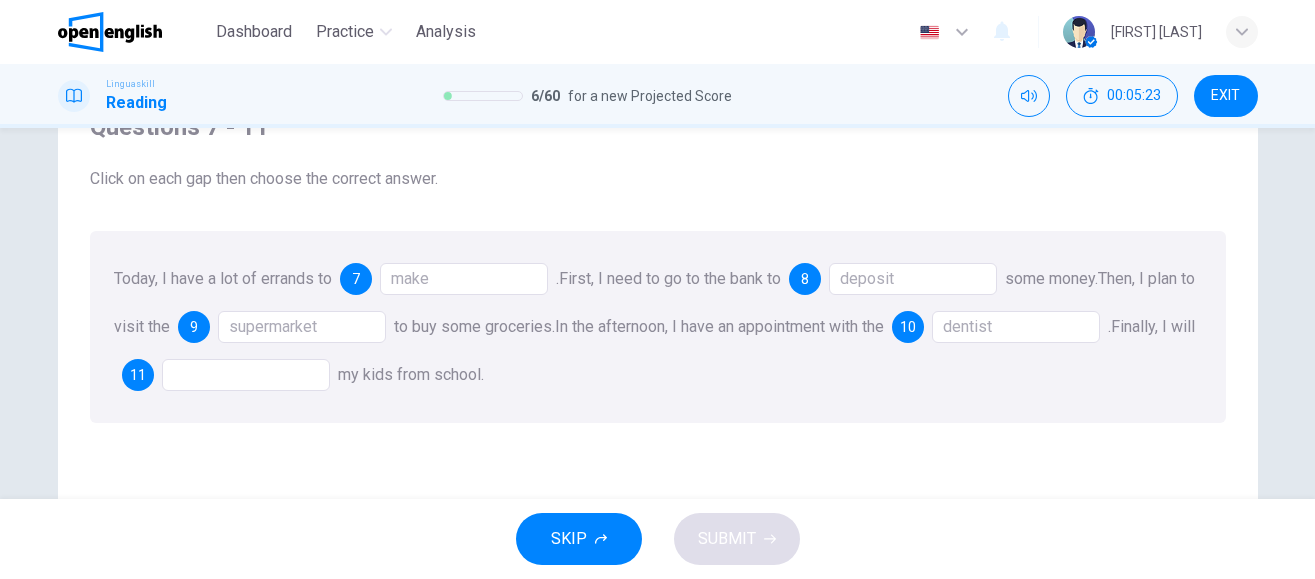 click at bounding box center [246, 375] 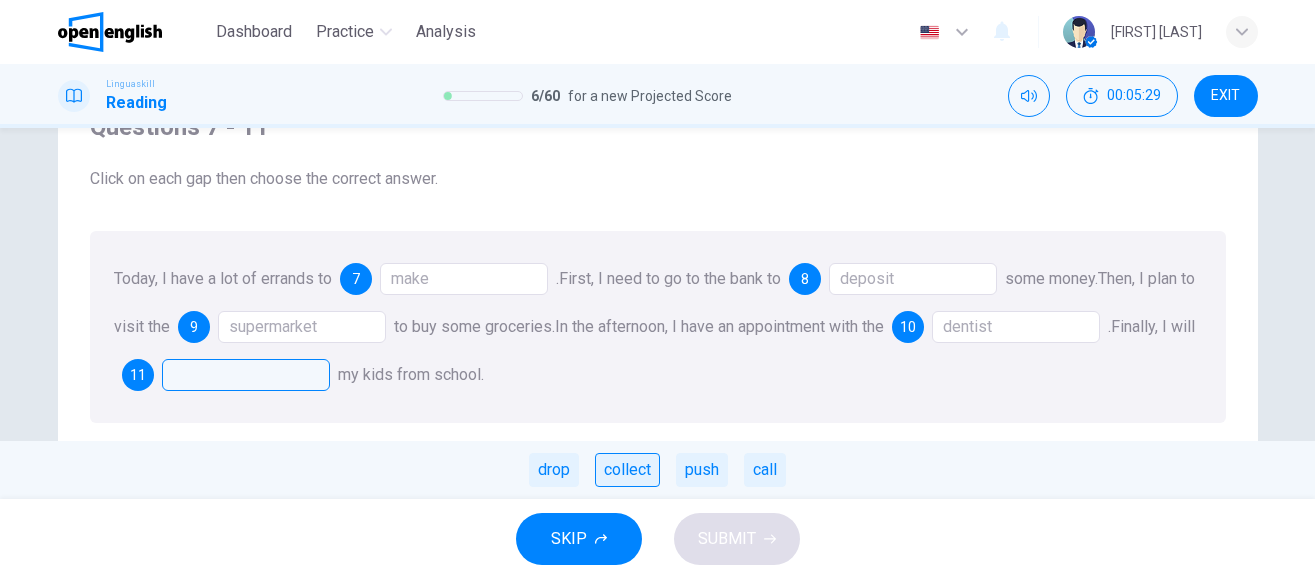 click on "collect" at bounding box center (627, 470) 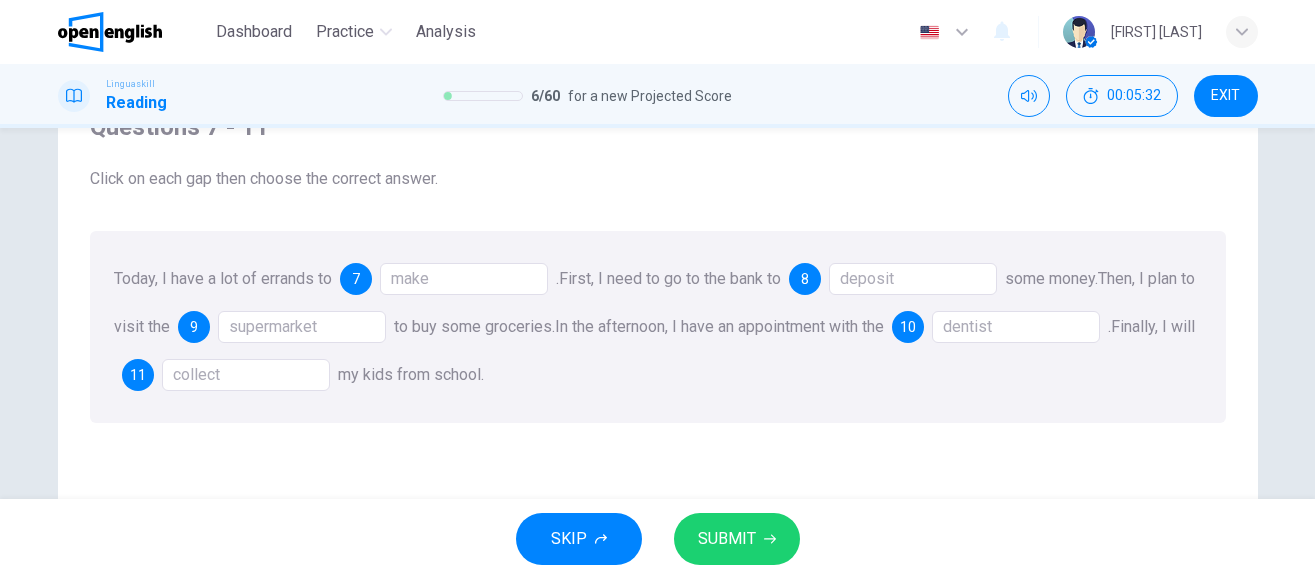 click on "SKIP SUBMIT" at bounding box center (657, 539) 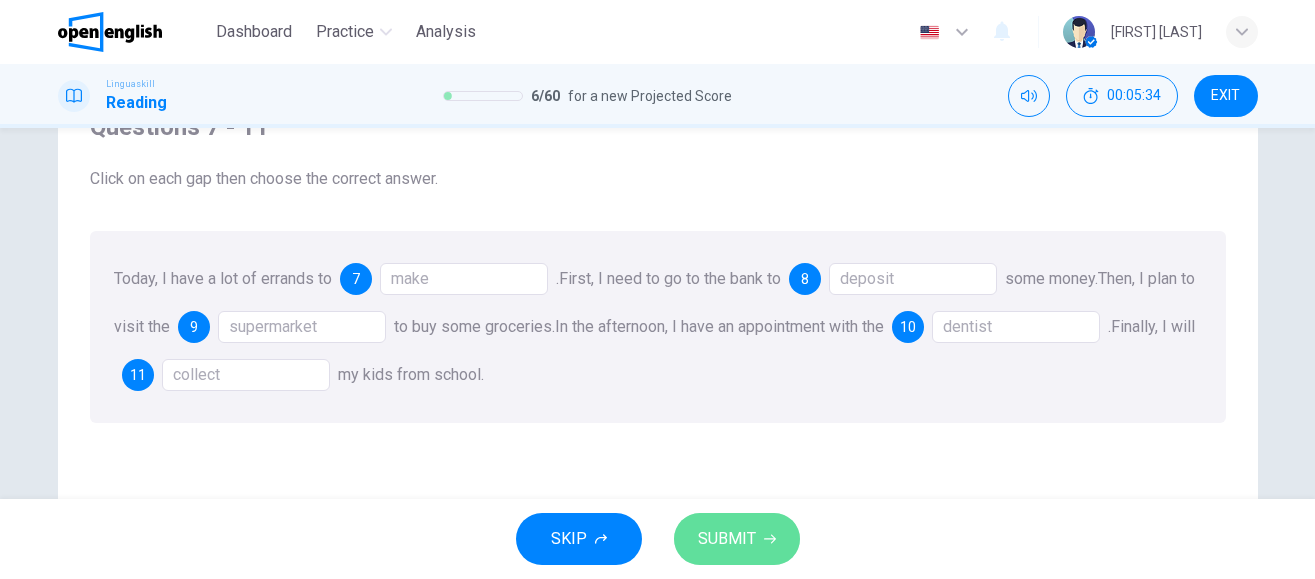 click on "SUBMIT" at bounding box center [727, 539] 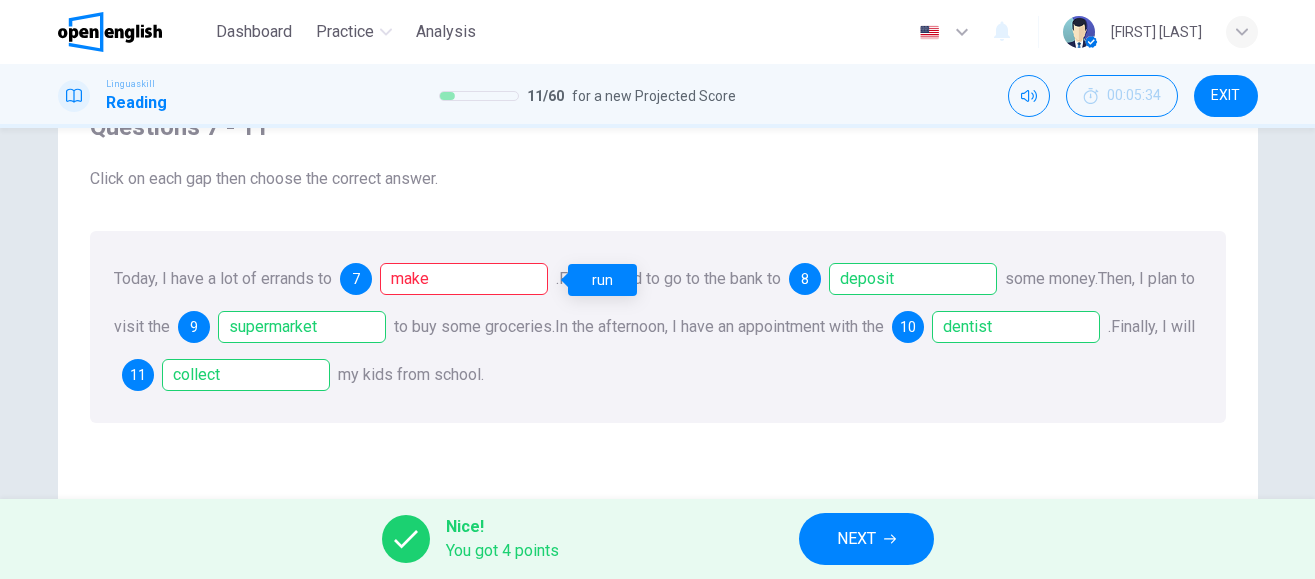 click on "make" at bounding box center [464, 279] 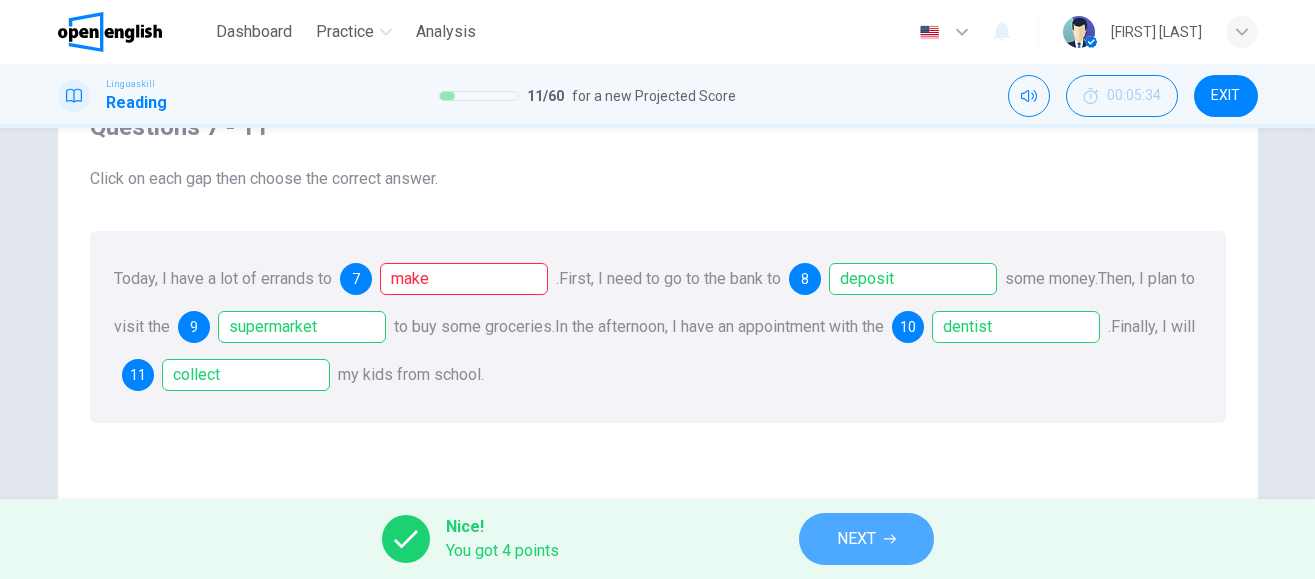 click on "NEXT" at bounding box center [866, 539] 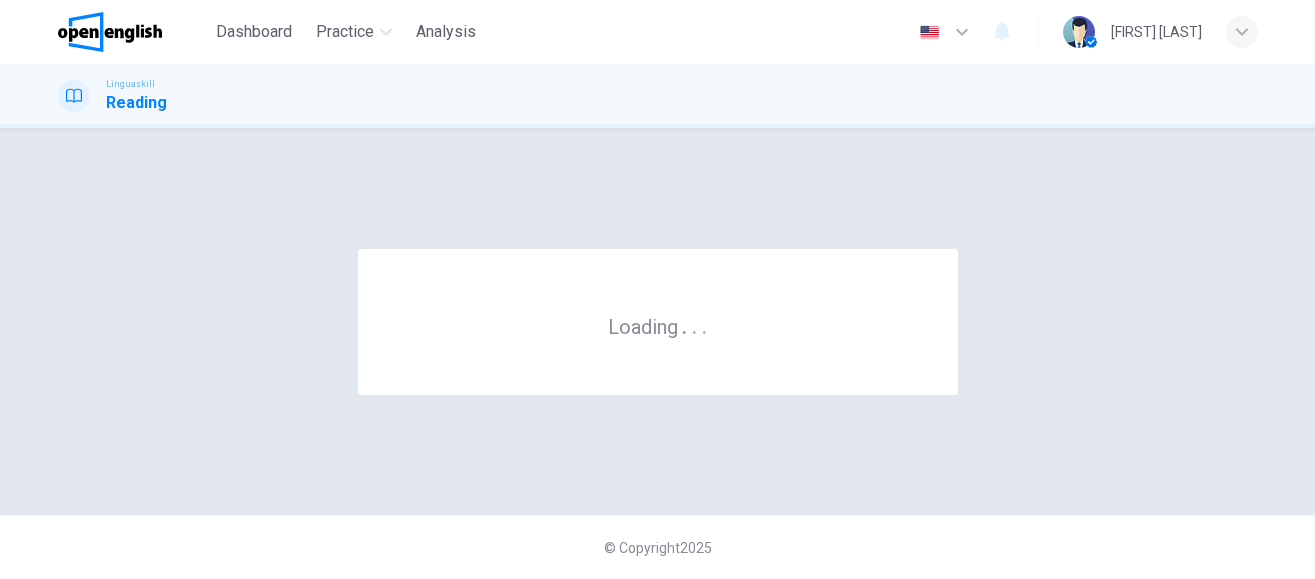 scroll, scrollTop: 0, scrollLeft: 0, axis: both 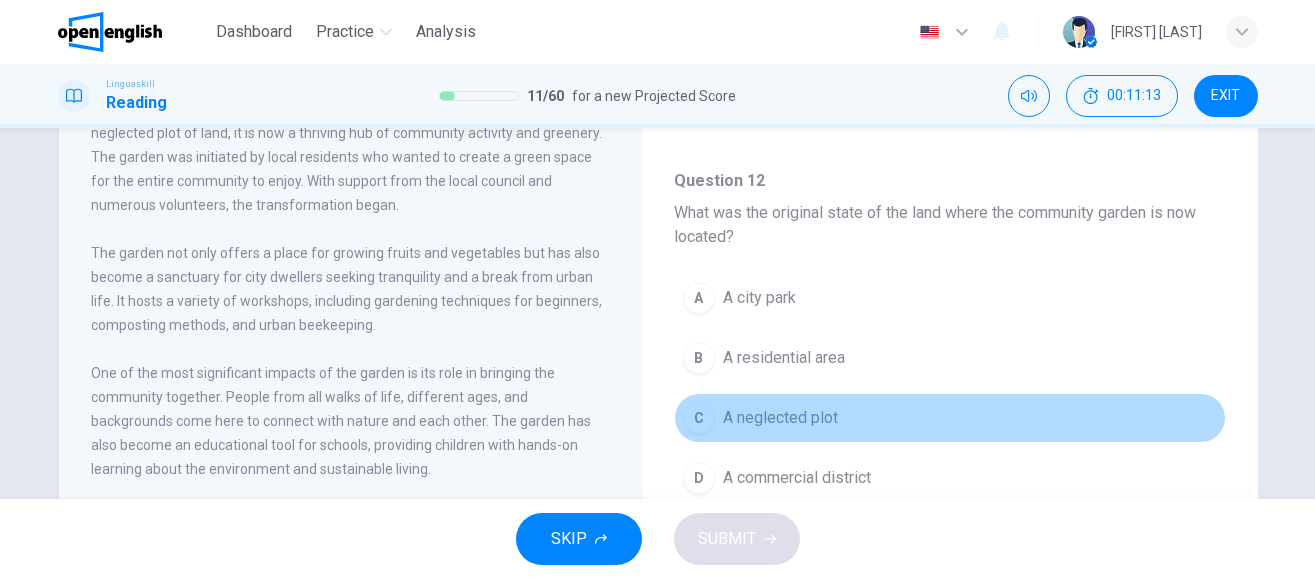 click on "A neglected plot" at bounding box center (780, 418) 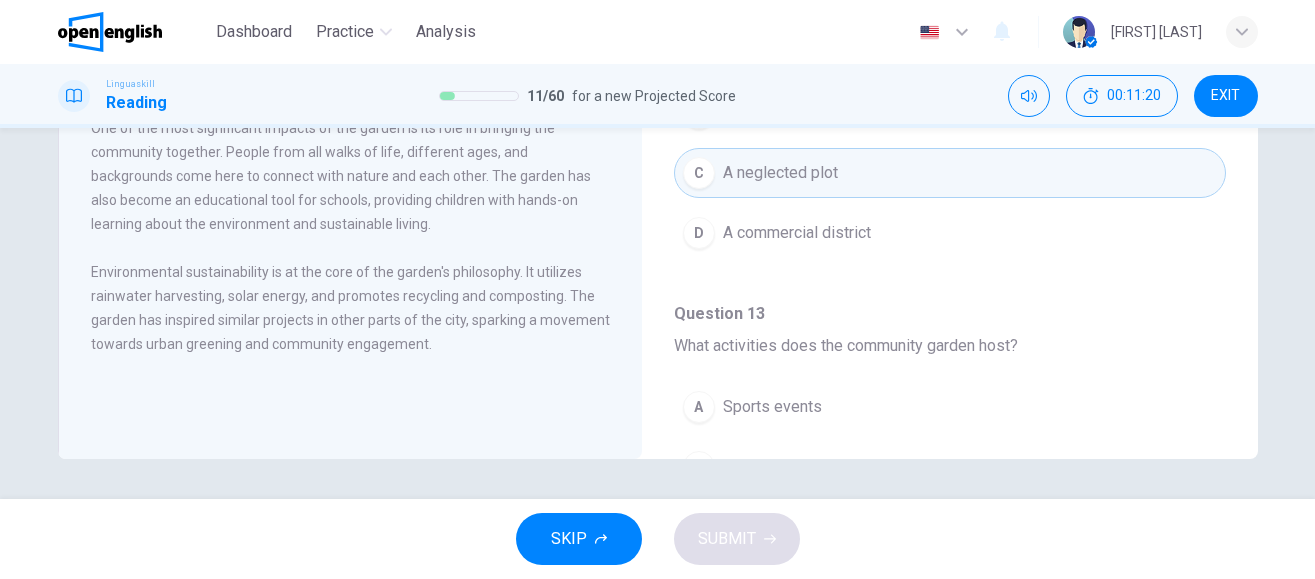 scroll, scrollTop: 402, scrollLeft: 0, axis: vertical 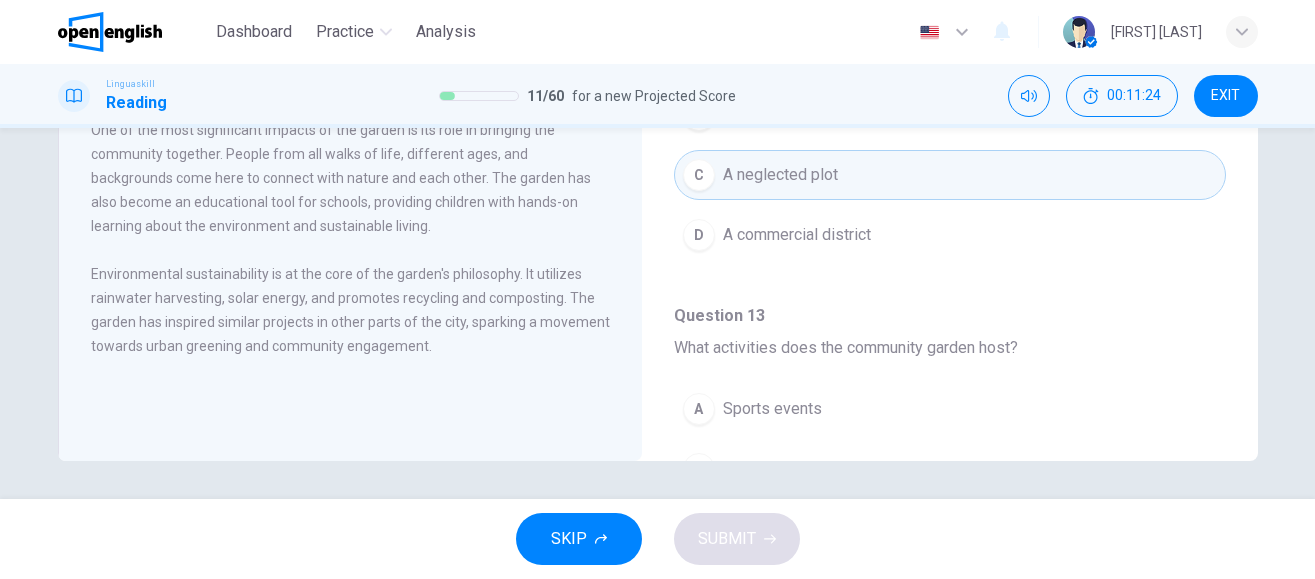 click on "What activities does the community garden host?" at bounding box center (846, 347) 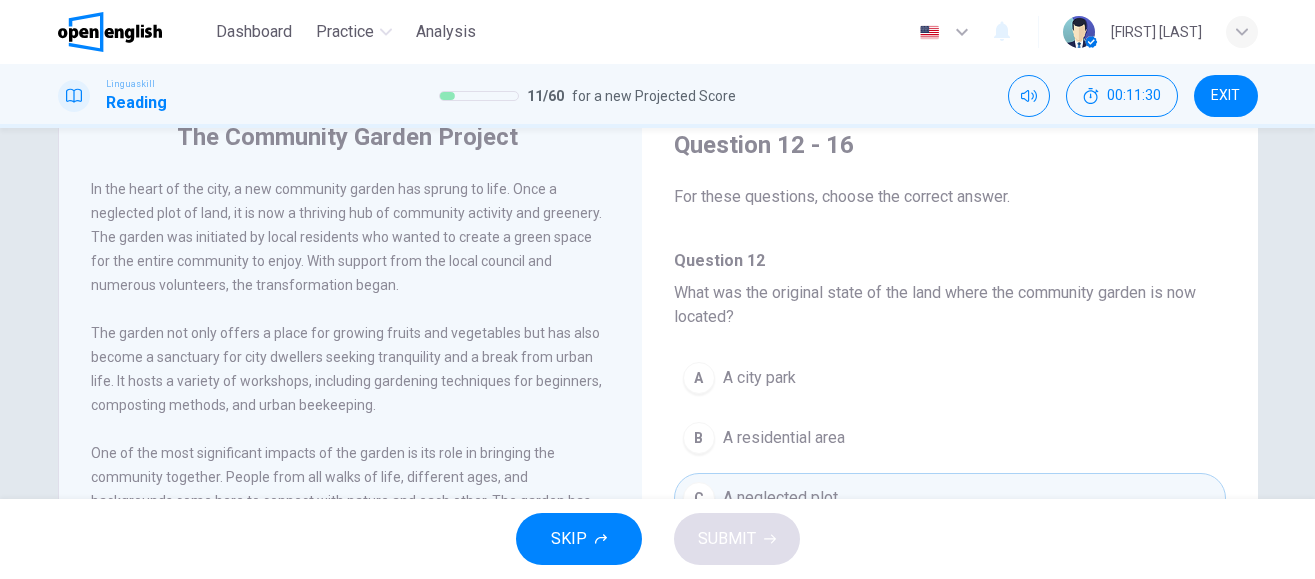 scroll, scrollTop: 29, scrollLeft: 0, axis: vertical 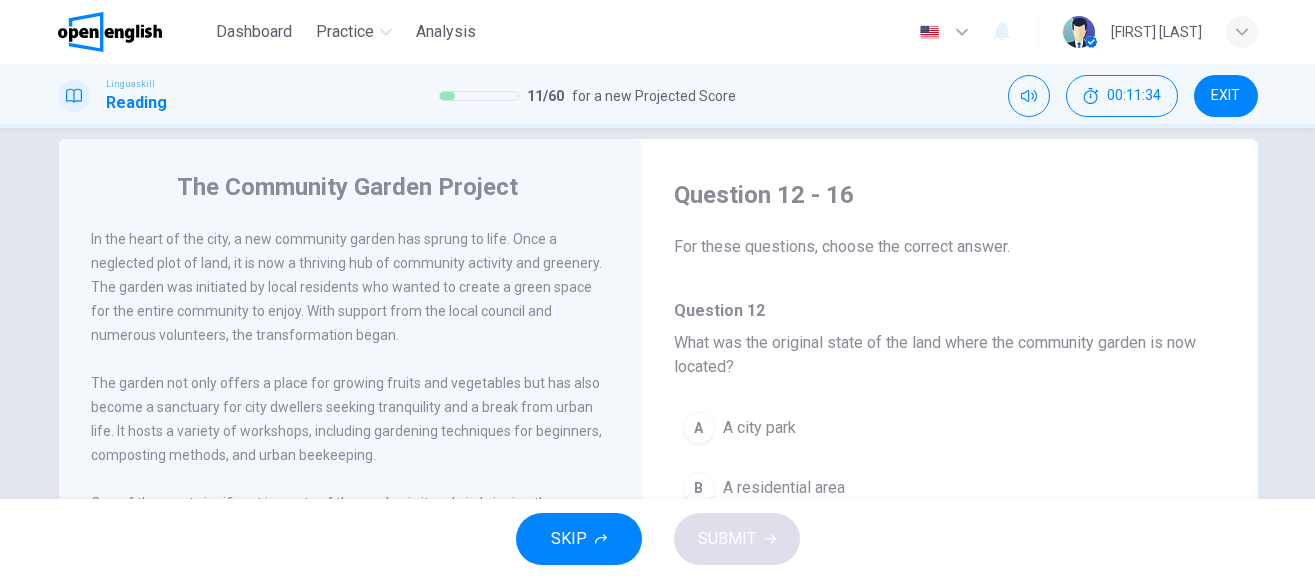 click on "SKIP SUBMIT" at bounding box center (657, 539) 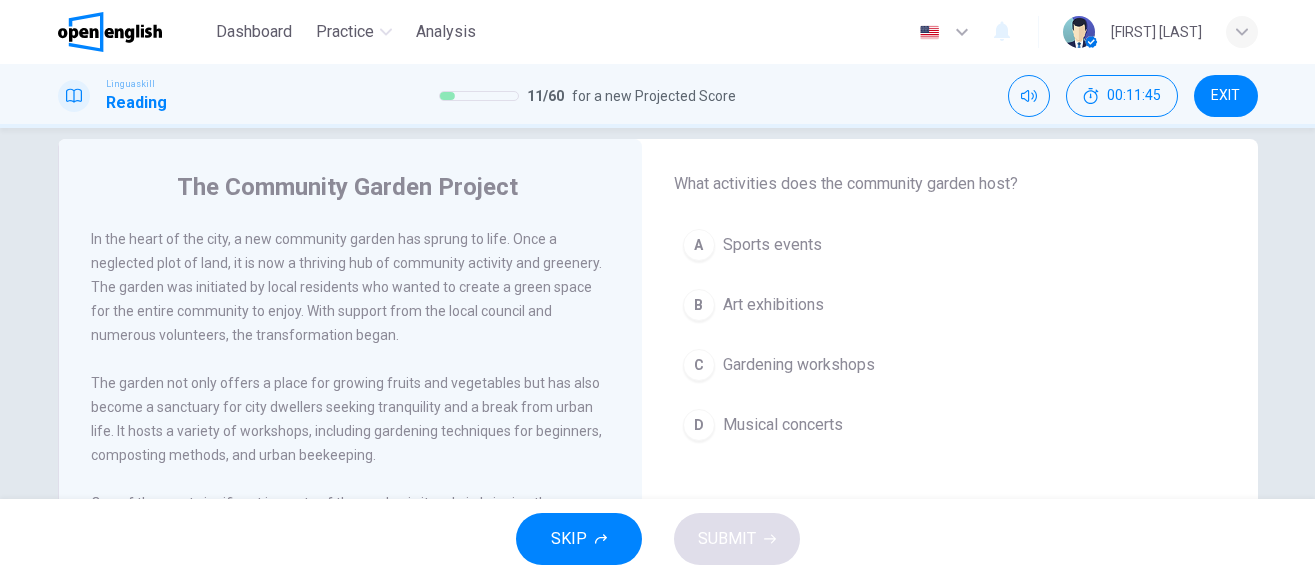 scroll, scrollTop: 543, scrollLeft: 0, axis: vertical 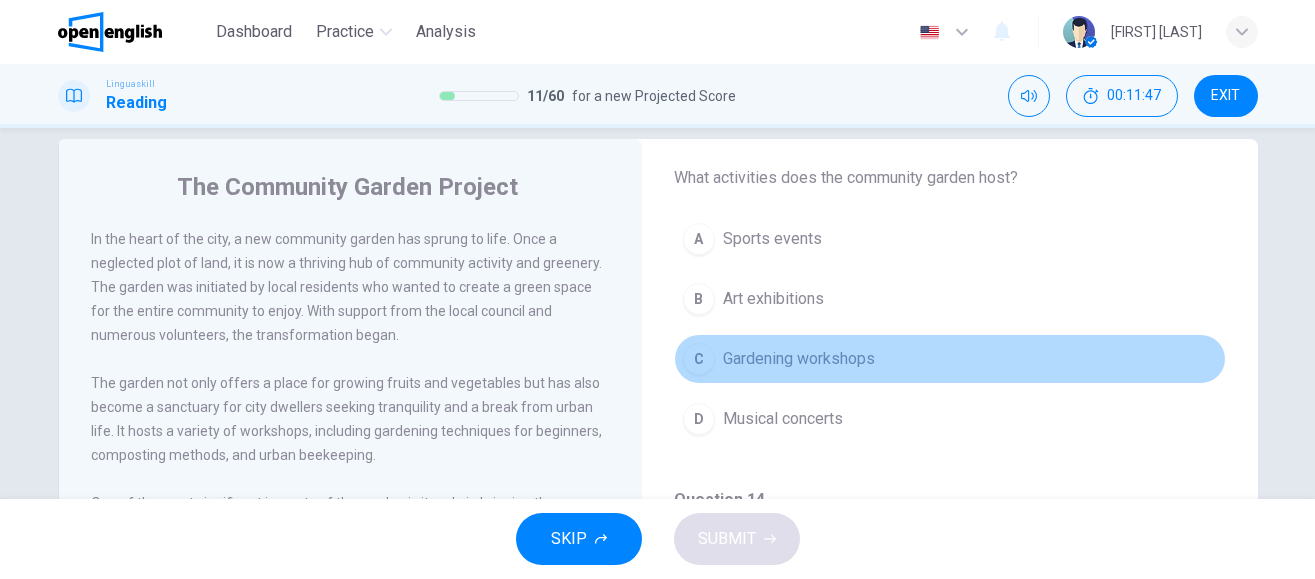 click on "Gardening workshops" at bounding box center (799, 359) 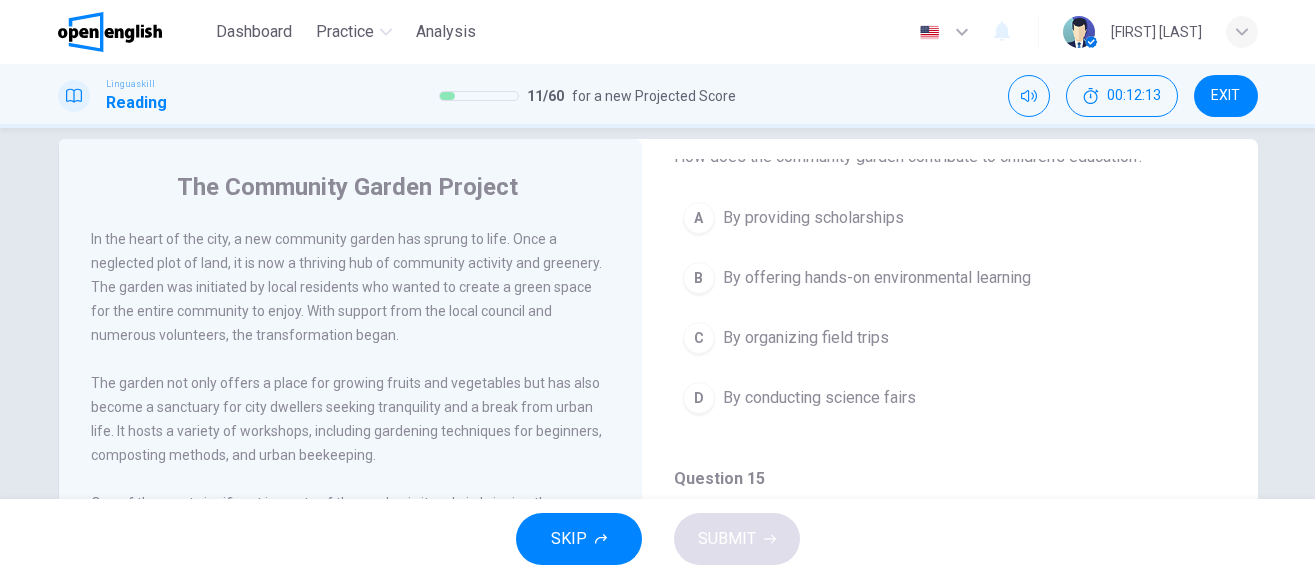 scroll, scrollTop: 915, scrollLeft: 0, axis: vertical 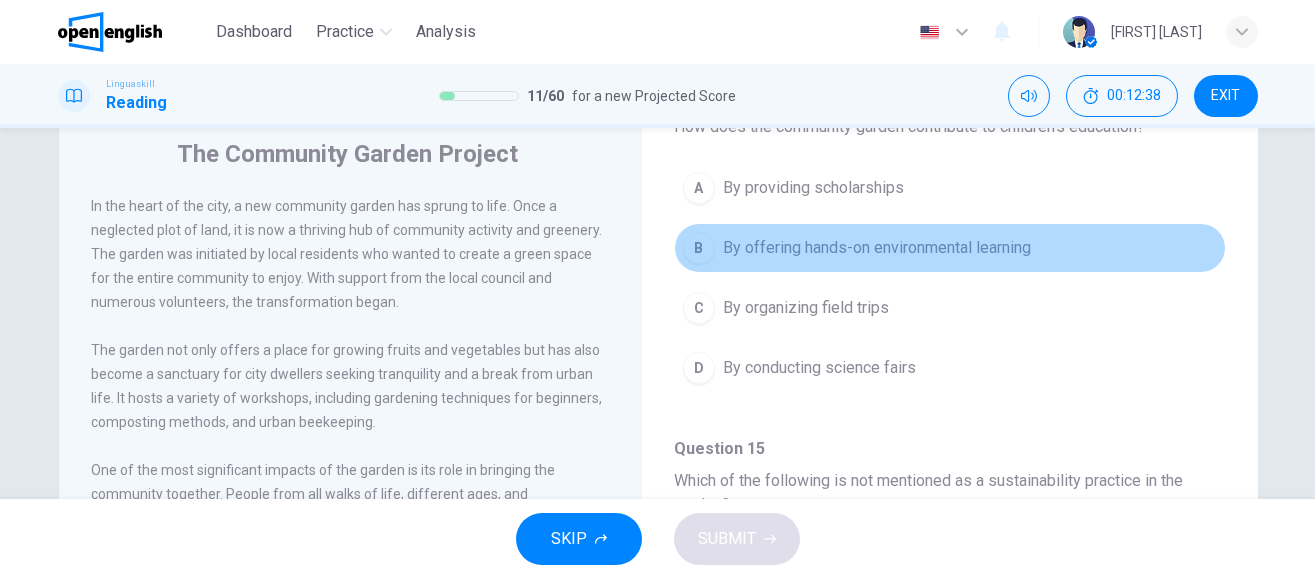click on "By offering hands-on environmental learning" at bounding box center (877, 248) 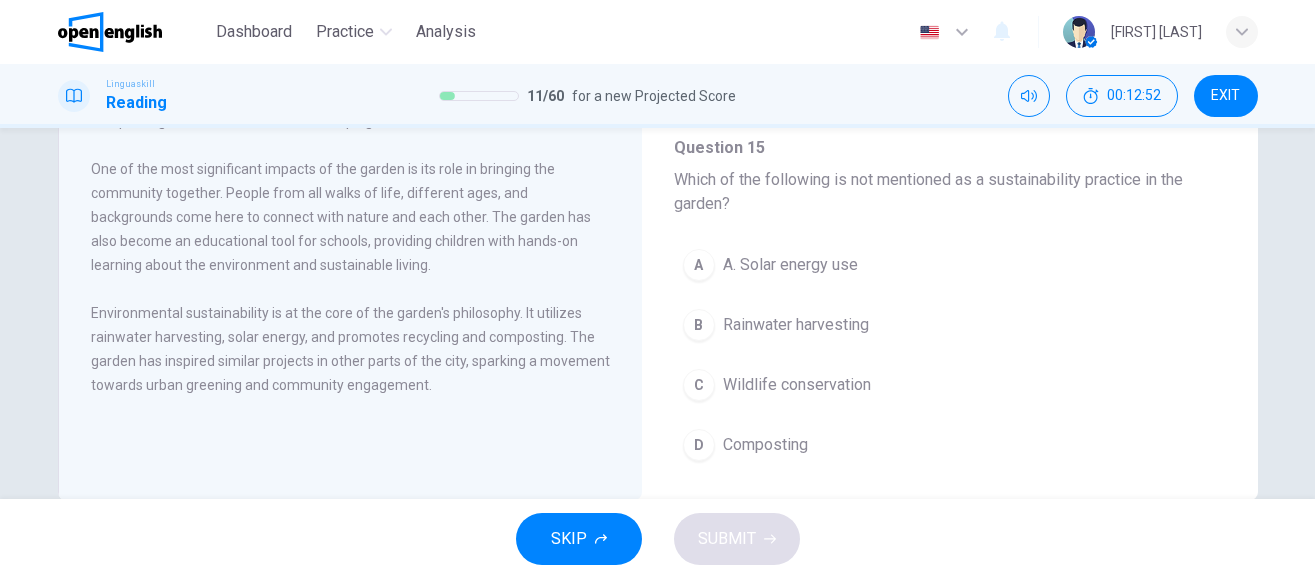 scroll, scrollTop: 361, scrollLeft: 0, axis: vertical 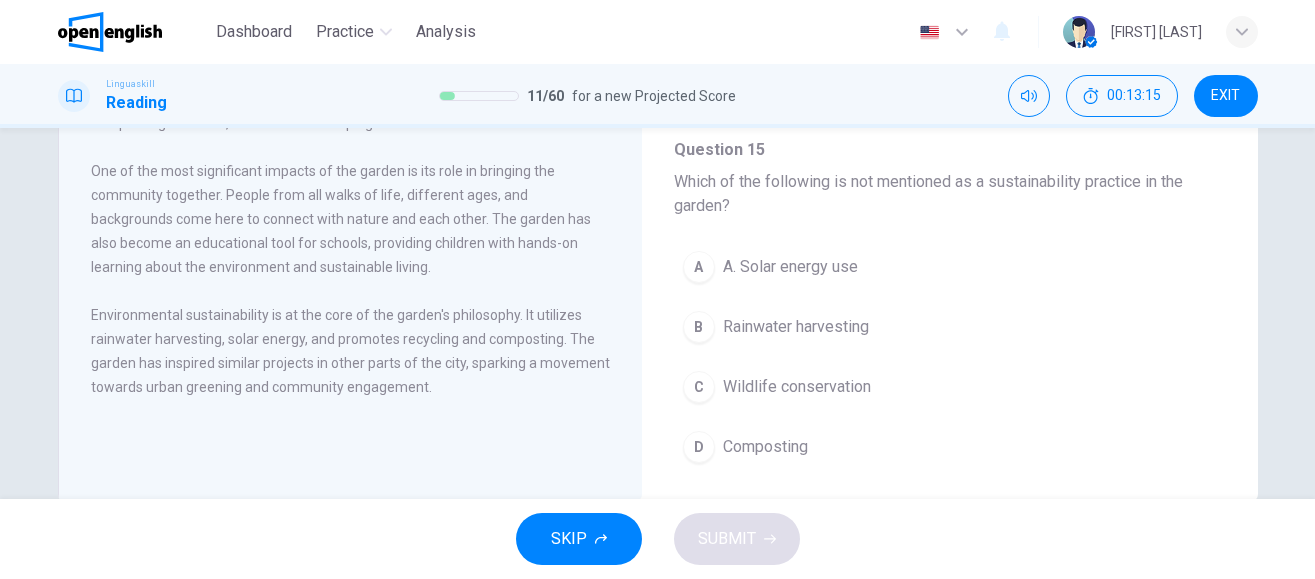 click on "Wildlife conservation" at bounding box center (797, 387) 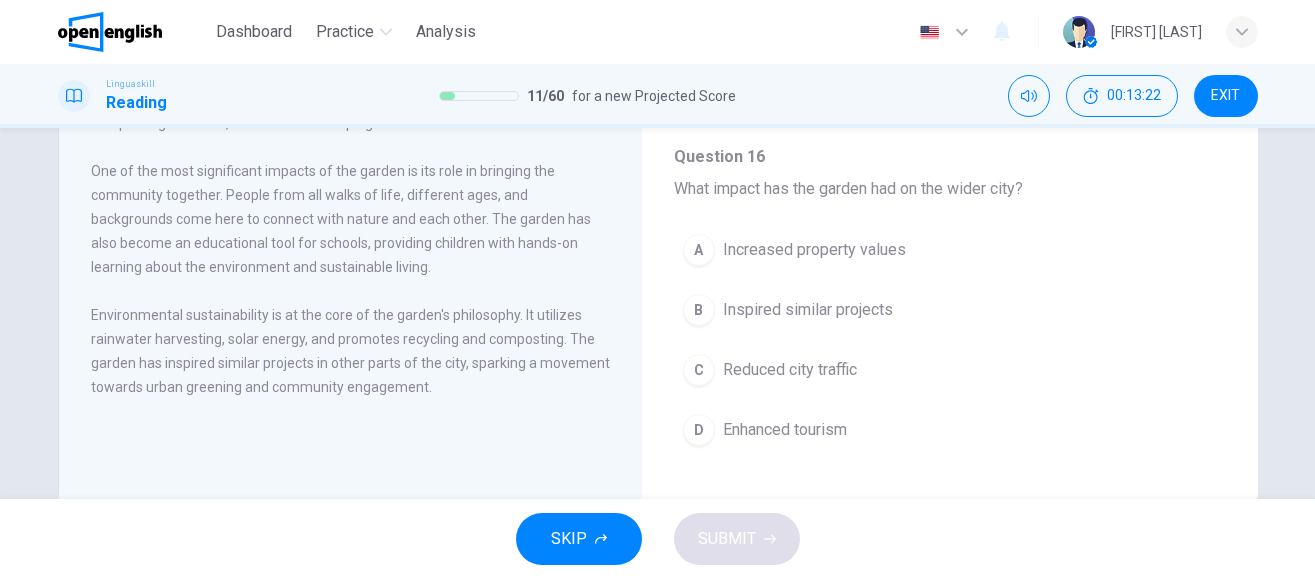 scroll, scrollTop: 1299, scrollLeft: 0, axis: vertical 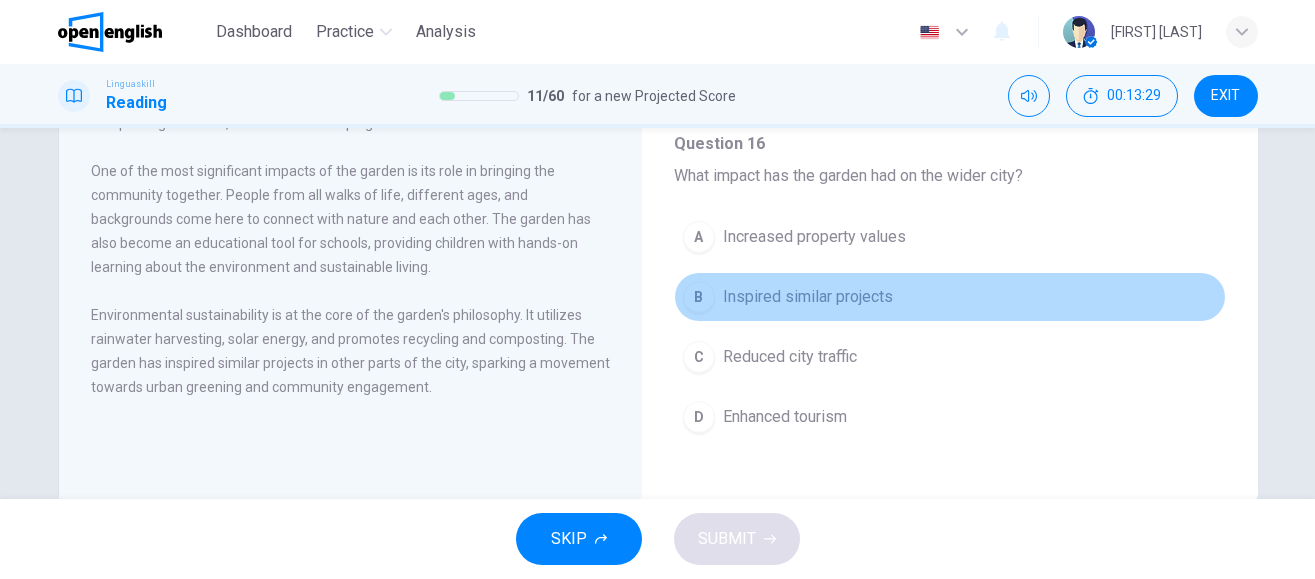 click on "Inspired similar projects" at bounding box center [808, 297] 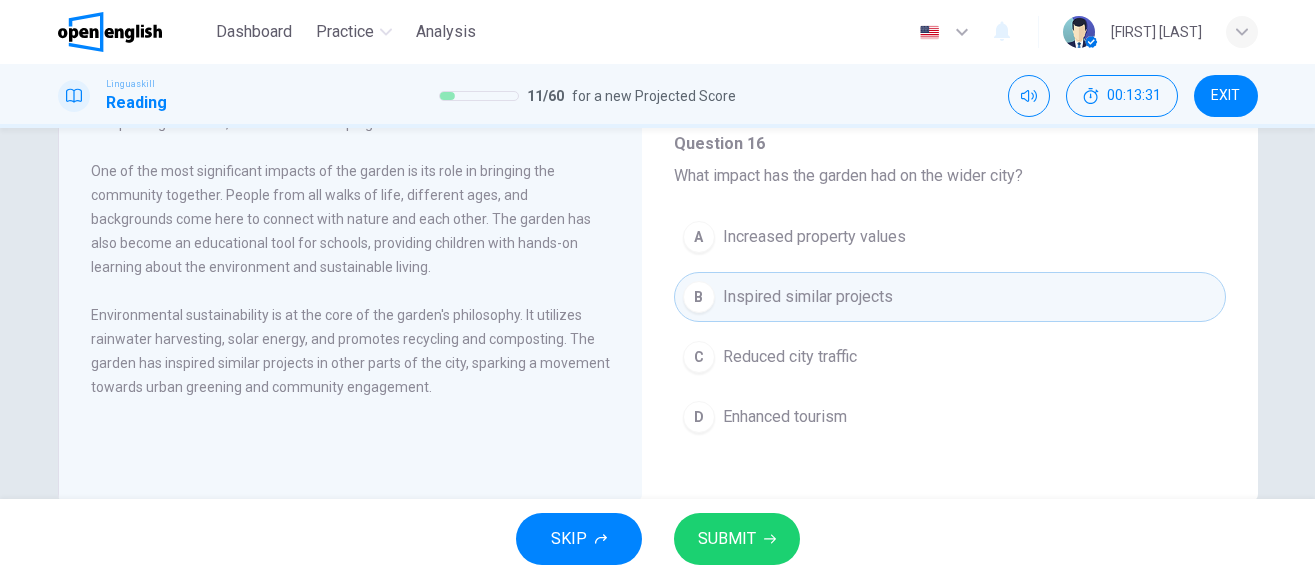 click on "SUBMIT" at bounding box center [727, 539] 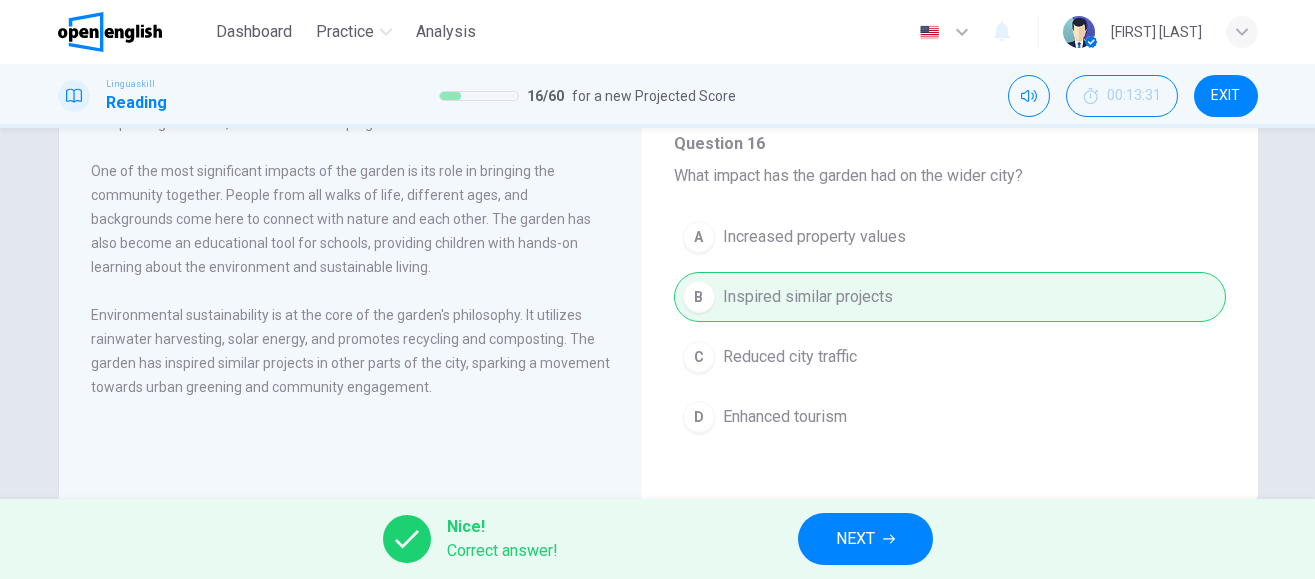 click on "NEXT" at bounding box center [855, 539] 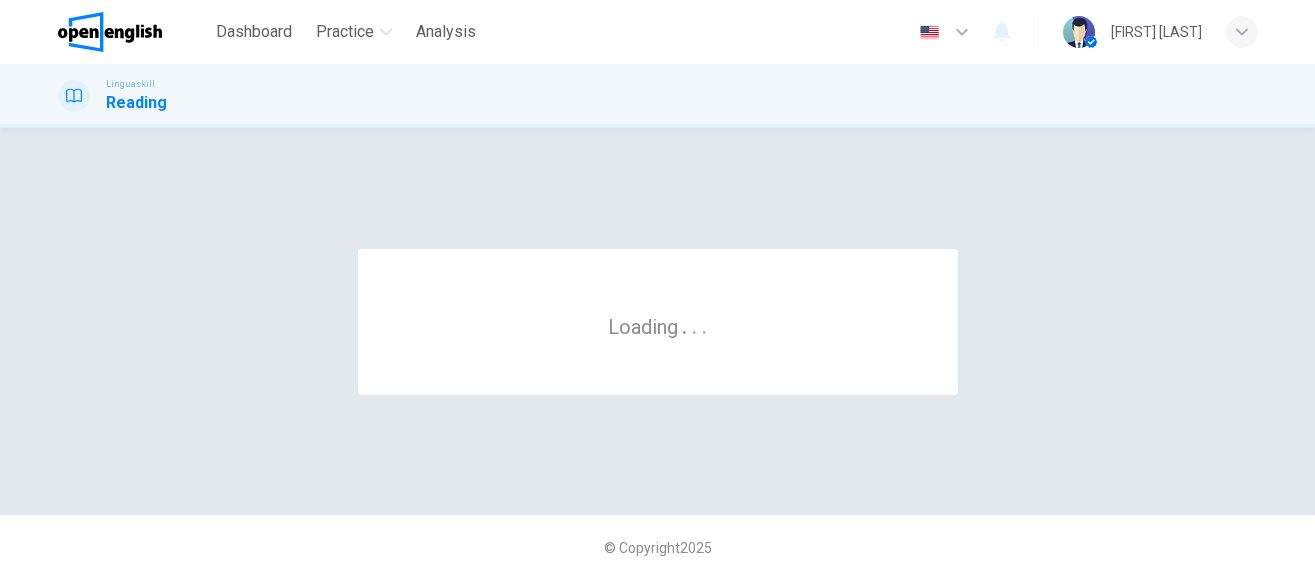 scroll, scrollTop: 0, scrollLeft: 0, axis: both 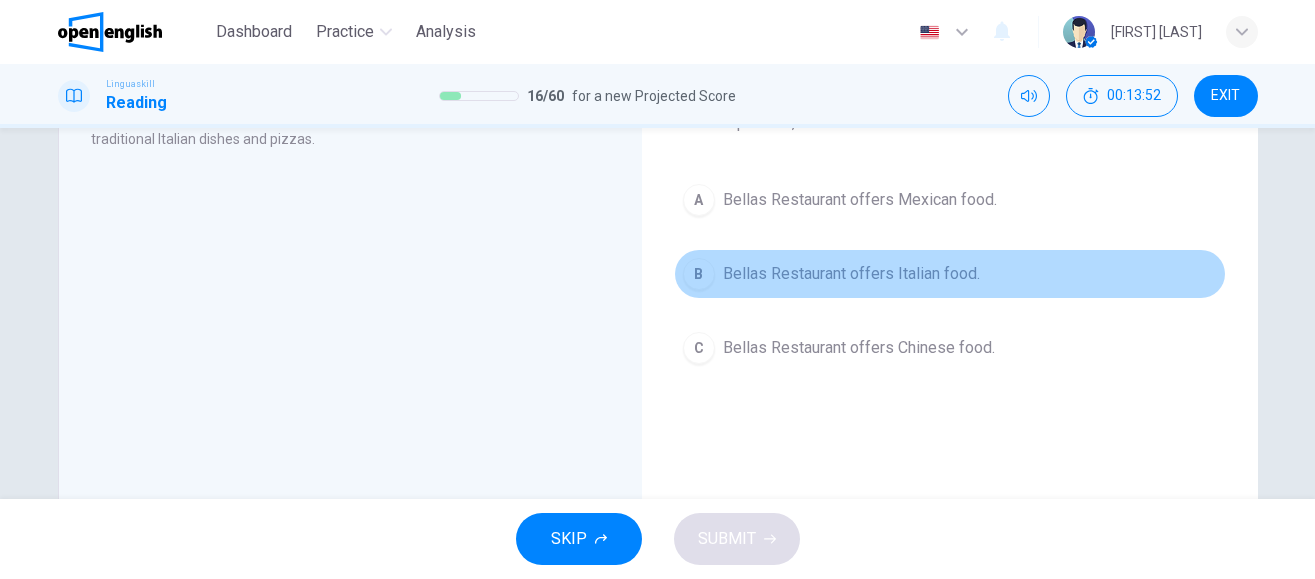 click on "Bellas Restaurant offers Italian food." at bounding box center (851, 274) 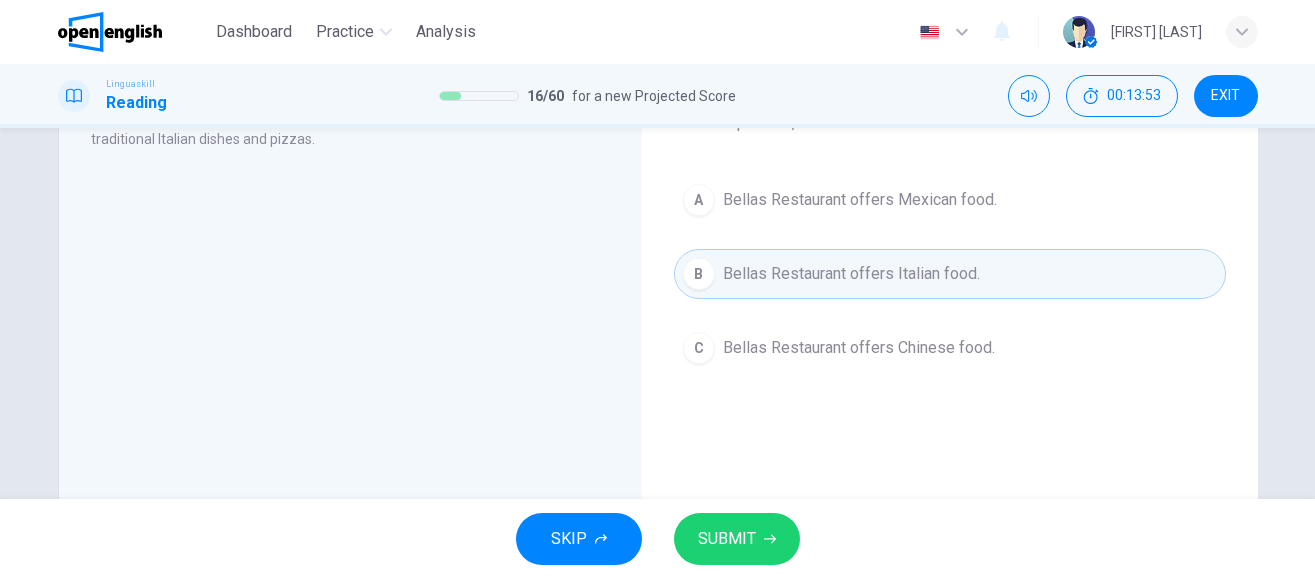 click on "SUBMIT" at bounding box center (727, 539) 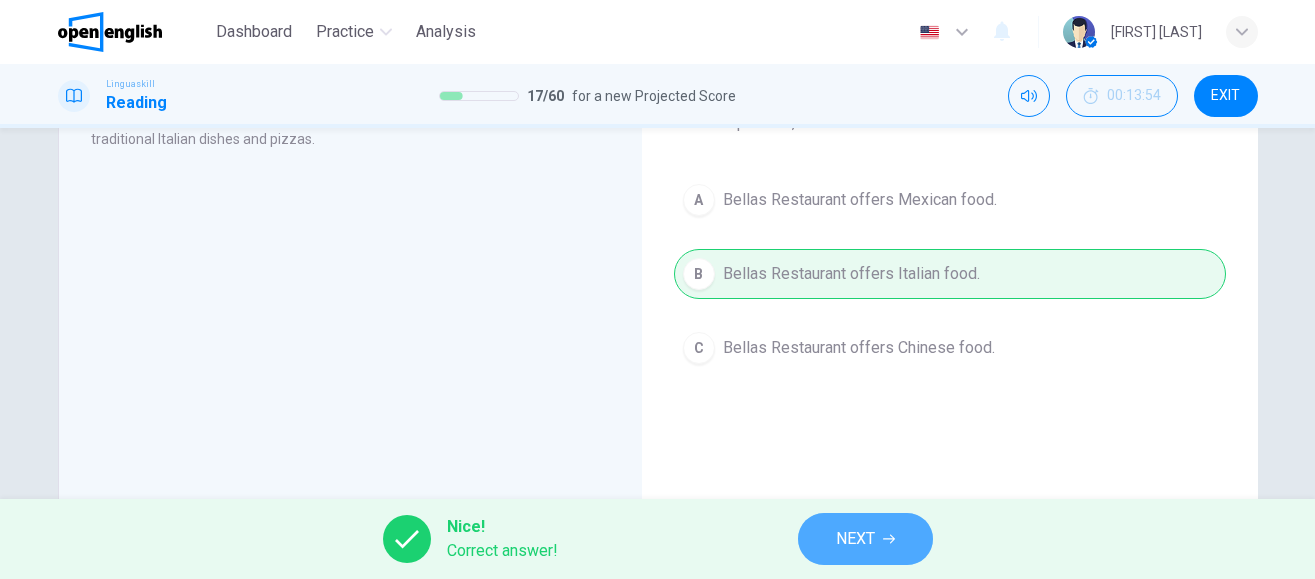 click on "NEXT" at bounding box center (855, 539) 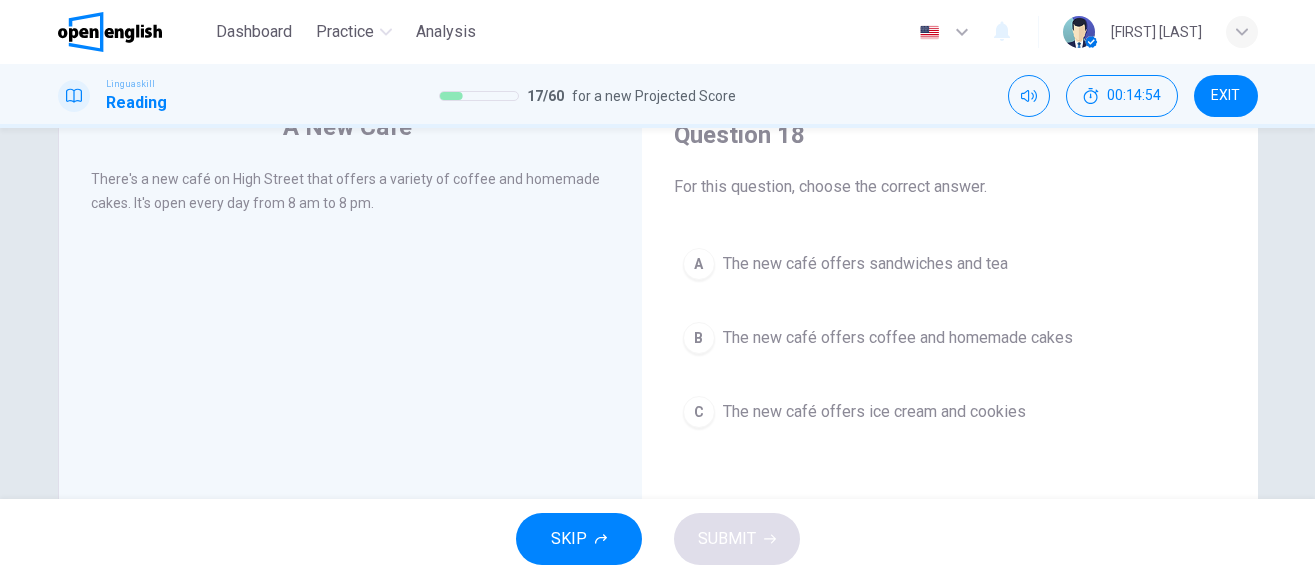 scroll, scrollTop: 93, scrollLeft: 0, axis: vertical 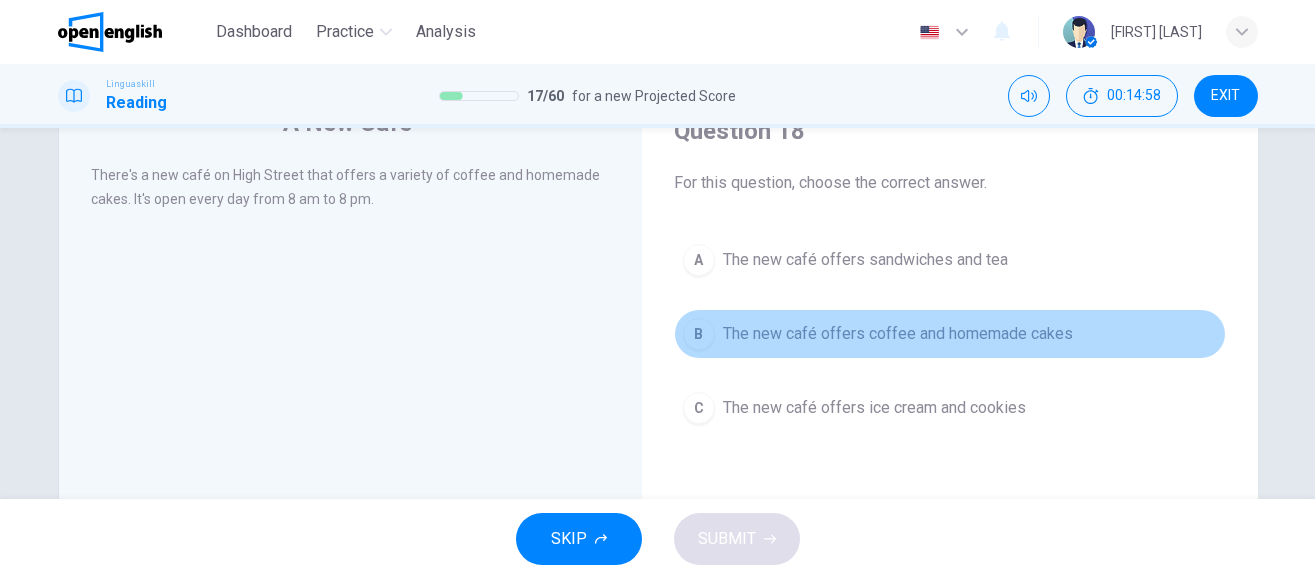 click on "The new café offers coffee and homemade cakes" at bounding box center (898, 334) 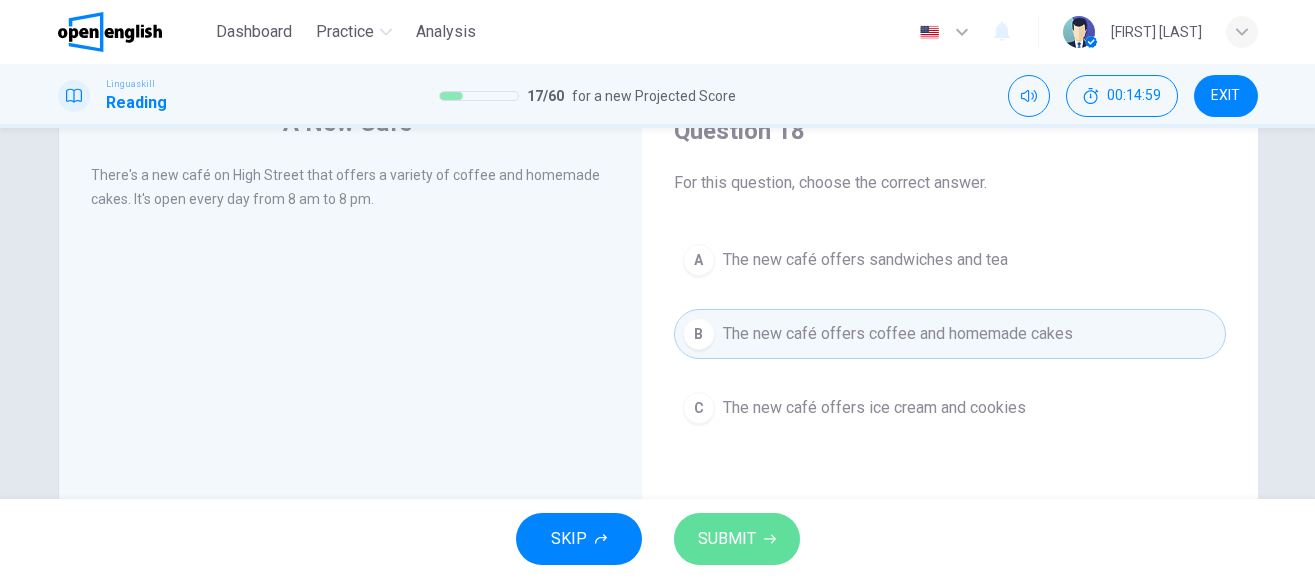 click on "SUBMIT" at bounding box center (727, 539) 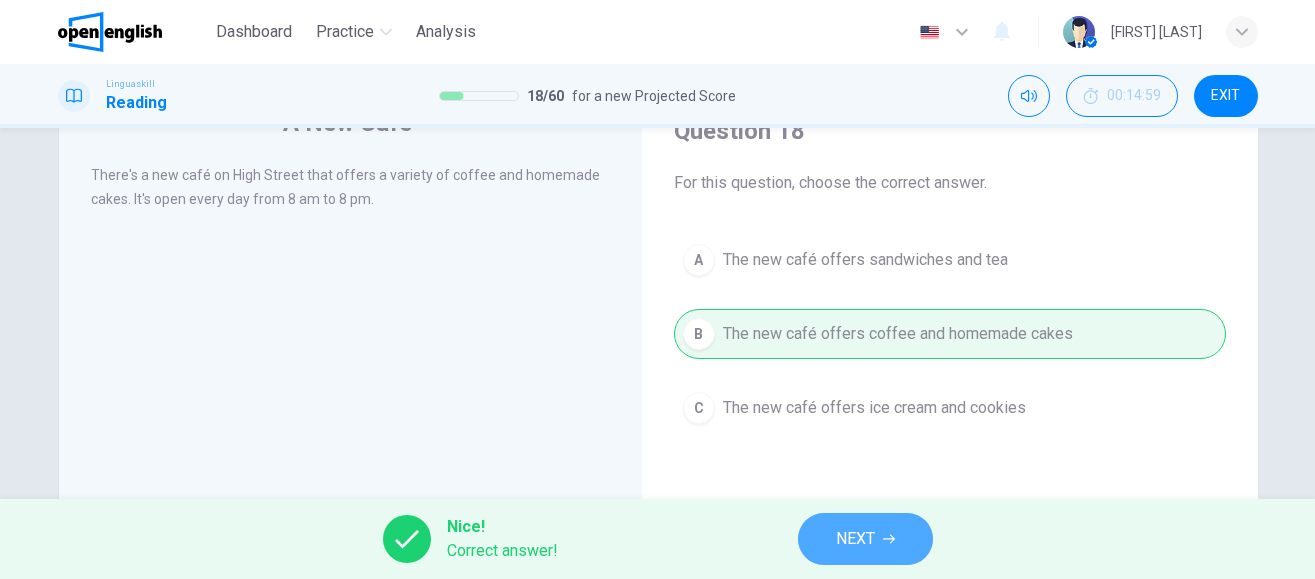 click on "NEXT" at bounding box center [855, 539] 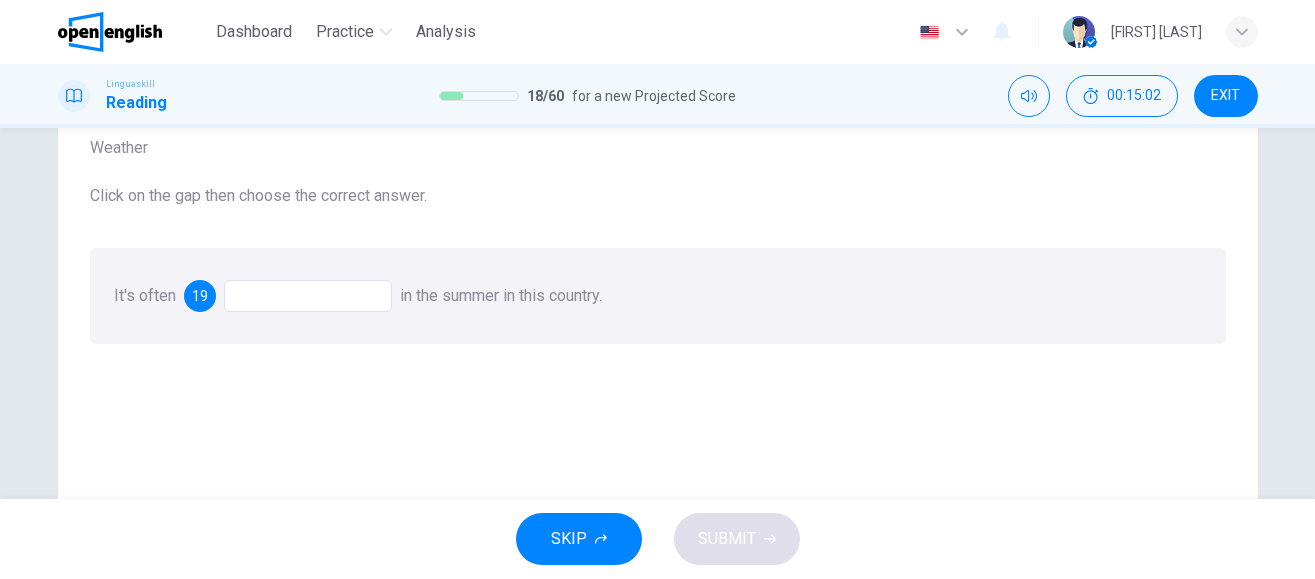 scroll, scrollTop: 143, scrollLeft: 0, axis: vertical 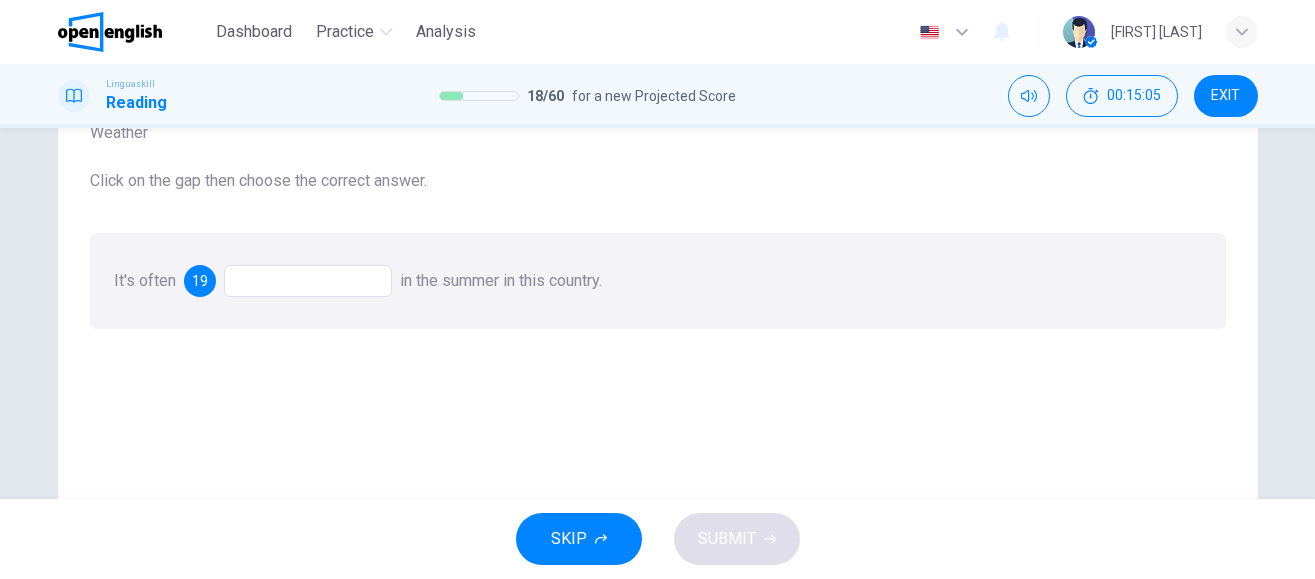 click at bounding box center (308, 281) 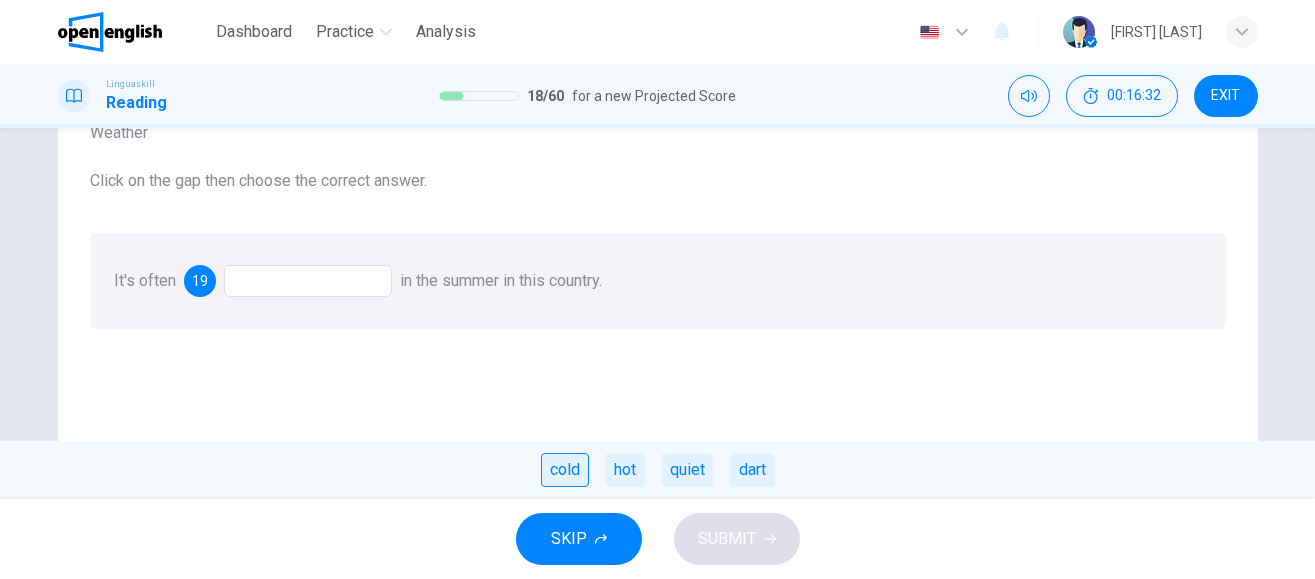 click on "cold" at bounding box center [565, 470] 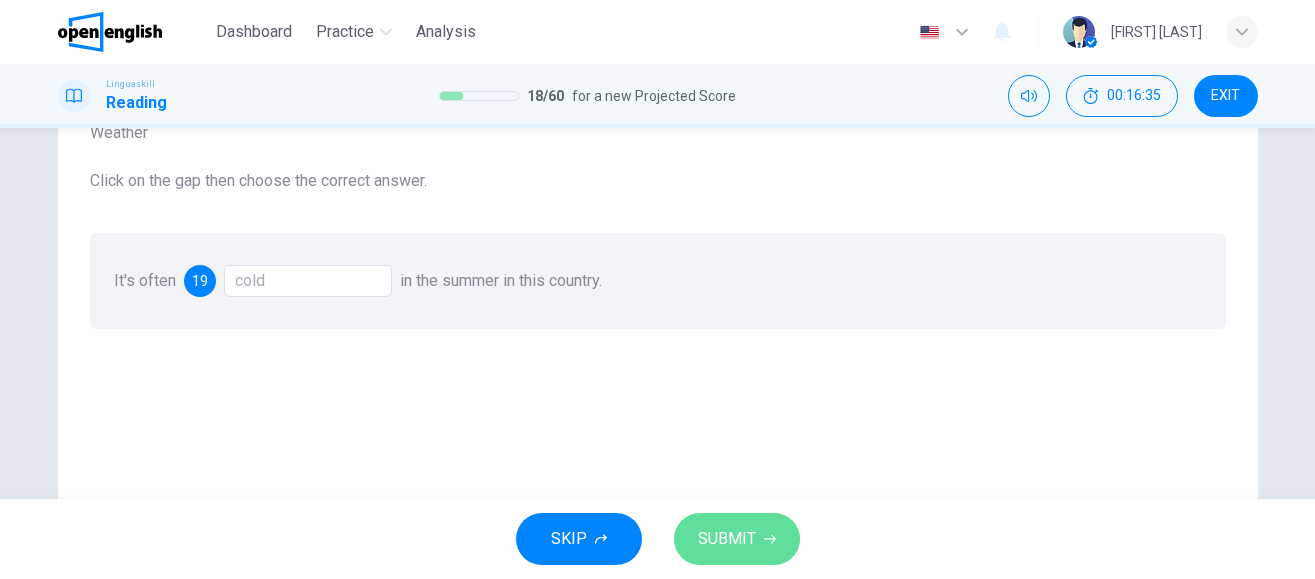click on "SUBMIT" at bounding box center (727, 539) 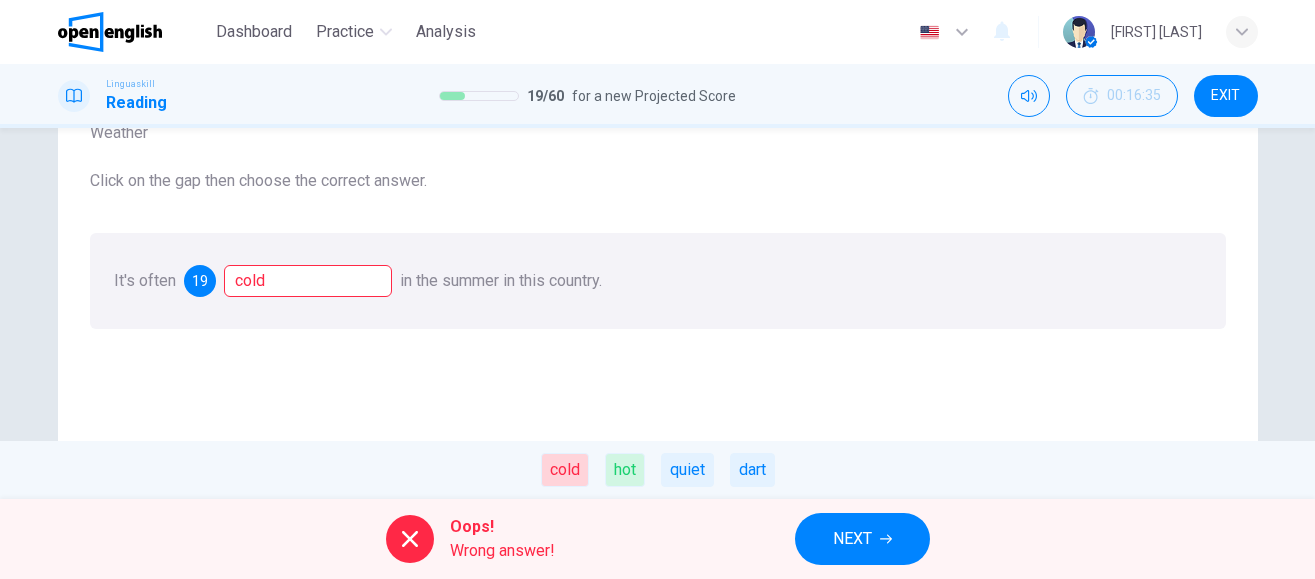 click on "hot" at bounding box center [625, 470] 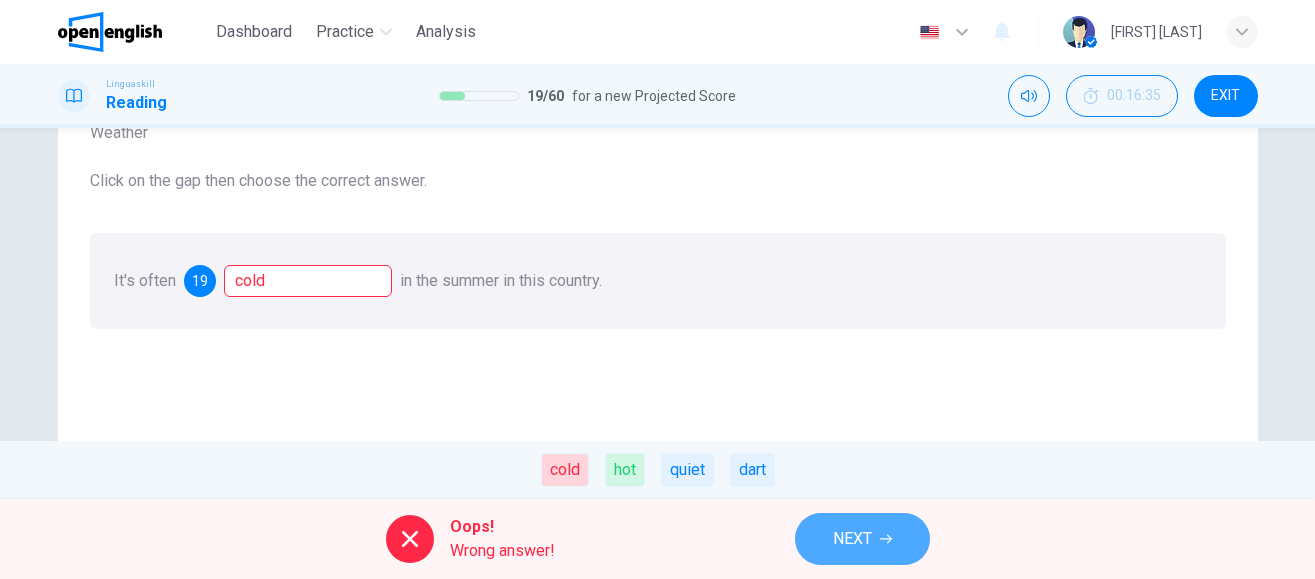 click on "NEXT" at bounding box center (852, 539) 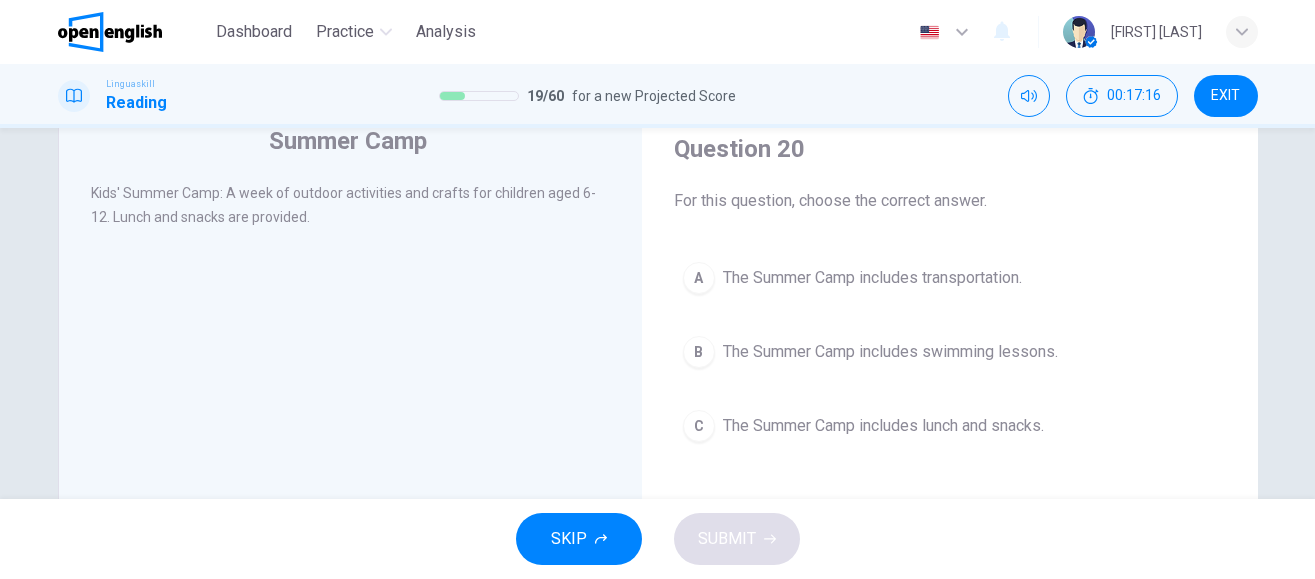 scroll, scrollTop: 77, scrollLeft: 0, axis: vertical 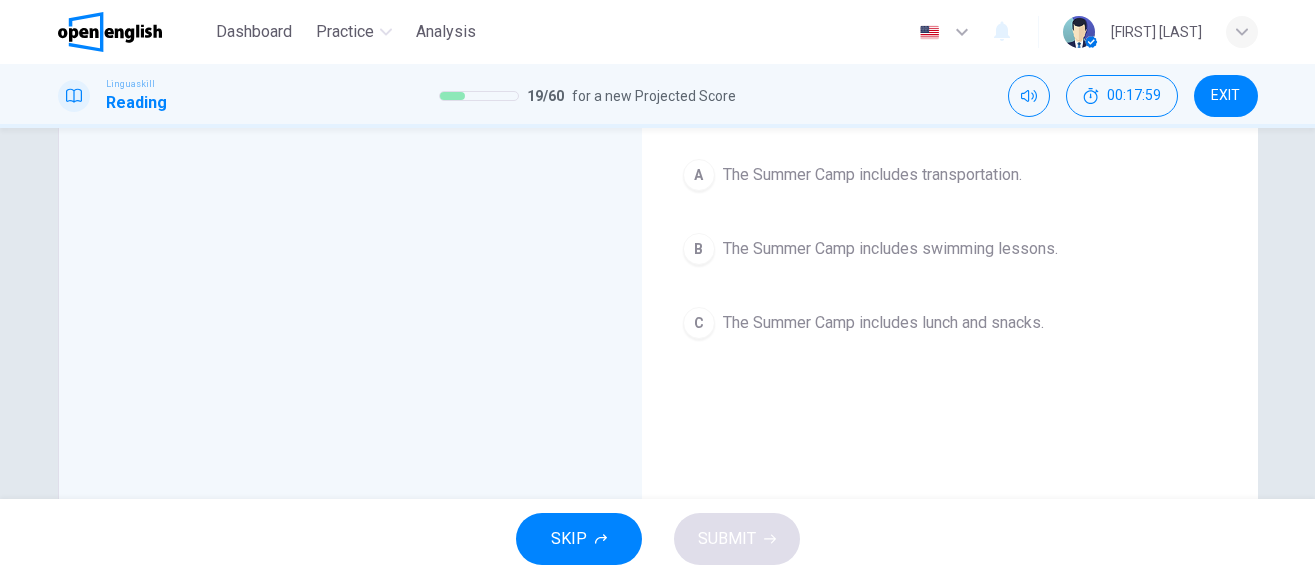 click on "The Summer Camp includes lunch and snacks." at bounding box center (883, 323) 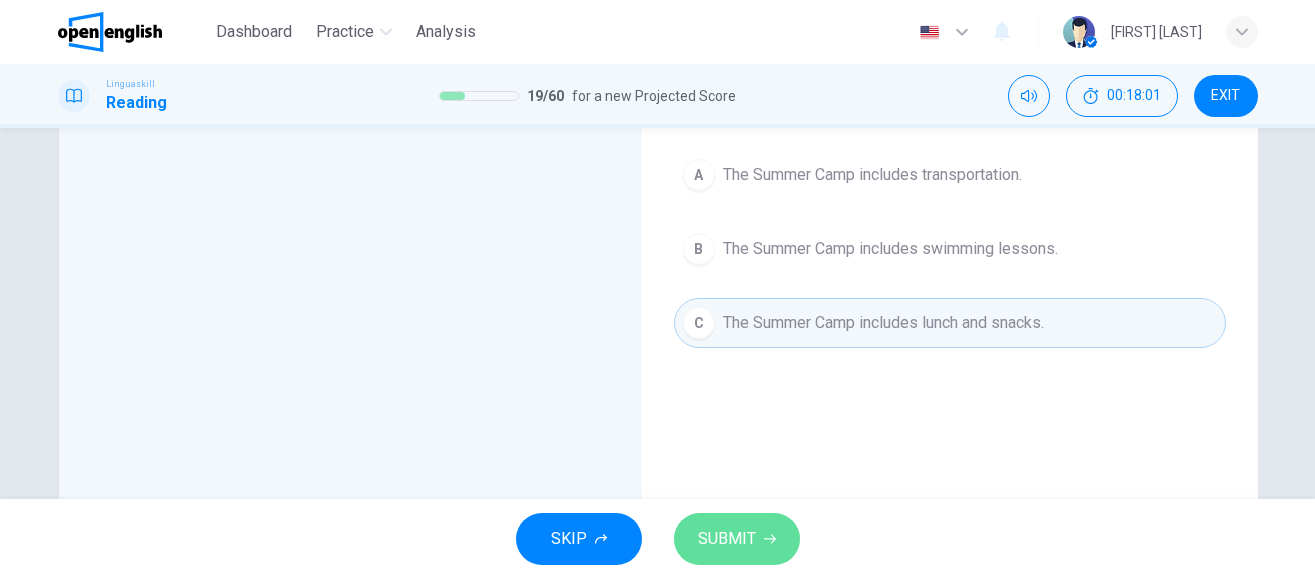 click on "SUBMIT" at bounding box center (727, 539) 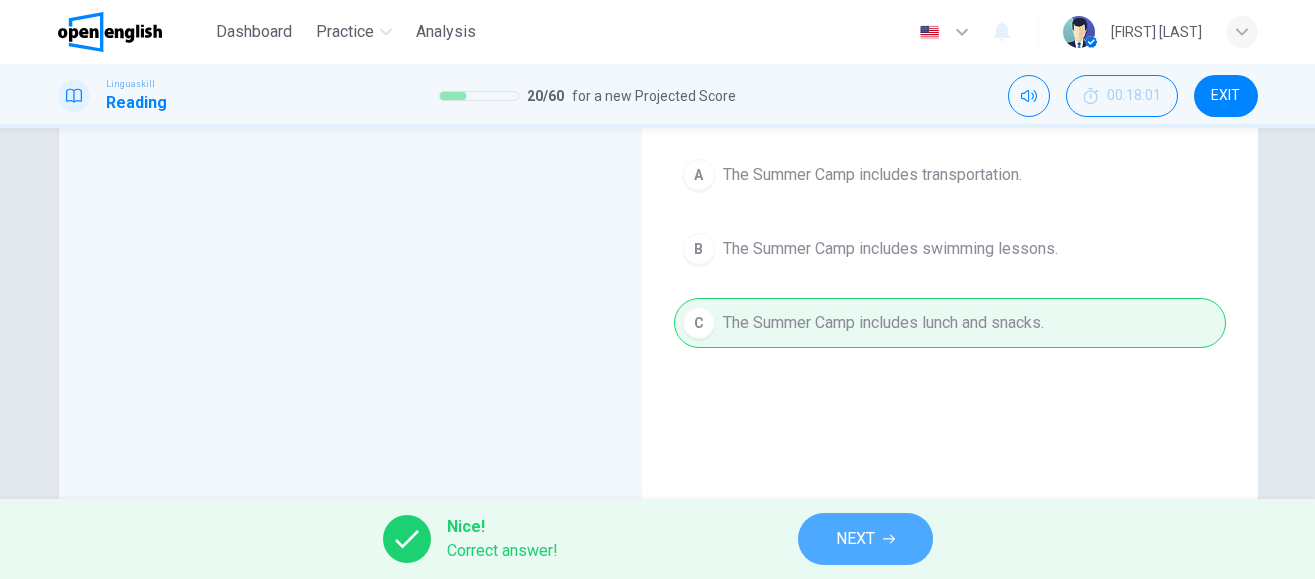 click on "NEXT" at bounding box center (855, 539) 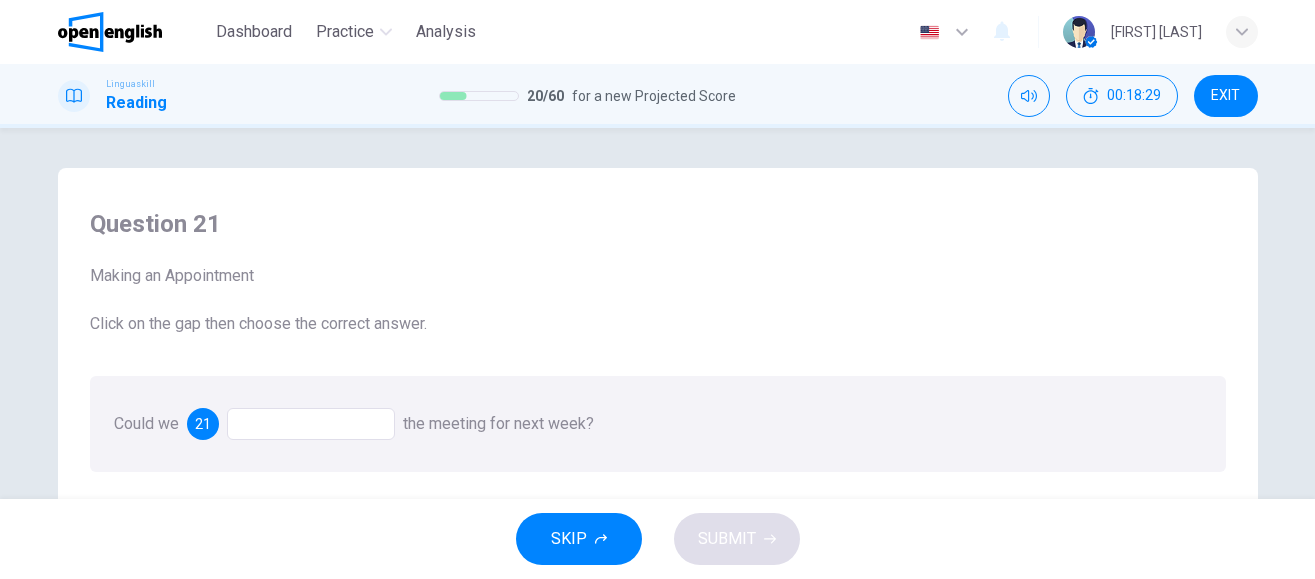 click at bounding box center (311, 424) 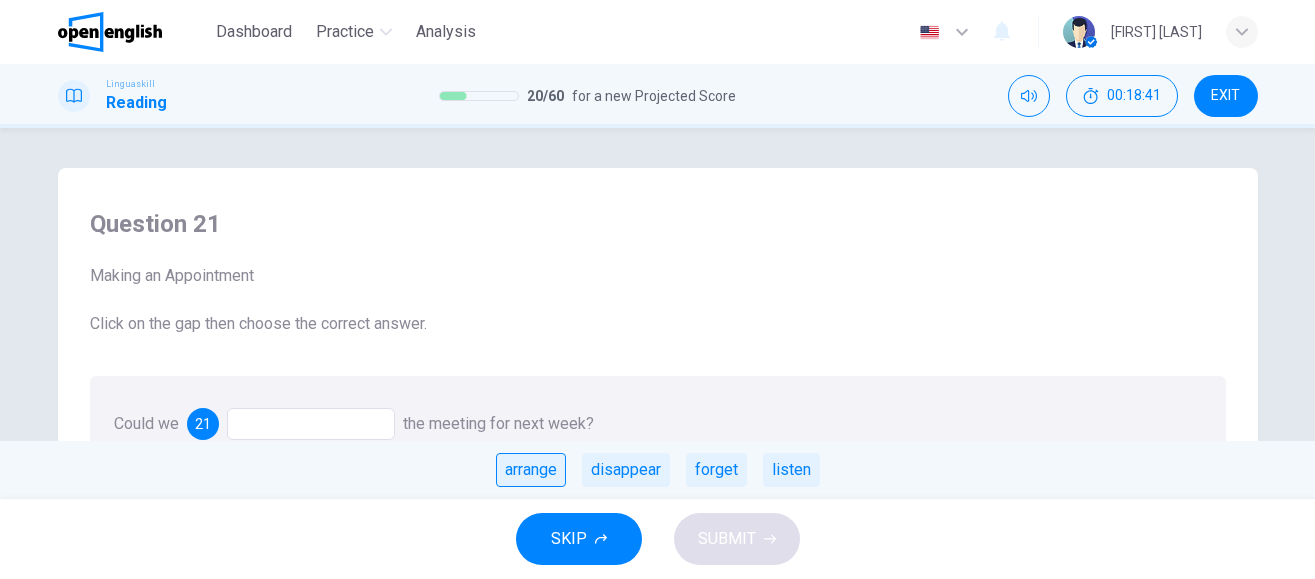 click on "arrange" at bounding box center (531, 470) 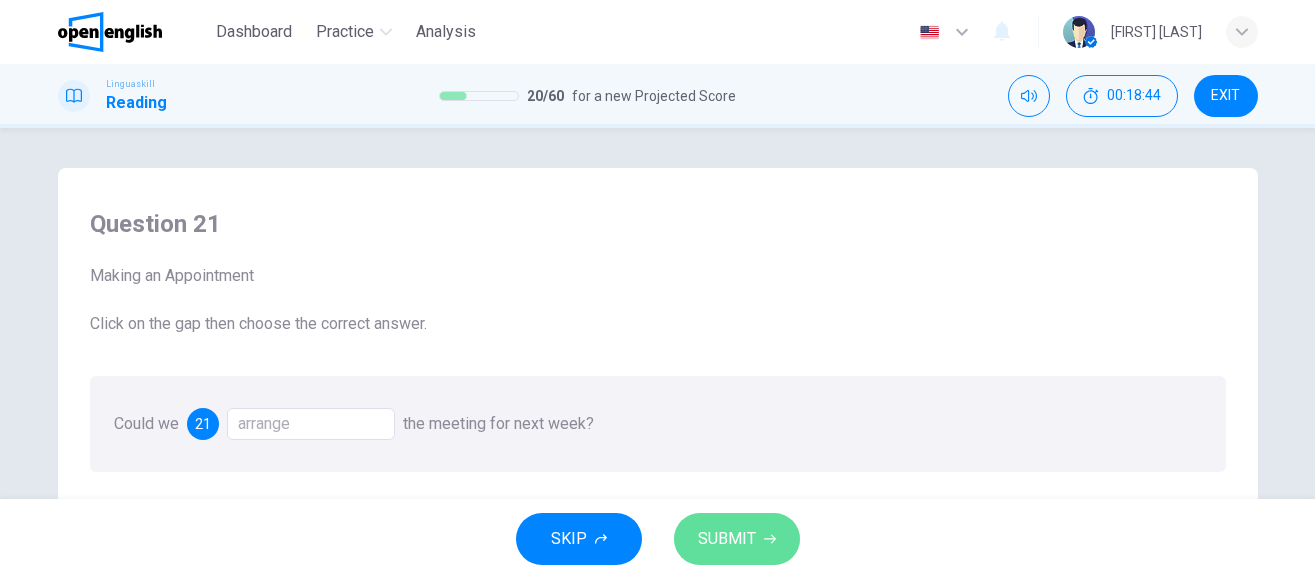 click on "SUBMIT" at bounding box center (727, 539) 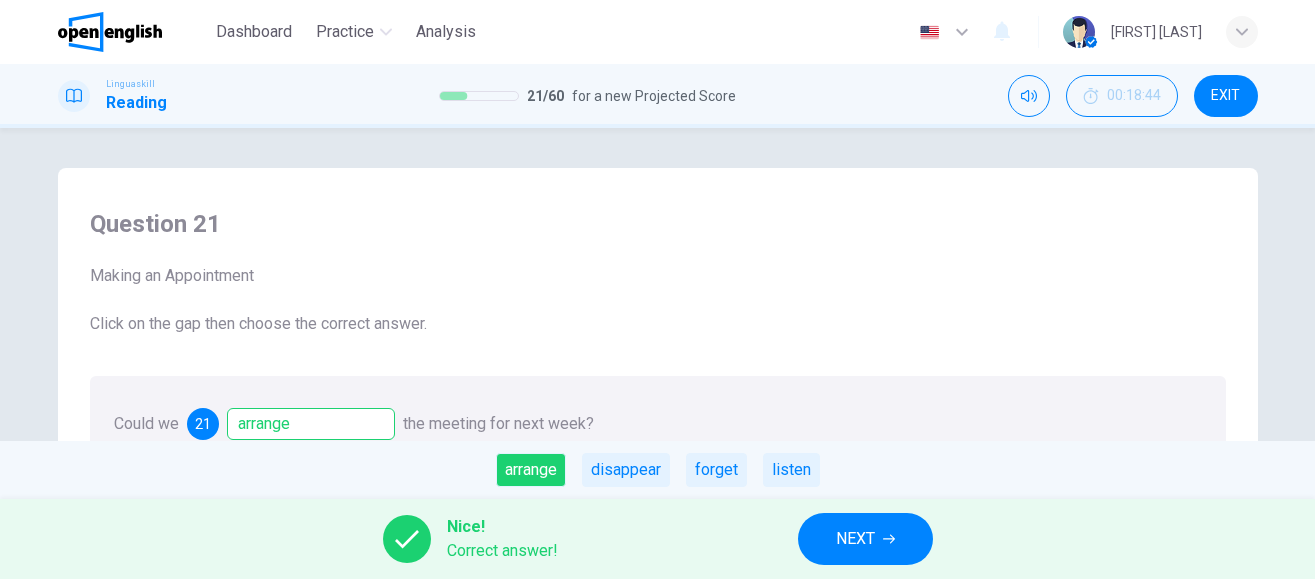 click on "NEXT" at bounding box center (855, 539) 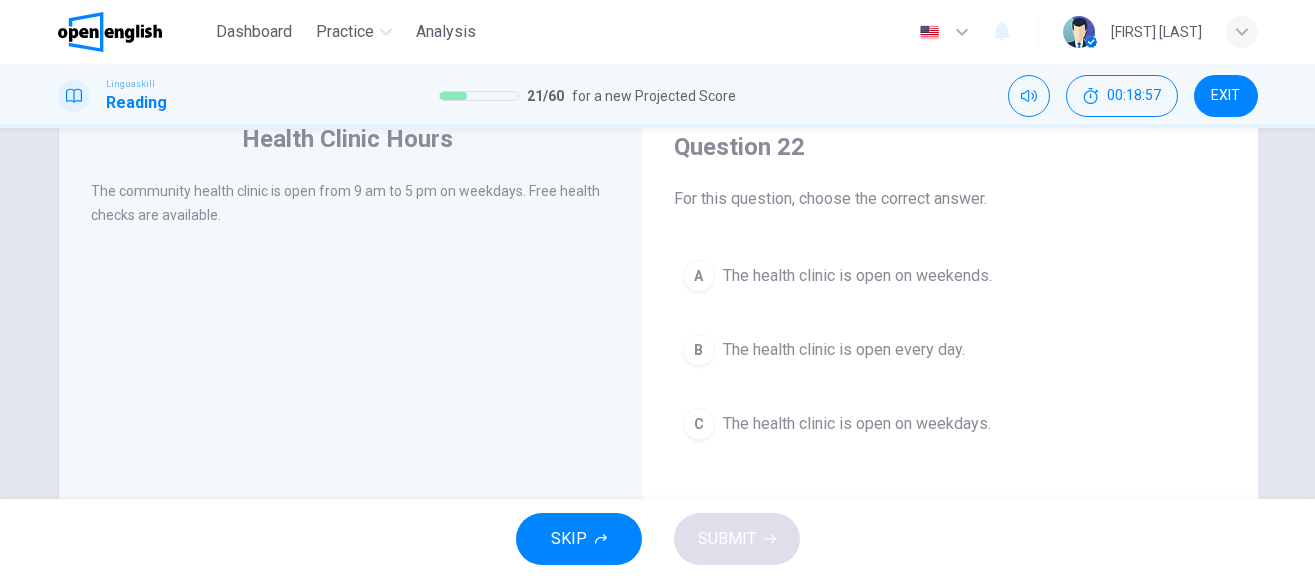 scroll, scrollTop: 81, scrollLeft: 0, axis: vertical 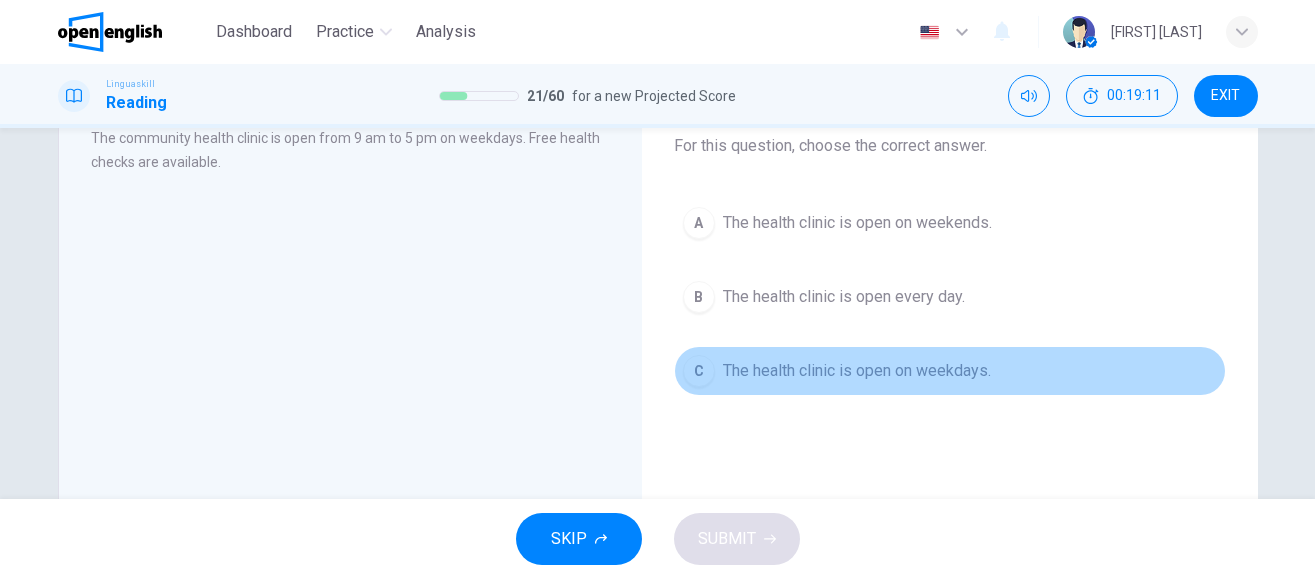 click on "The health clinic is open on weekdays." at bounding box center [857, 371] 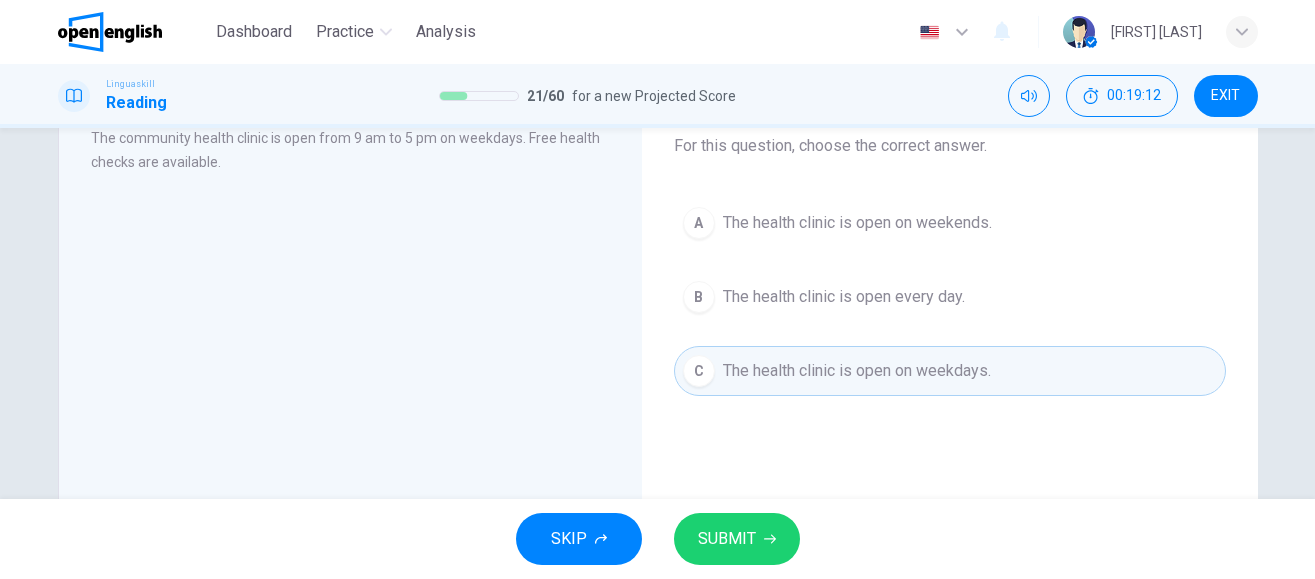 click on "SUBMIT" at bounding box center (737, 539) 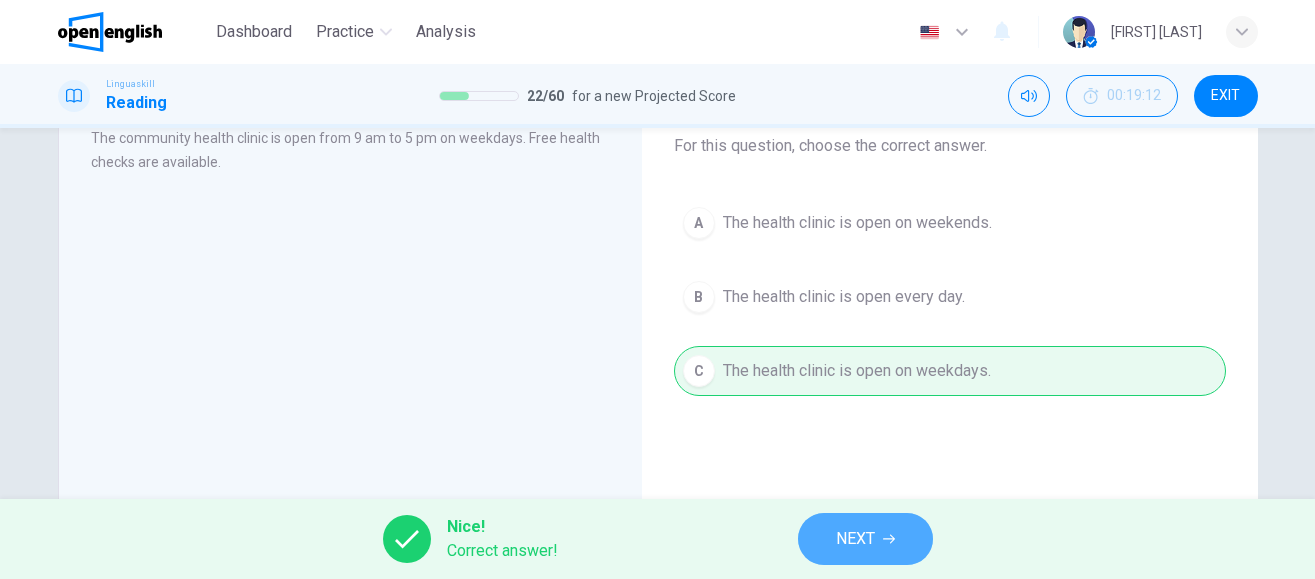 click on "NEXT" at bounding box center [865, 539] 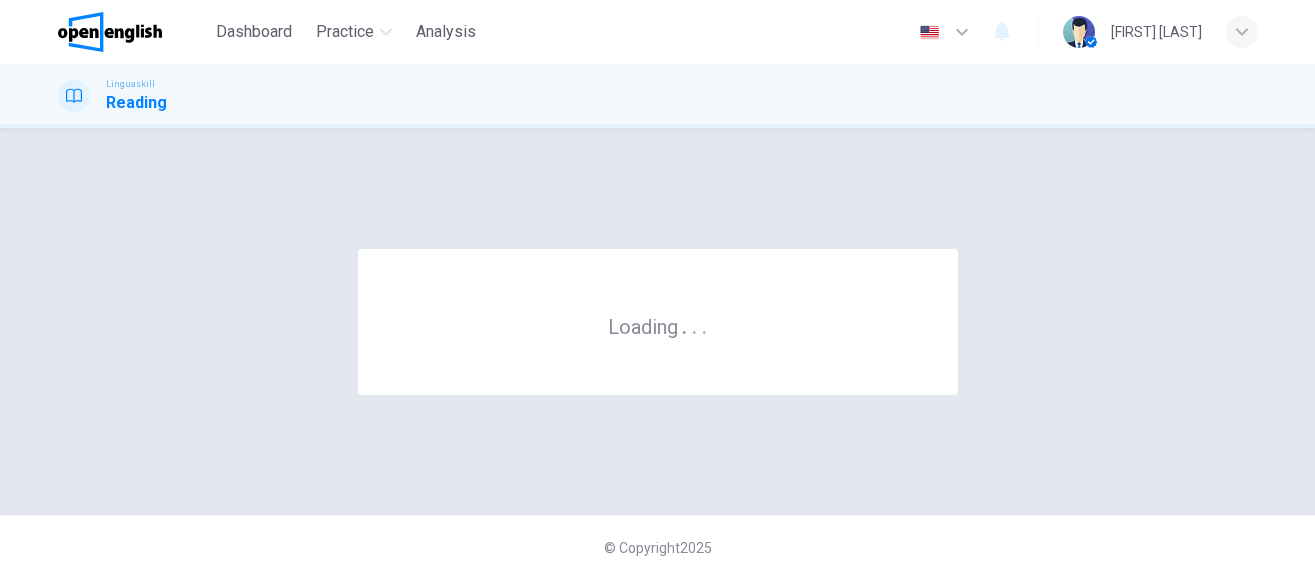 scroll, scrollTop: 0, scrollLeft: 0, axis: both 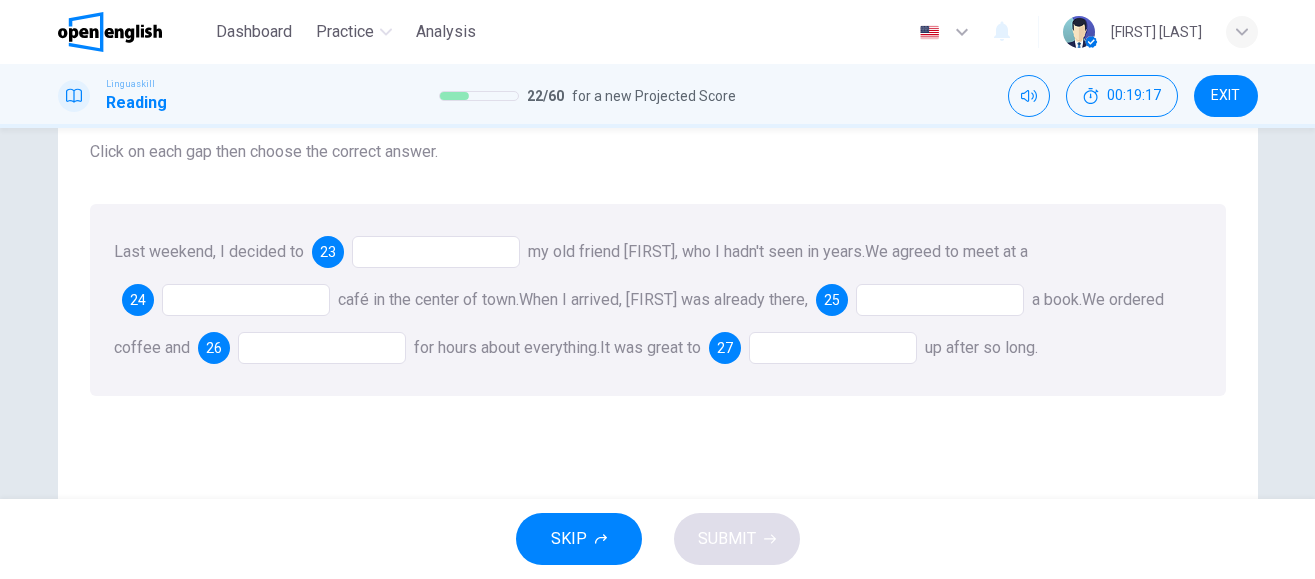 click at bounding box center [436, 252] 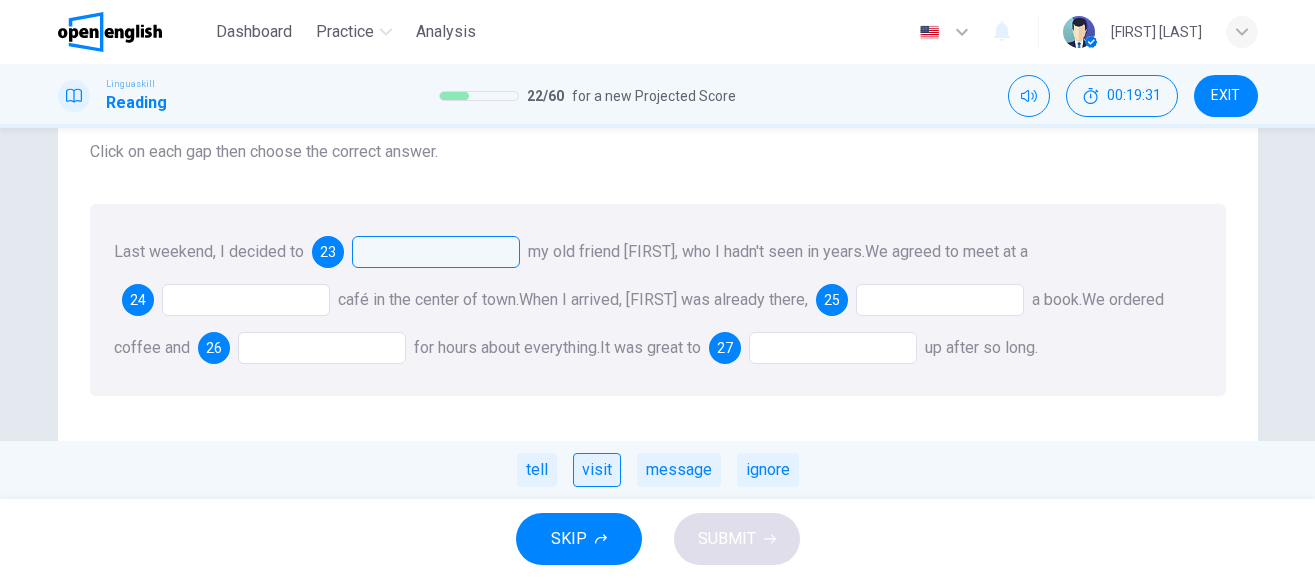 click on "visit" at bounding box center (597, 470) 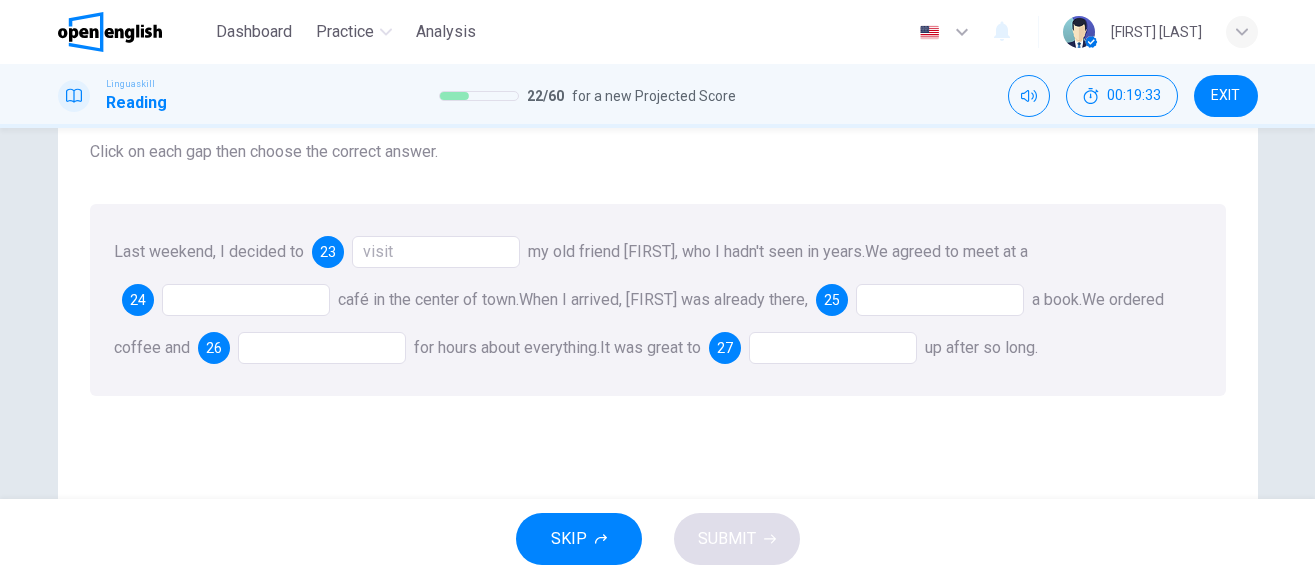 click at bounding box center [246, 300] 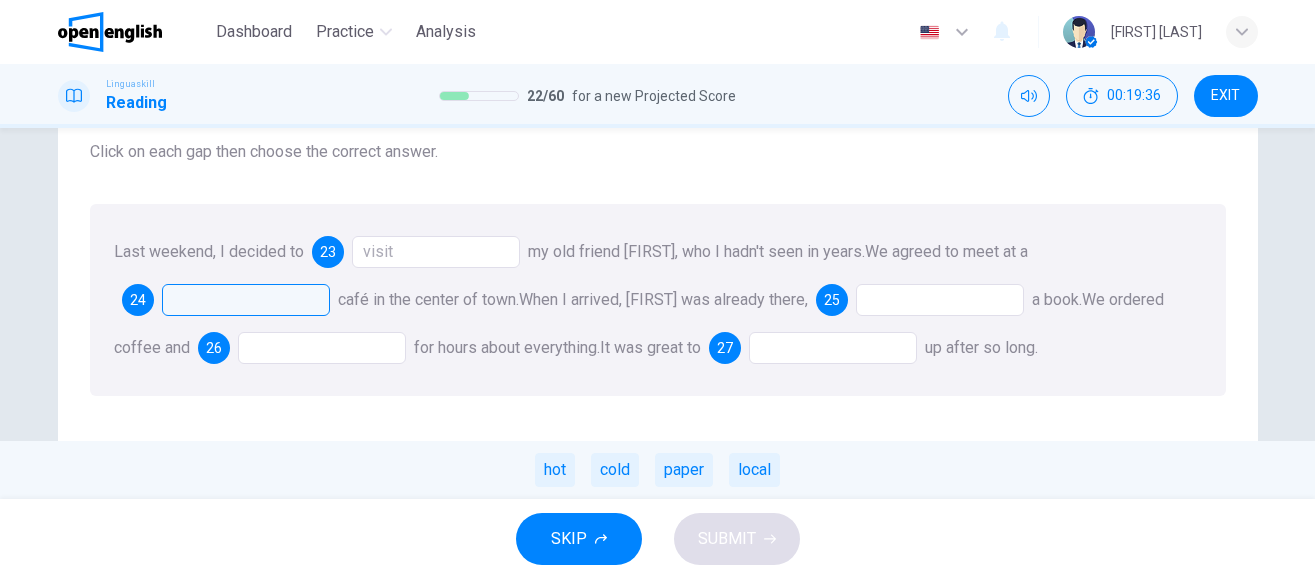 click on "visit" at bounding box center (436, 252) 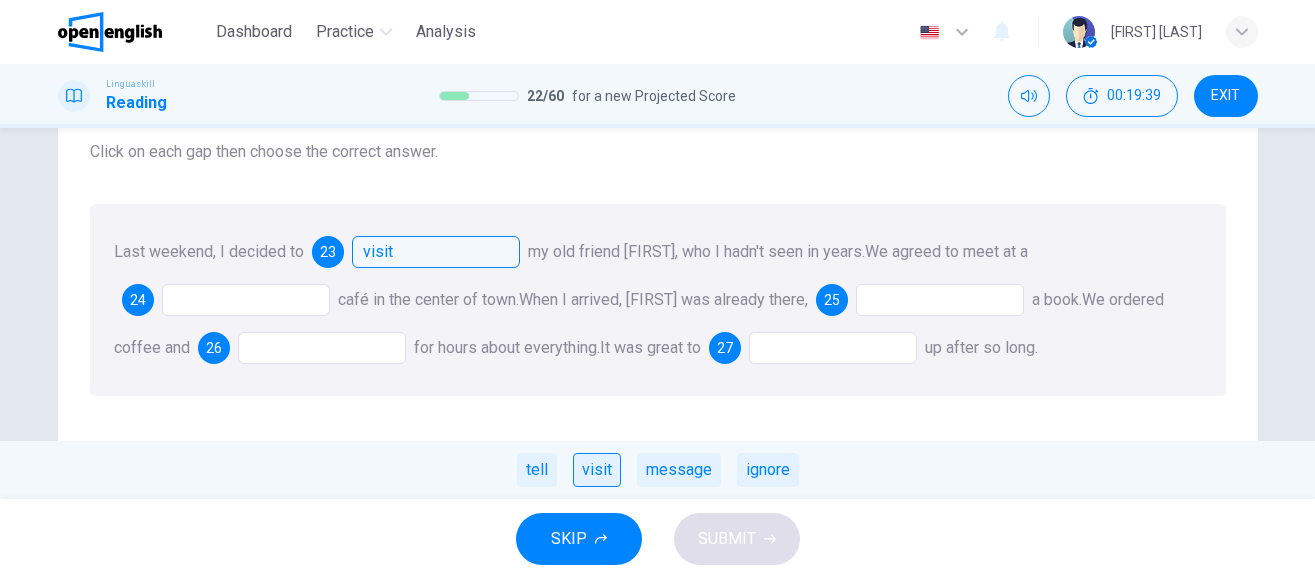 click on "visit" at bounding box center (597, 470) 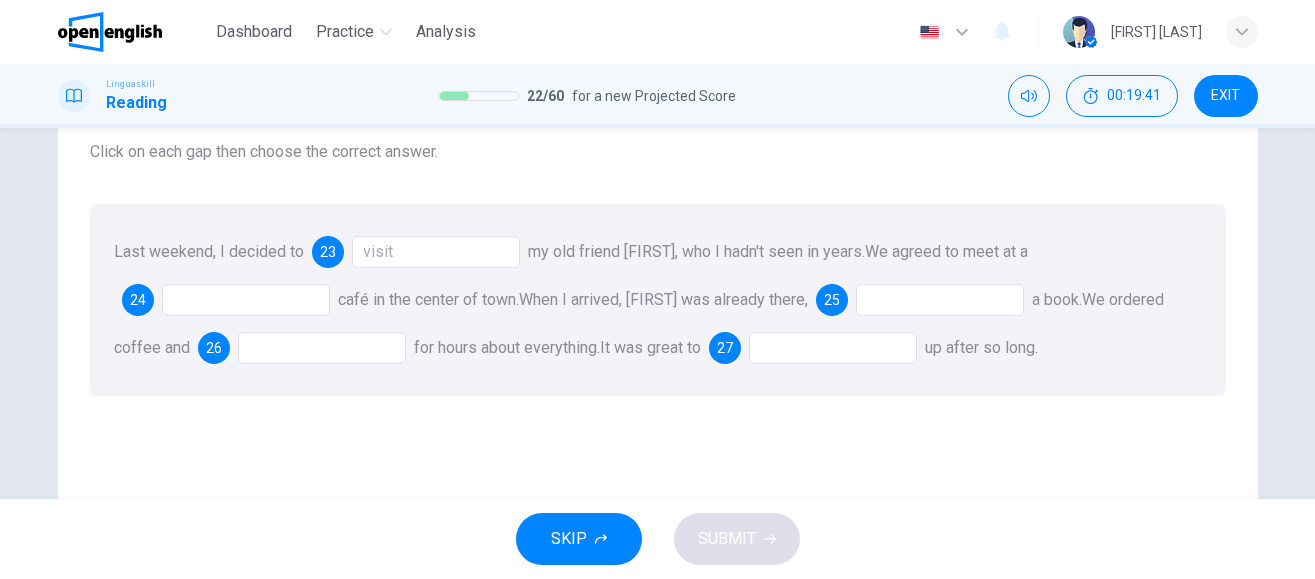 click at bounding box center [246, 300] 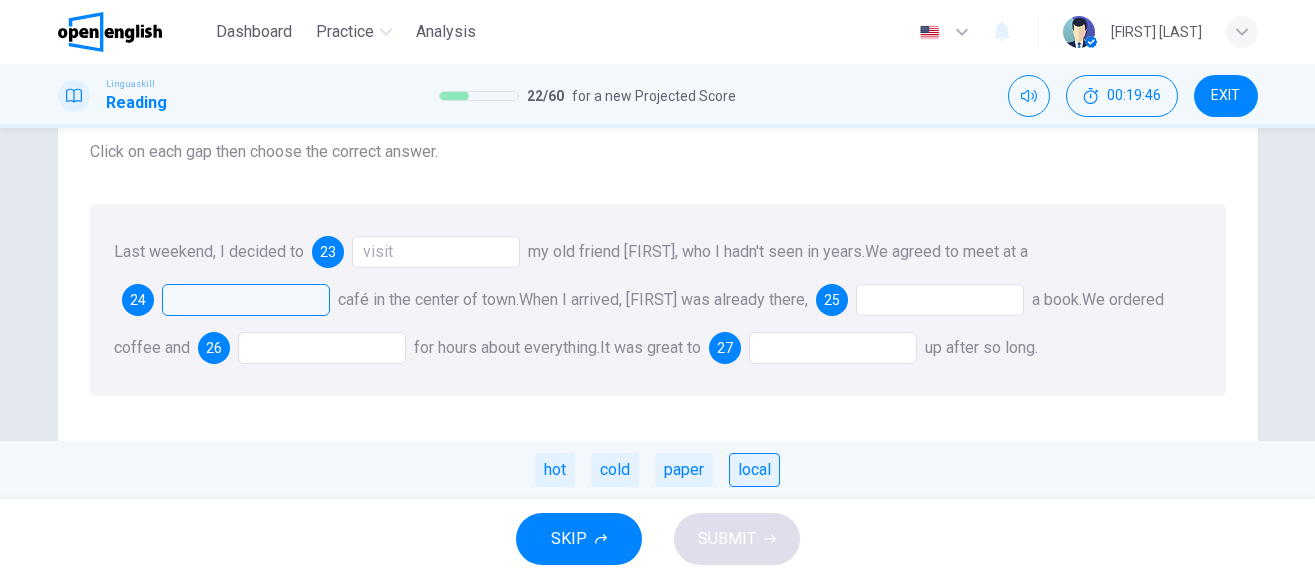 click on "local" at bounding box center [754, 470] 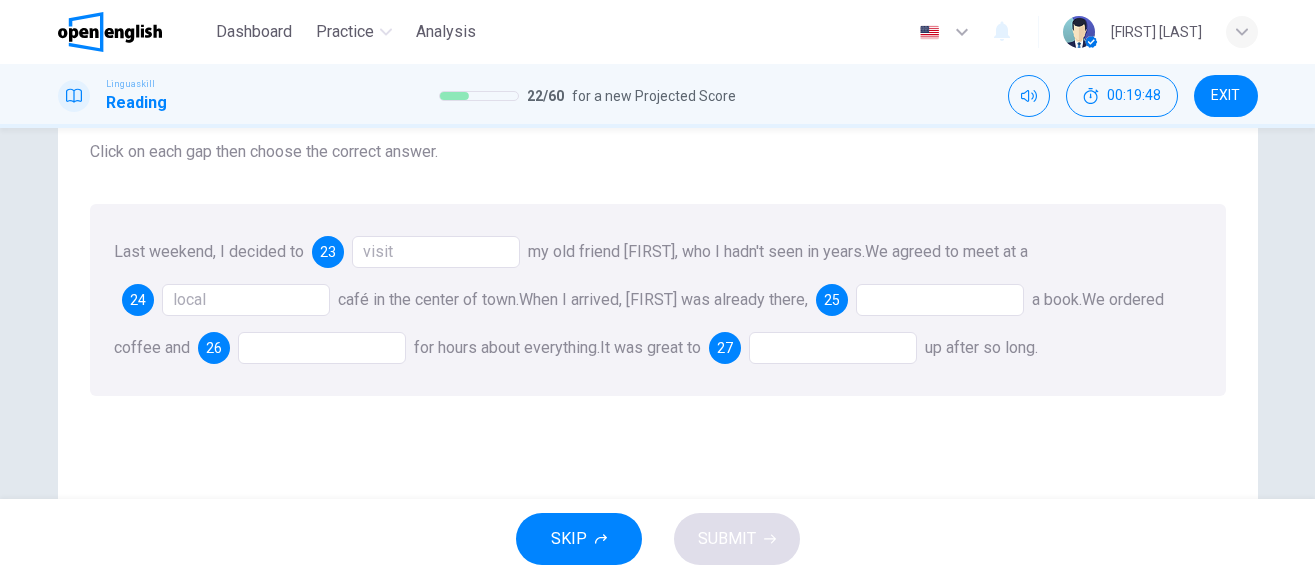click at bounding box center (940, 300) 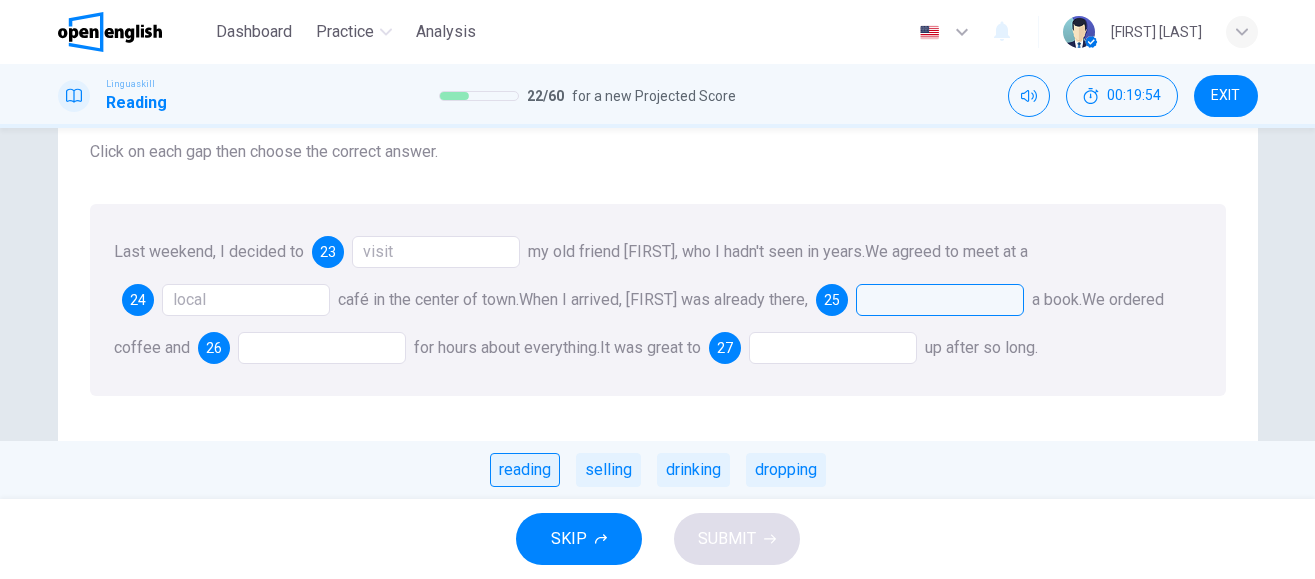 click on "reading" at bounding box center (525, 470) 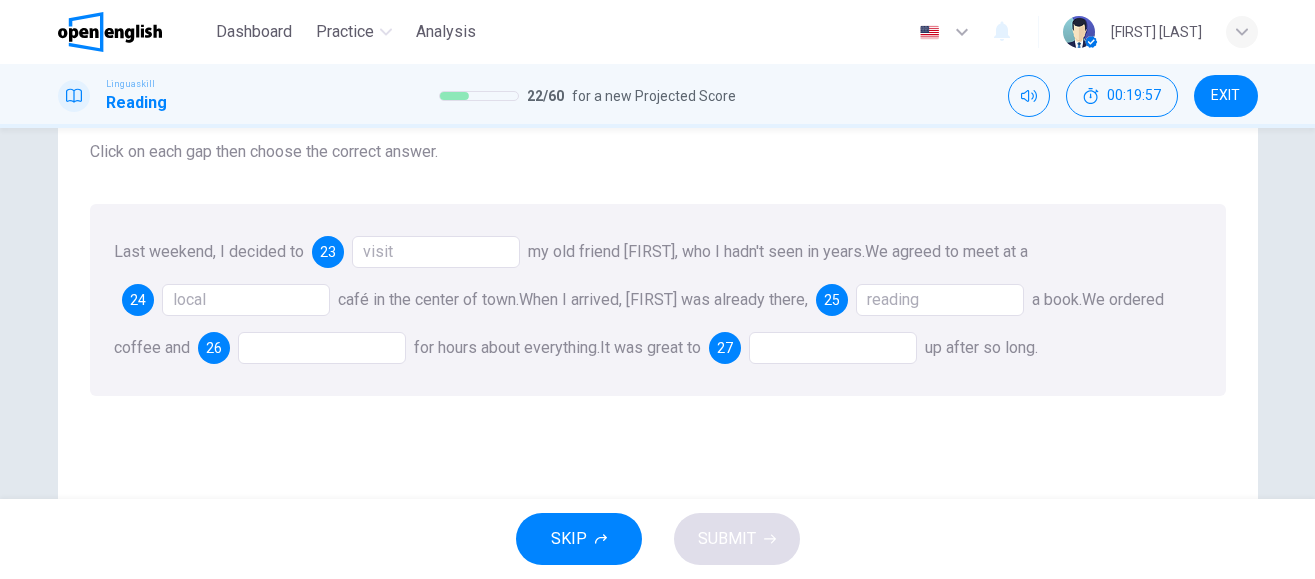 click at bounding box center (322, 348) 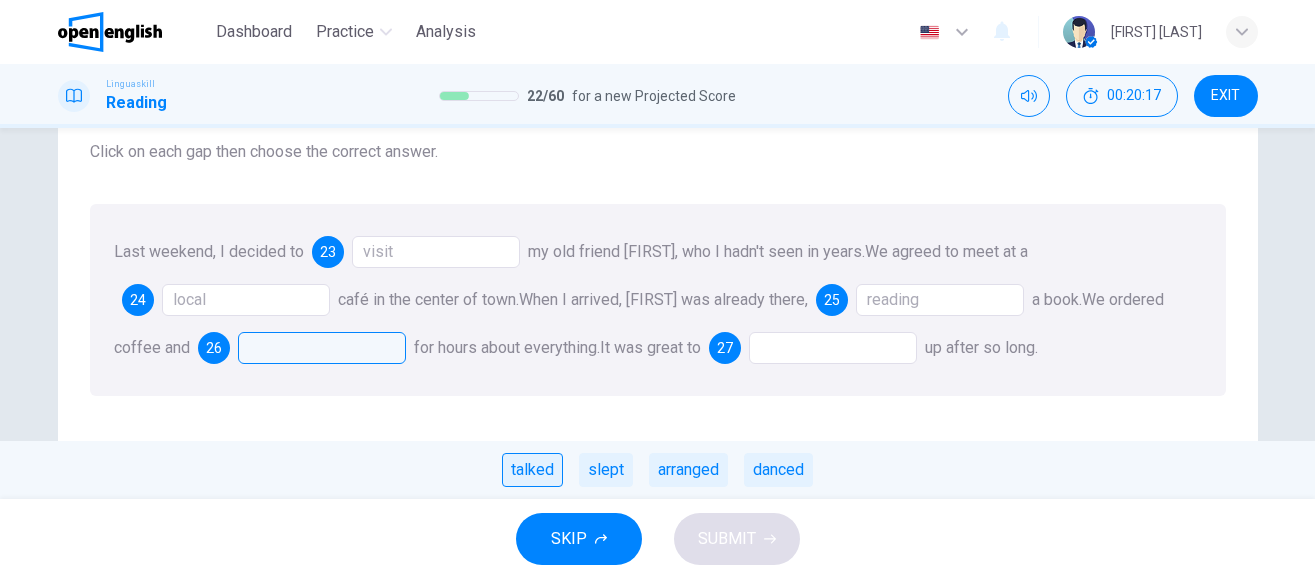 click on "talked" at bounding box center (532, 470) 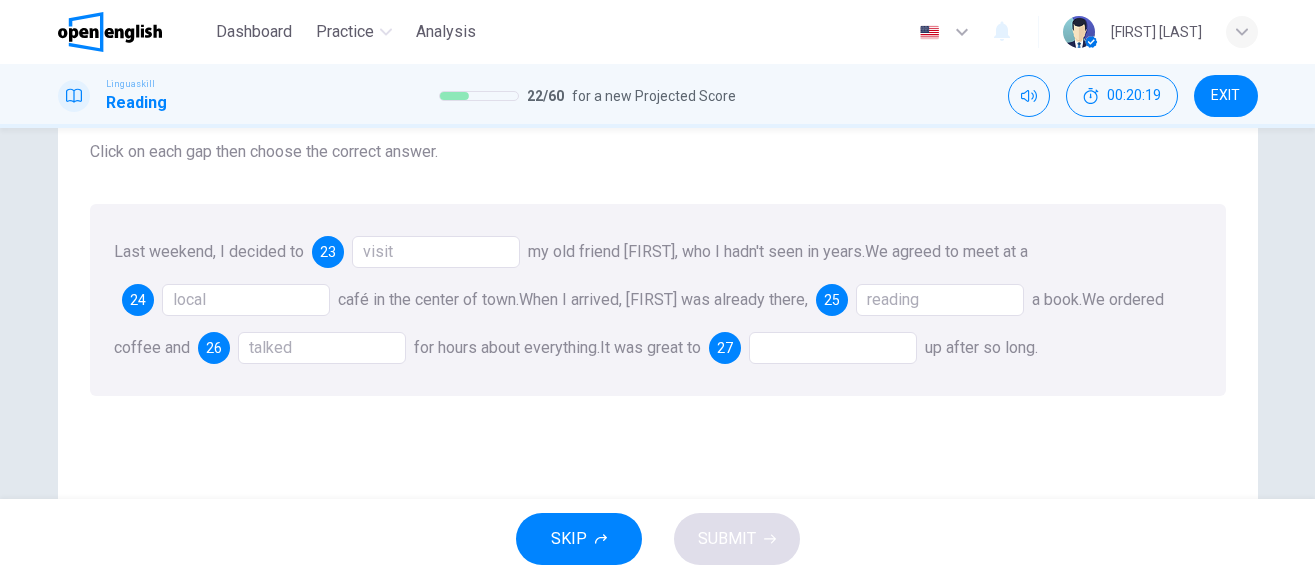 click at bounding box center [833, 348] 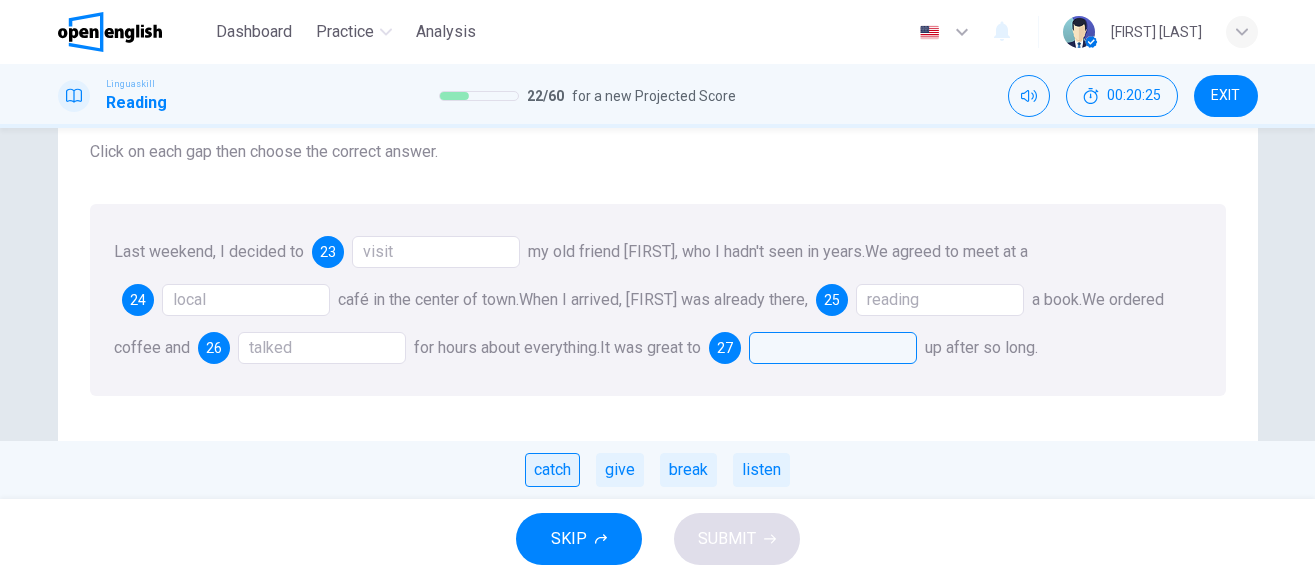 click on "catch" at bounding box center [552, 470] 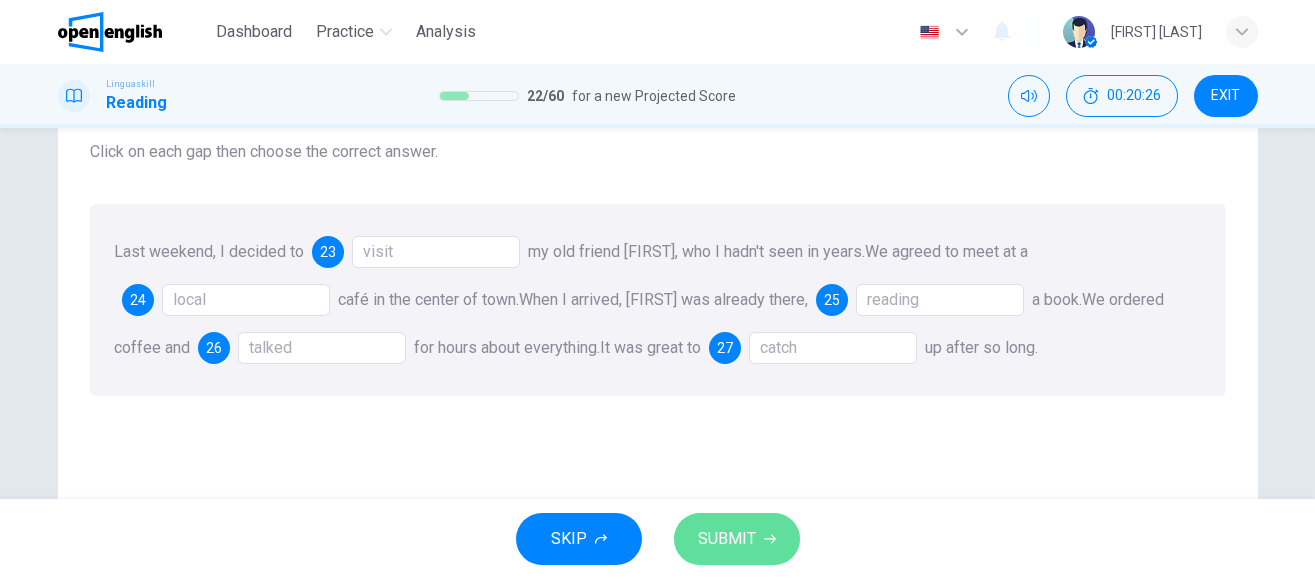 click on "SUBMIT" at bounding box center (727, 539) 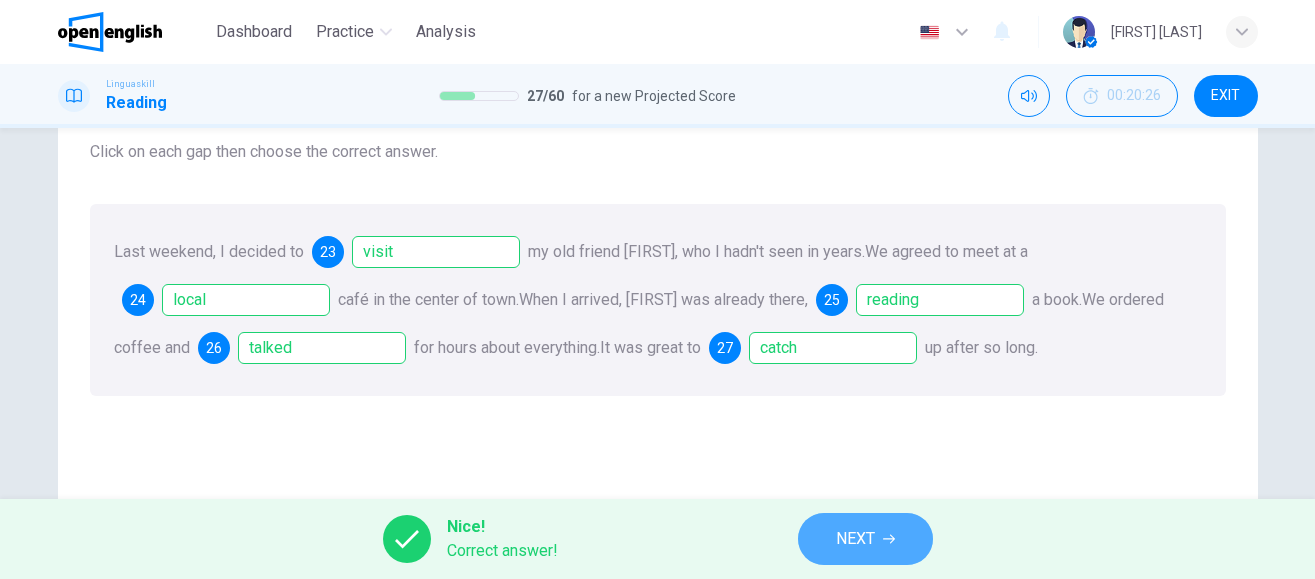 click on "NEXT" at bounding box center [865, 539] 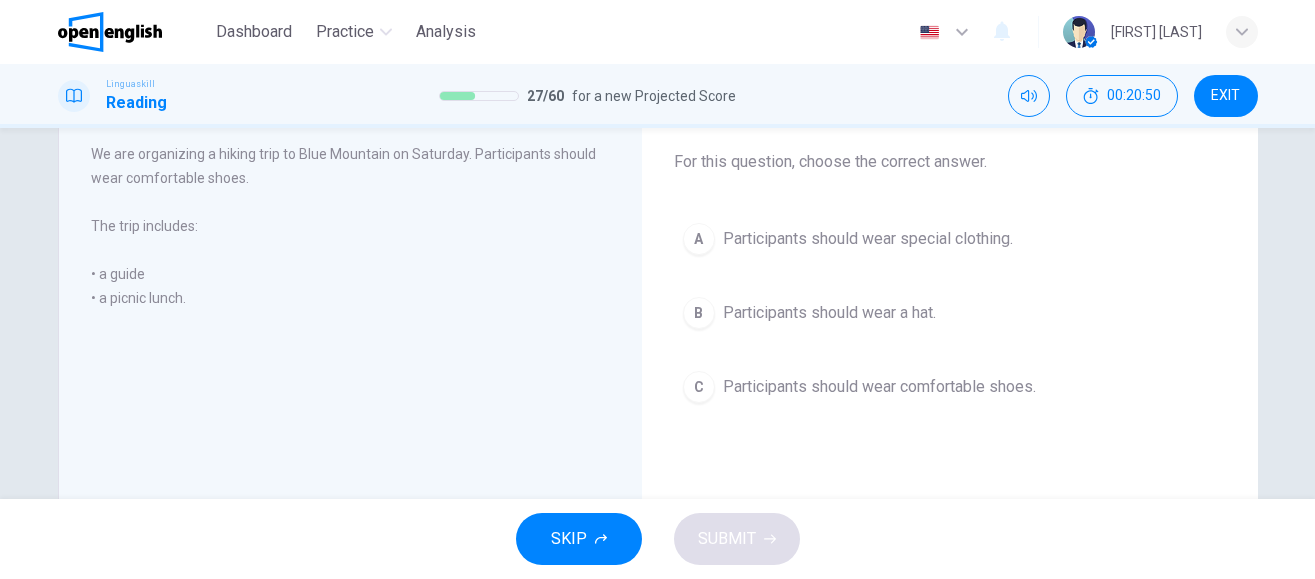 scroll, scrollTop: 57, scrollLeft: 0, axis: vertical 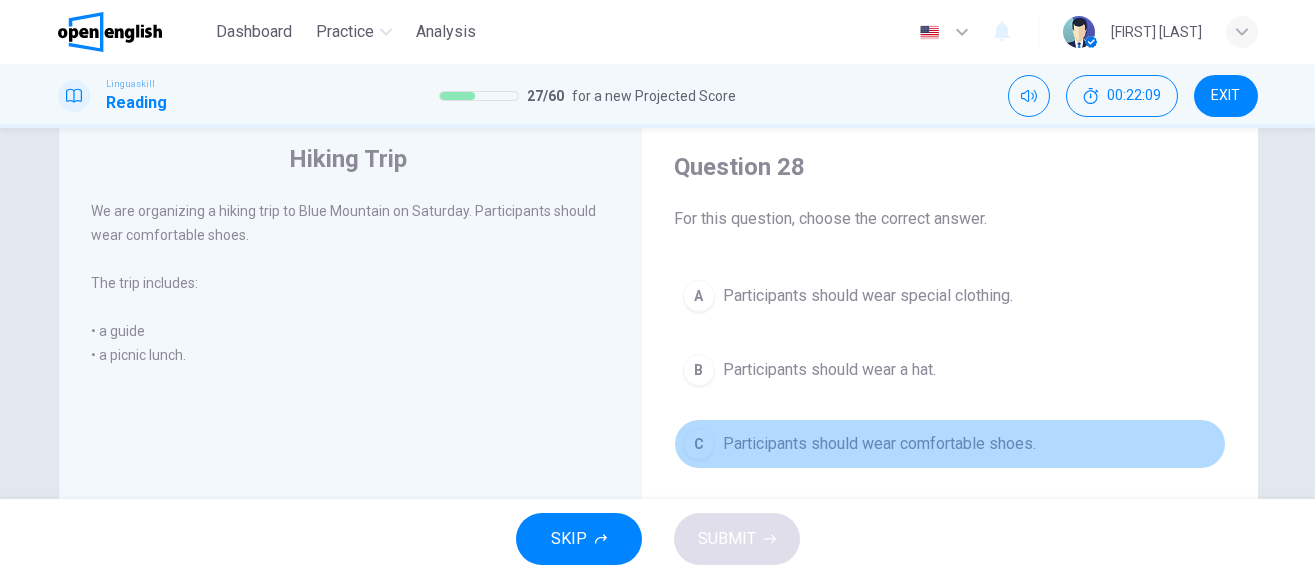 click on "C Participants should wear comfortable shoes." at bounding box center [950, 444] 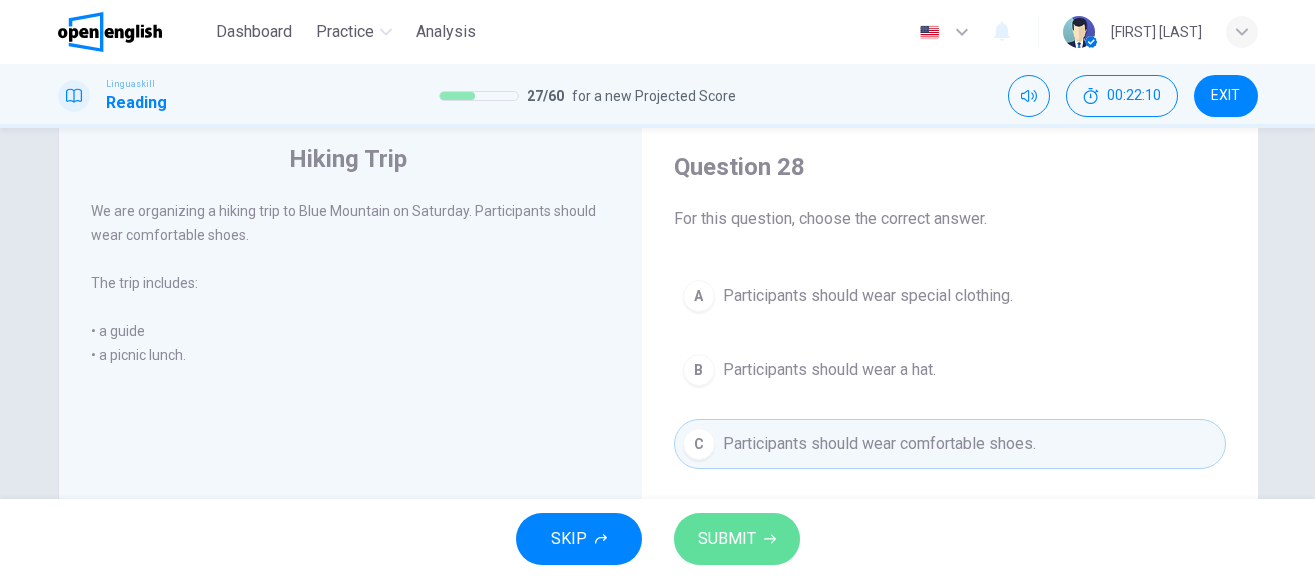 click on "SUBMIT" at bounding box center [737, 539] 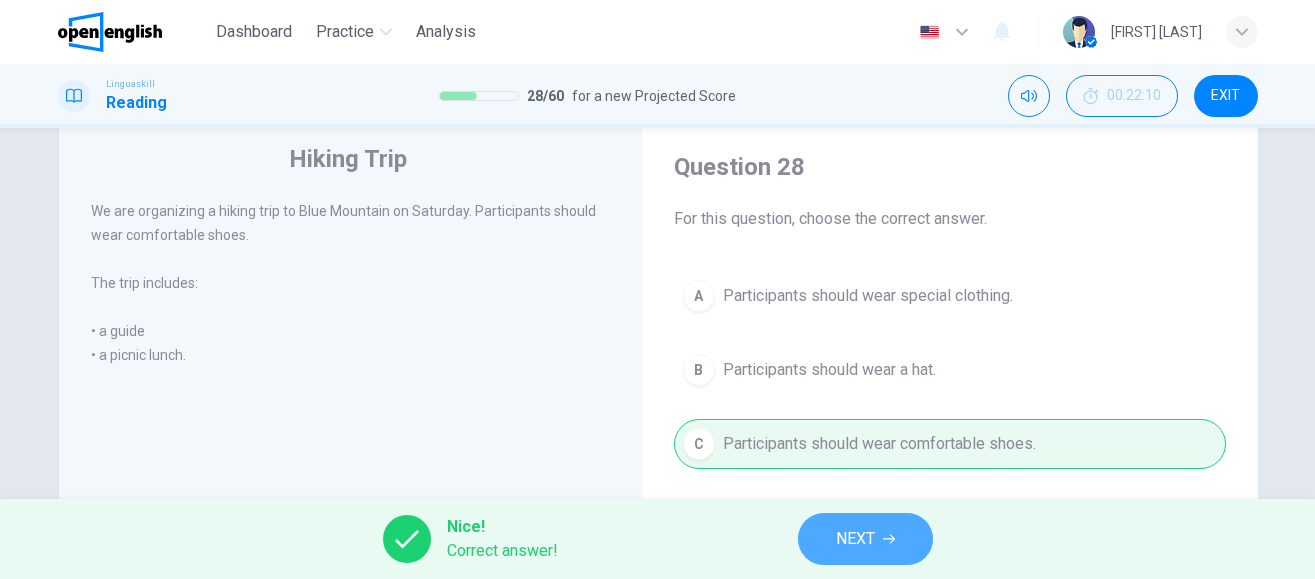click on "NEXT" at bounding box center [855, 539] 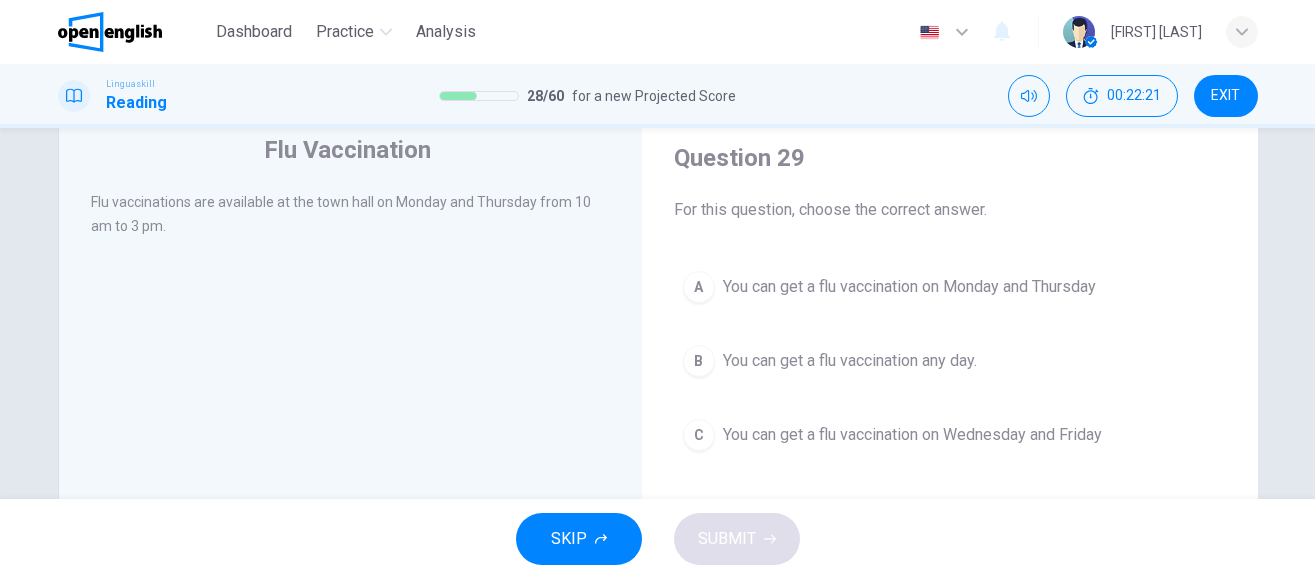 scroll, scrollTop: 68, scrollLeft: 0, axis: vertical 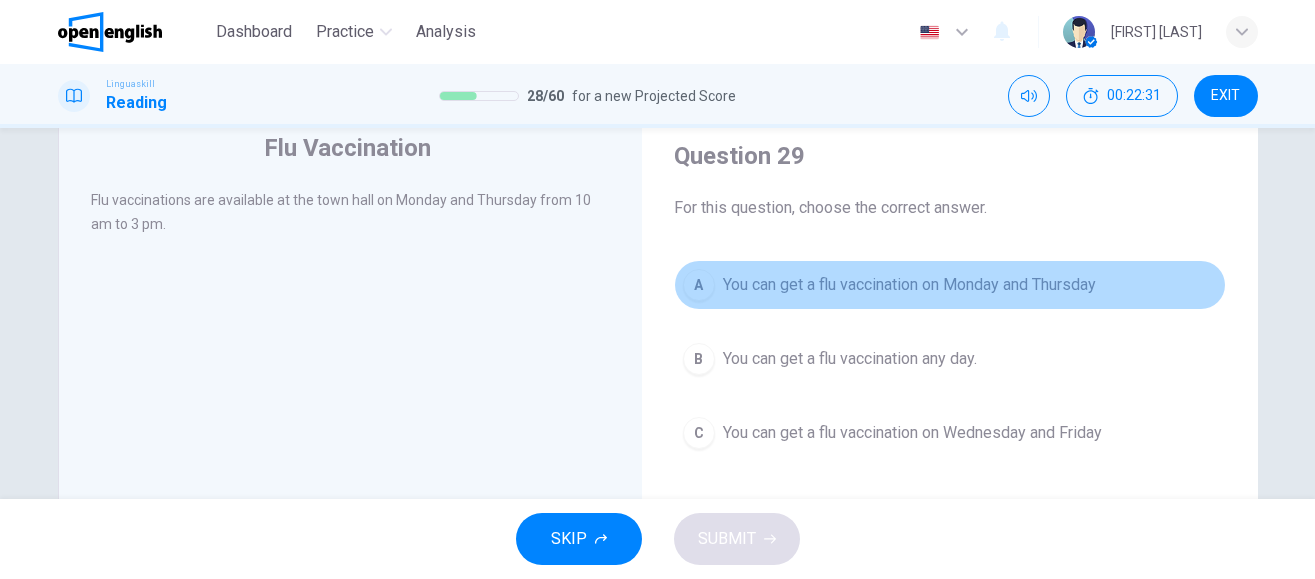 click on "You can get a flu vaccination on Monday and Thursday" at bounding box center [909, 285] 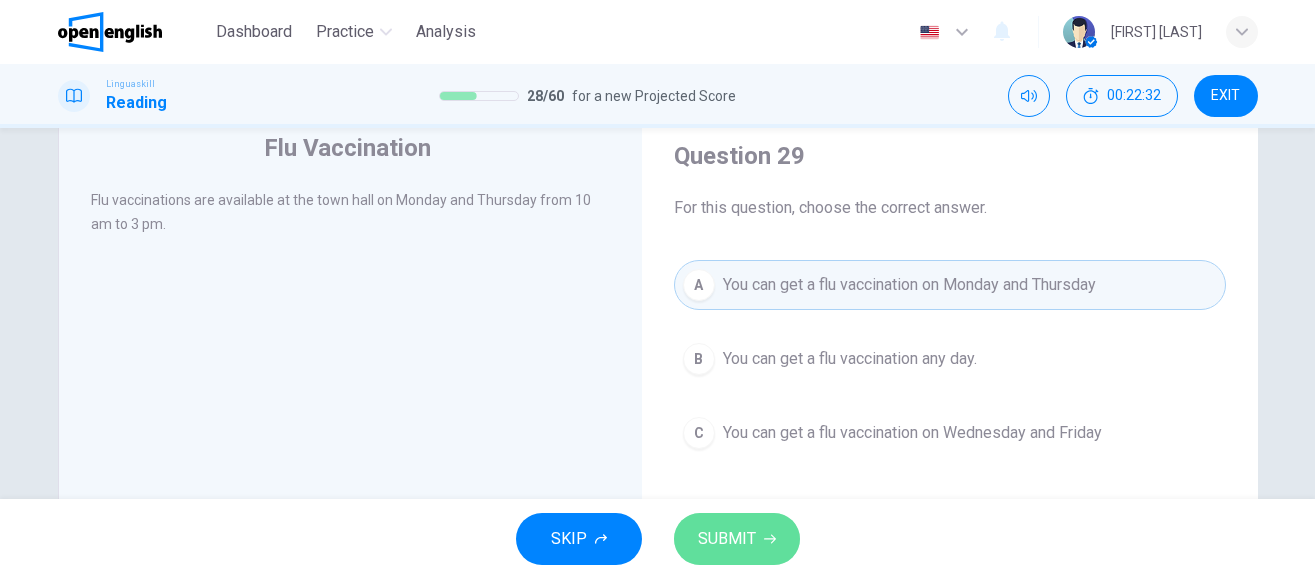 click on "SUBMIT" at bounding box center [727, 539] 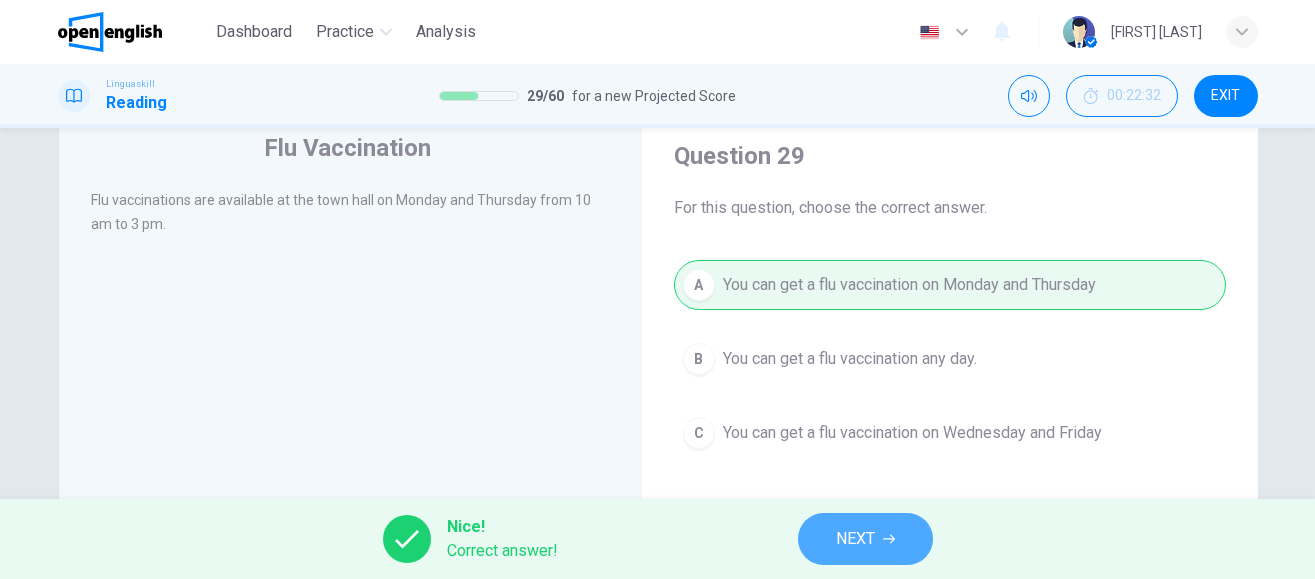 click on "NEXT" at bounding box center (865, 539) 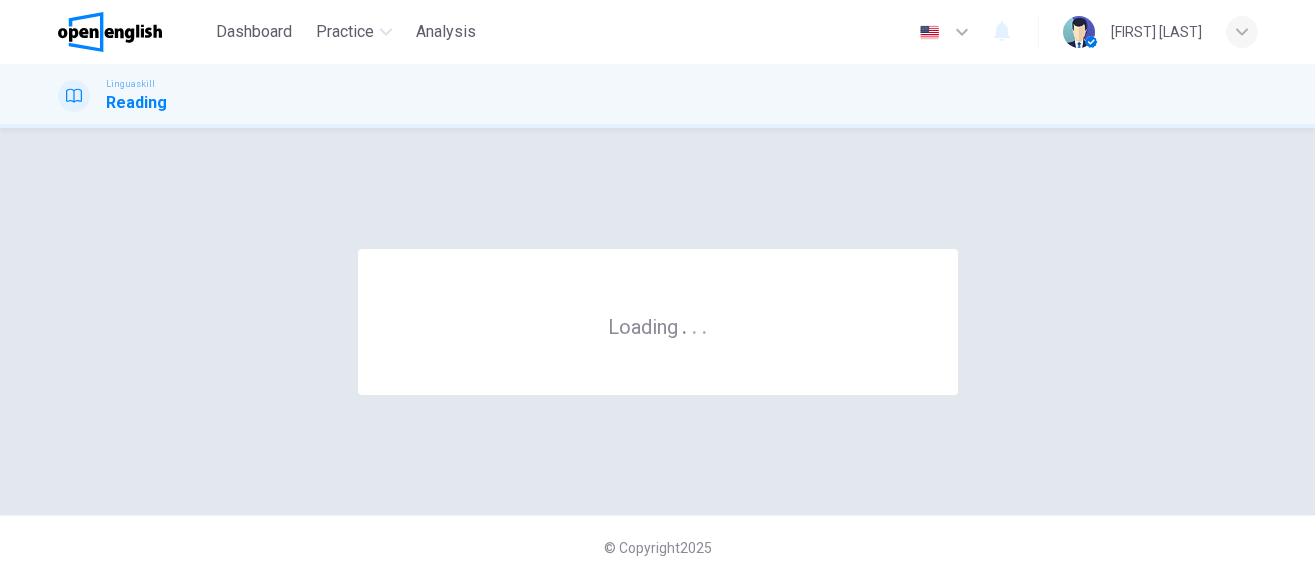 scroll, scrollTop: 0, scrollLeft: 0, axis: both 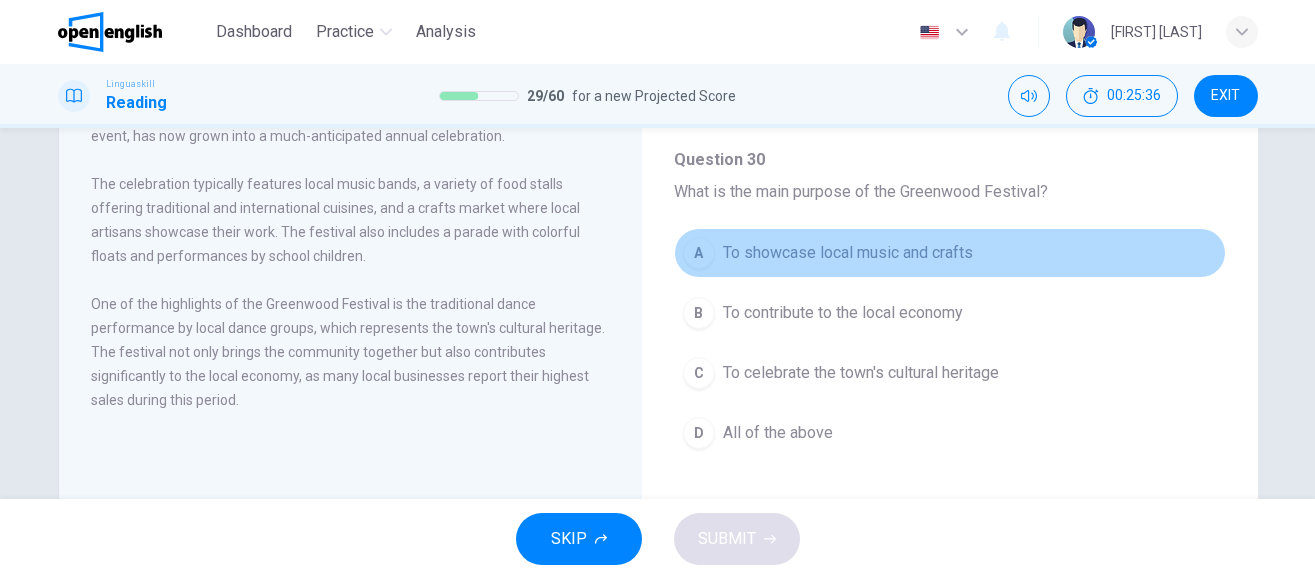 click on "To showcase local music and crafts" at bounding box center (848, 253) 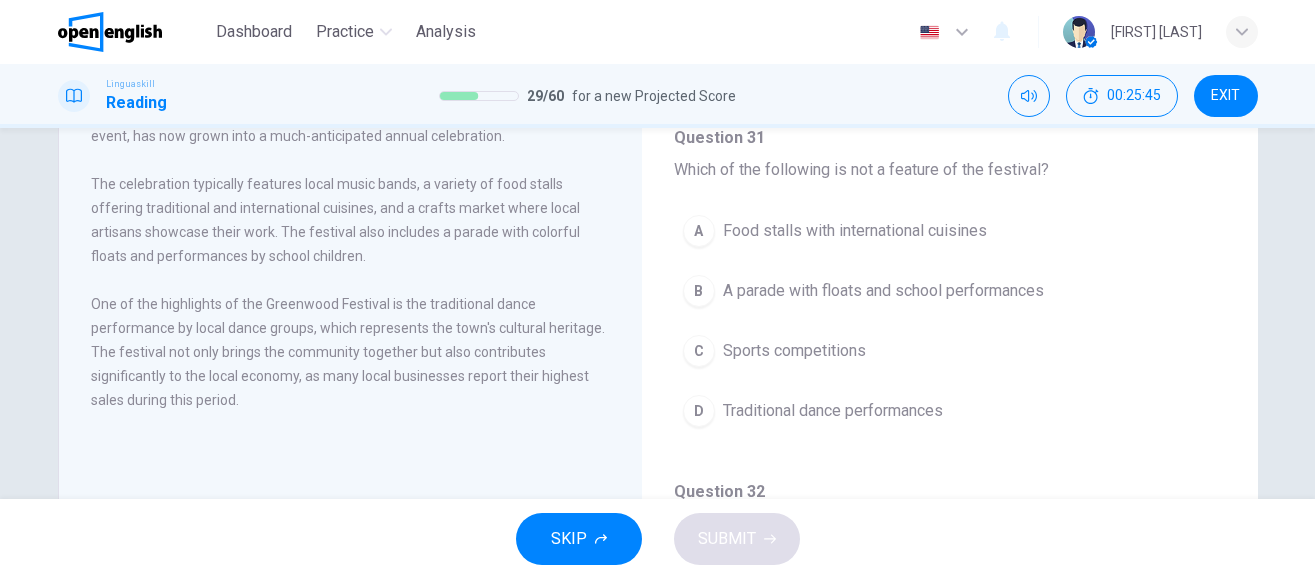 scroll, scrollTop: 379, scrollLeft: 0, axis: vertical 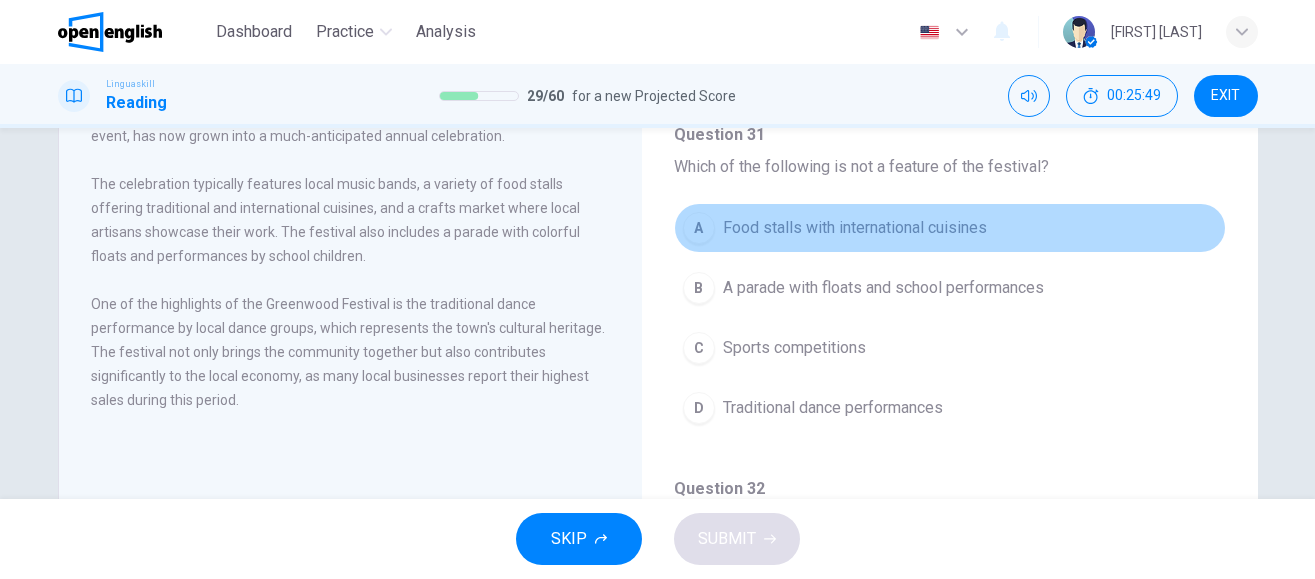 click on "Food stalls with international cuisines" at bounding box center (855, 228) 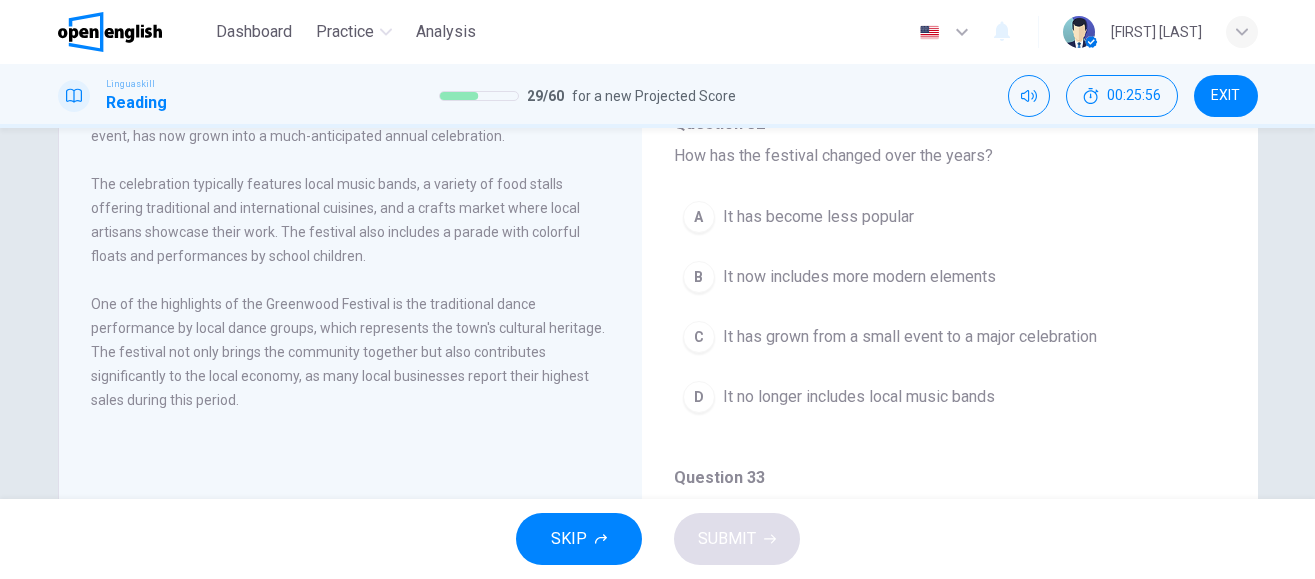 scroll, scrollTop: 747, scrollLeft: 0, axis: vertical 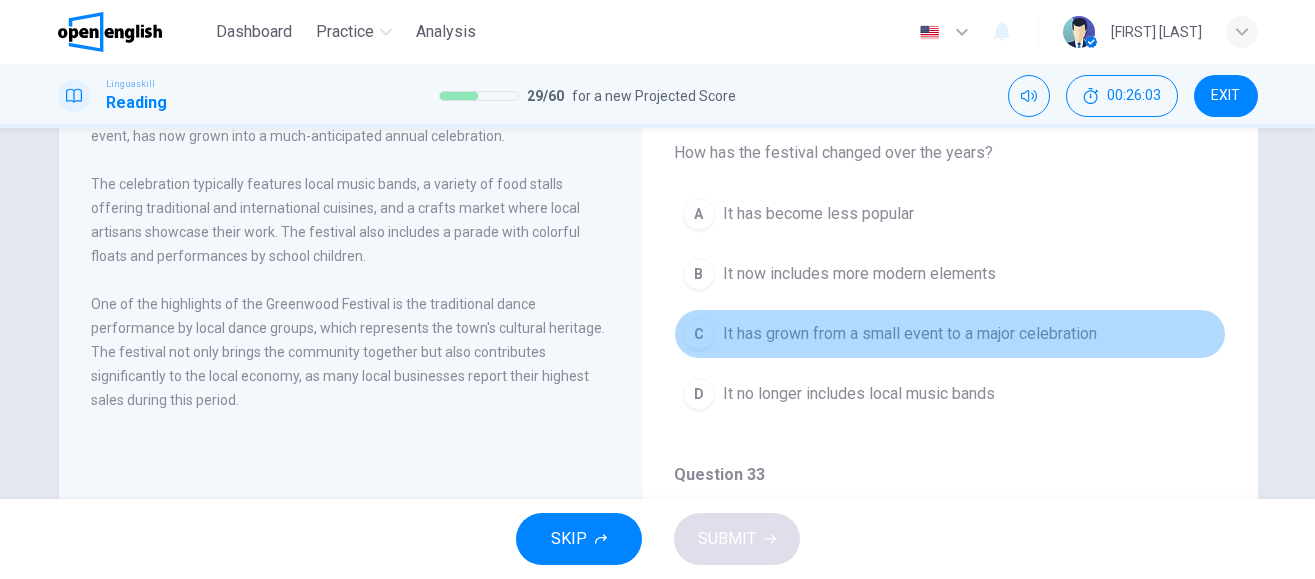 click on "It has grown from a small event to a major celebration" at bounding box center (910, 334) 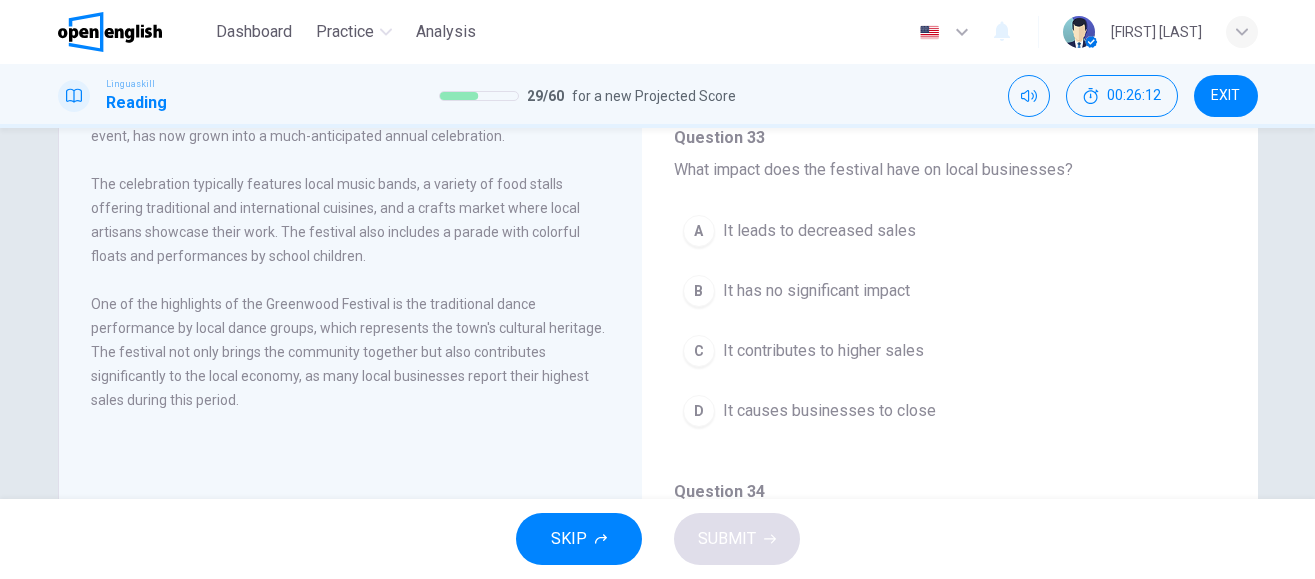 scroll, scrollTop: 1082, scrollLeft: 0, axis: vertical 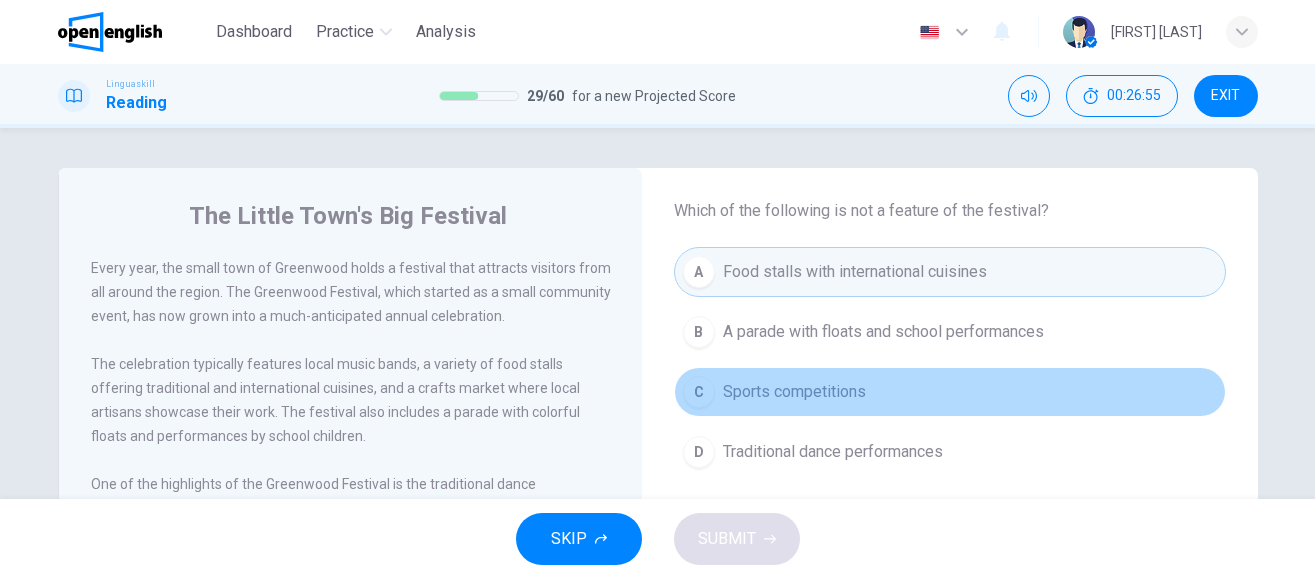 click on "C Sports competitions" at bounding box center [950, 392] 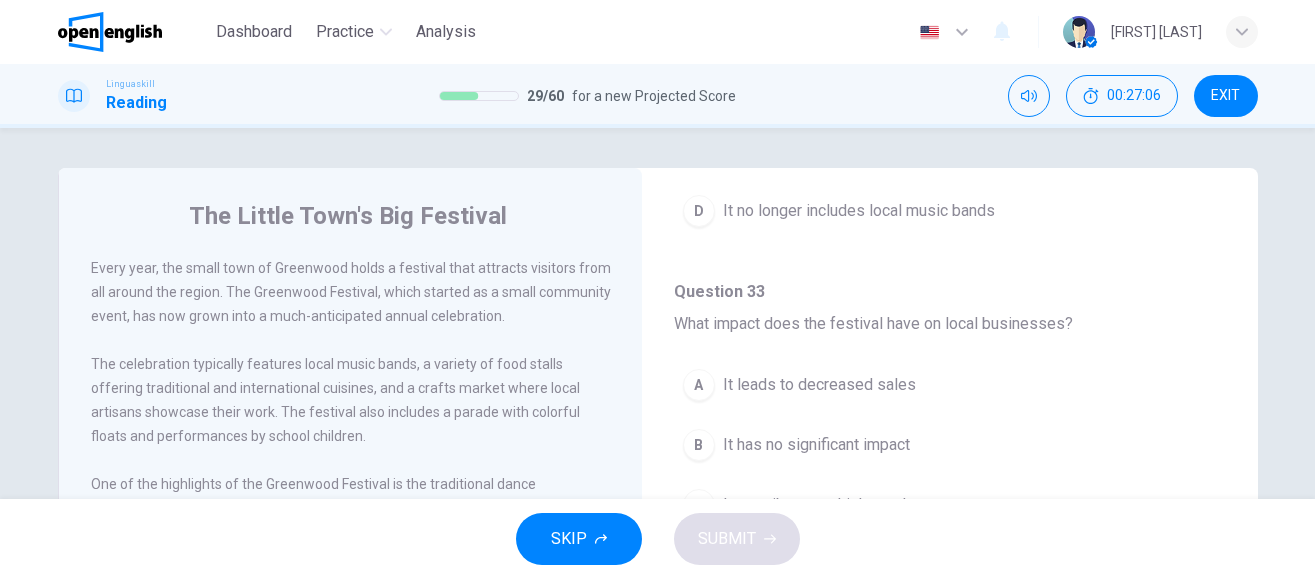 scroll, scrollTop: 1107, scrollLeft: 0, axis: vertical 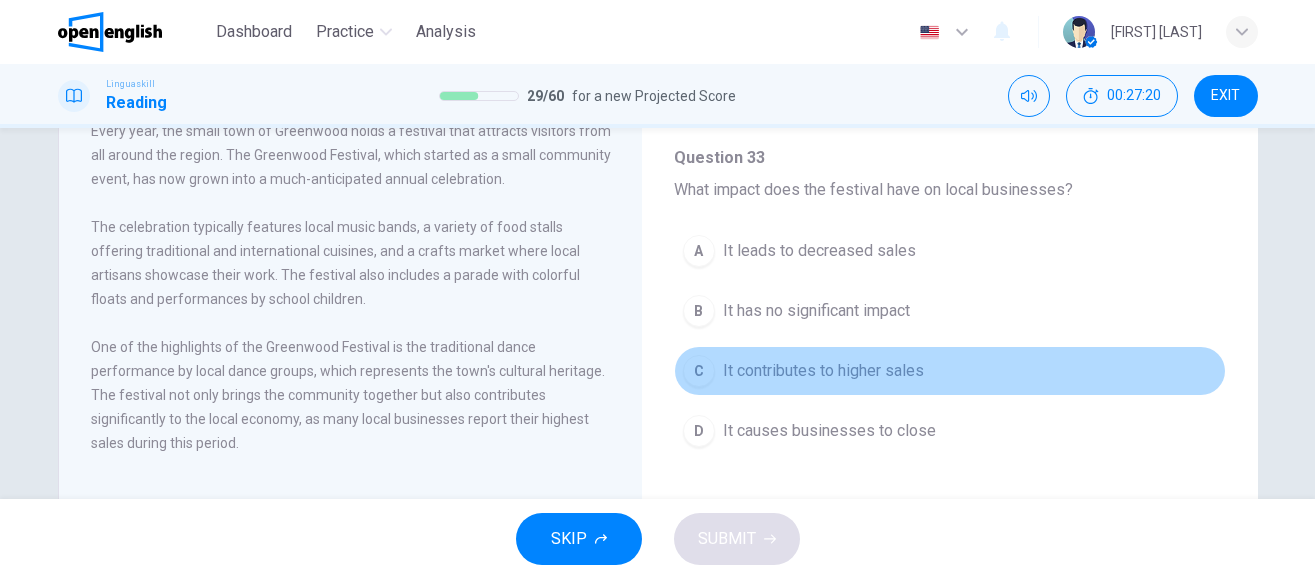 click on "It contributes to higher sales" at bounding box center [823, 371] 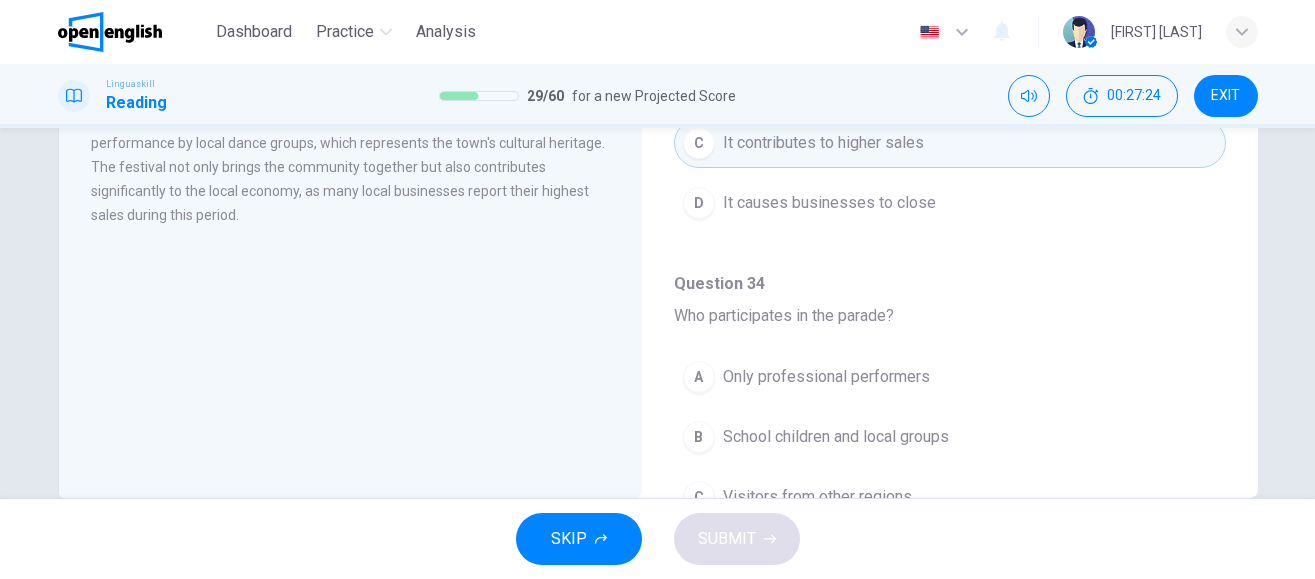 scroll, scrollTop: 404, scrollLeft: 0, axis: vertical 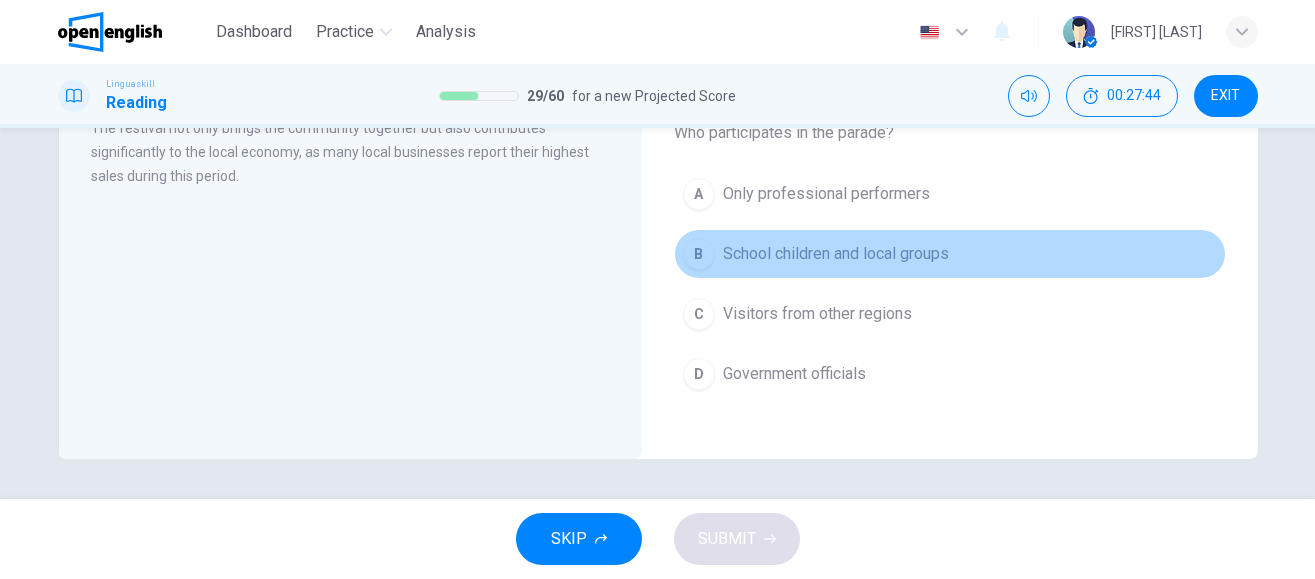 click on "School children and local groups" at bounding box center (836, 254) 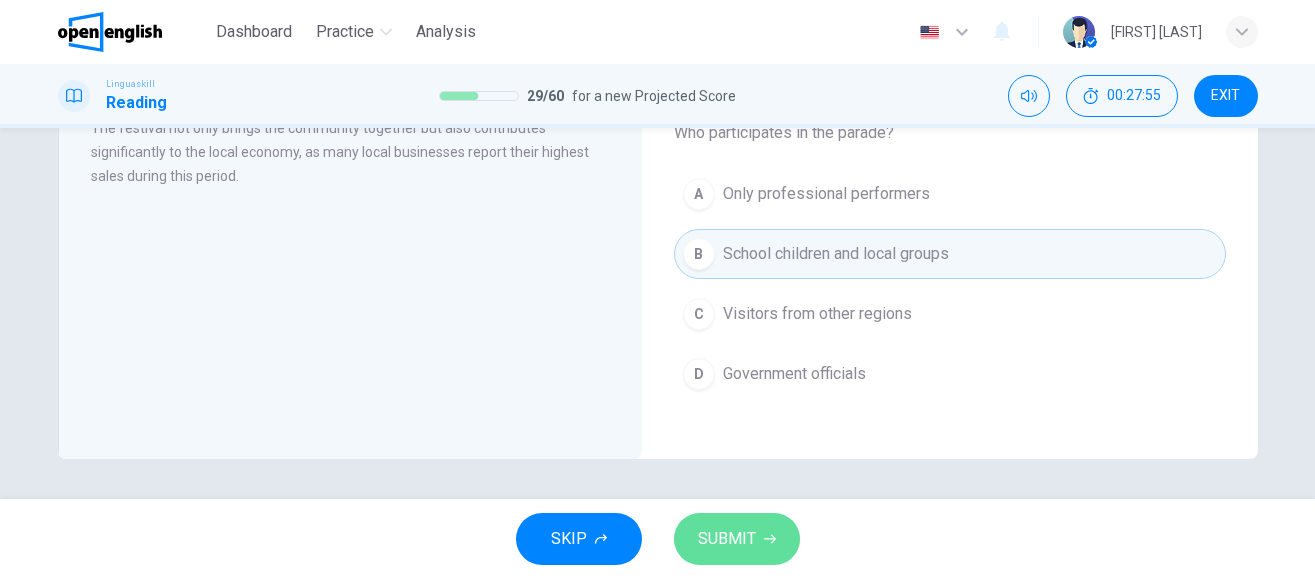 click on "SUBMIT" at bounding box center (727, 539) 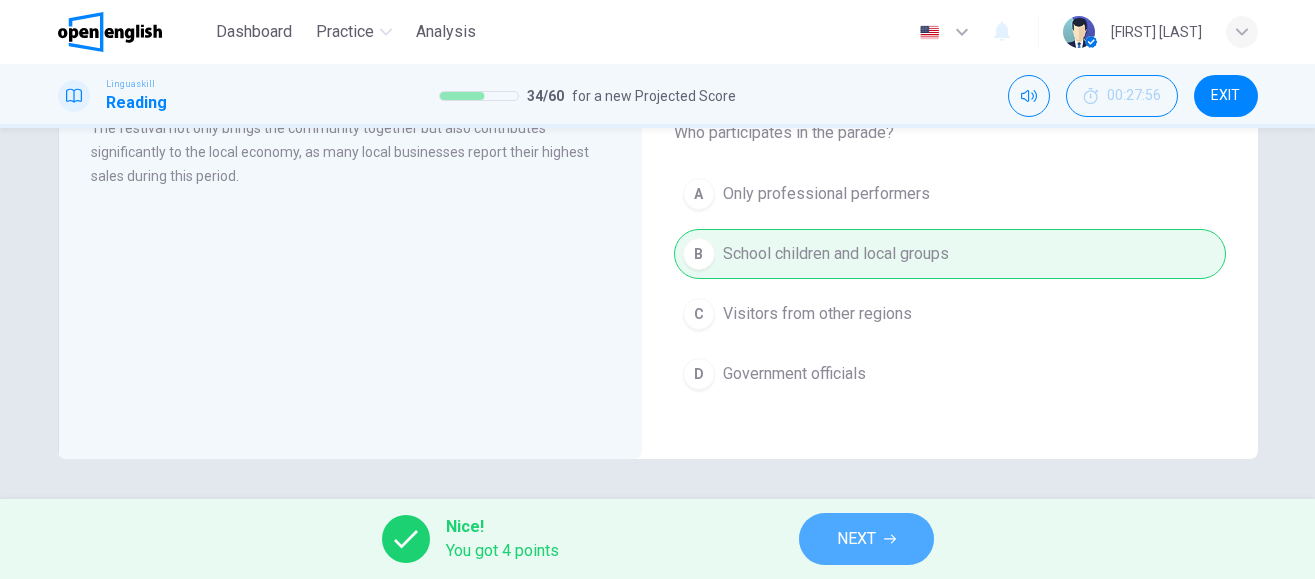 click on "NEXT" at bounding box center (856, 539) 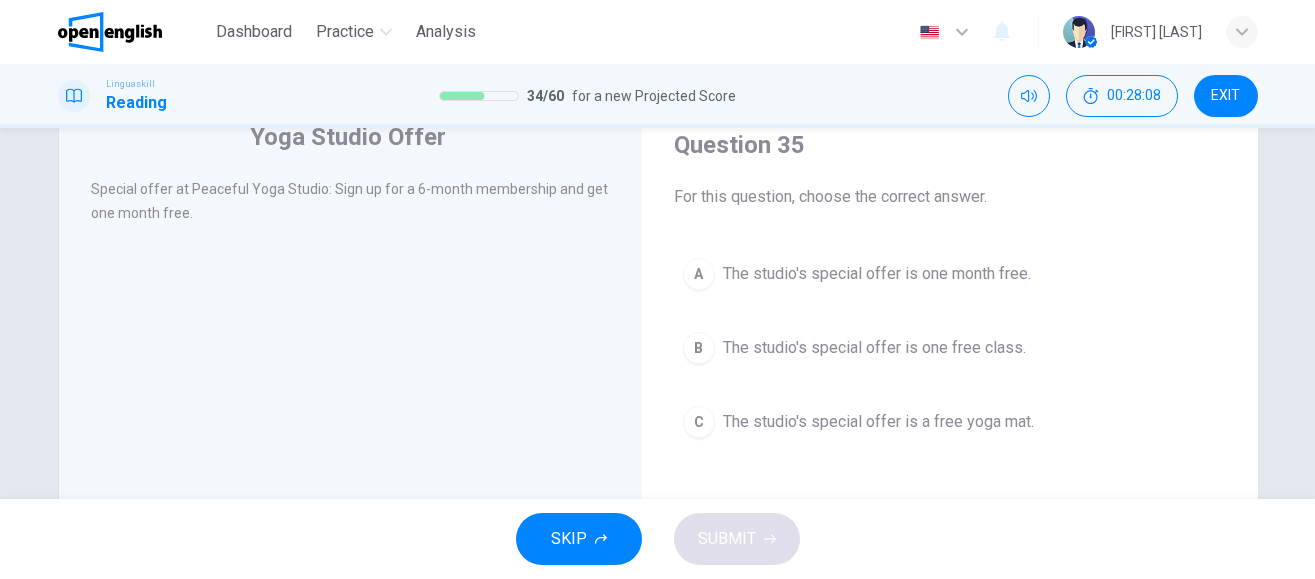 scroll, scrollTop: 85, scrollLeft: 0, axis: vertical 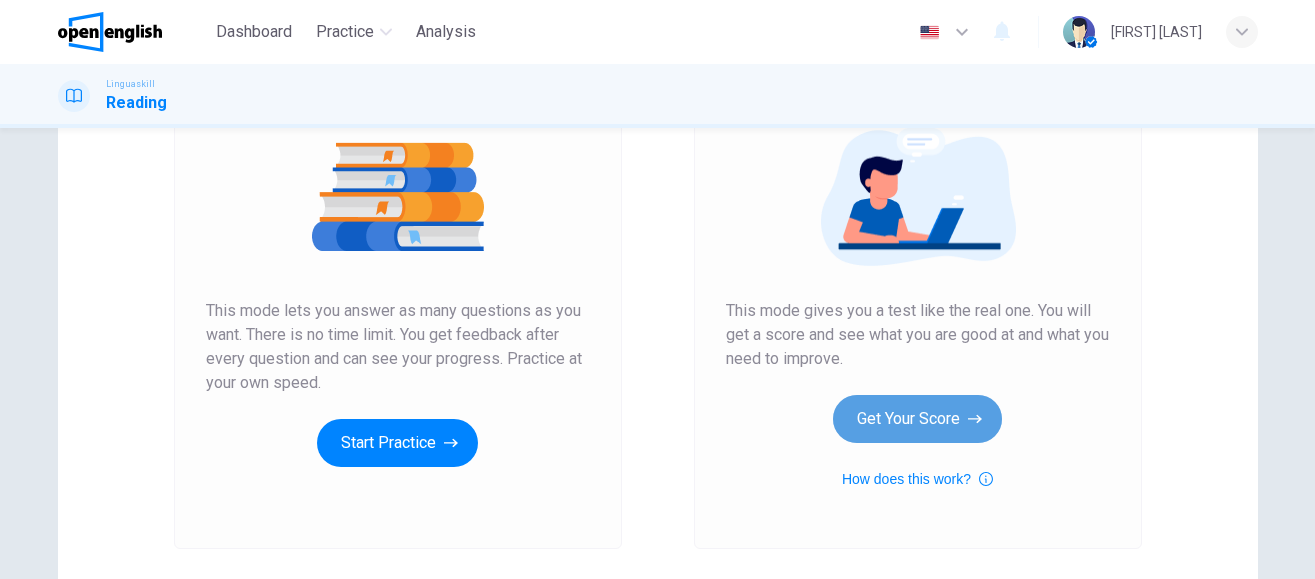click on "Get Your Score" at bounding box center (917, 419) 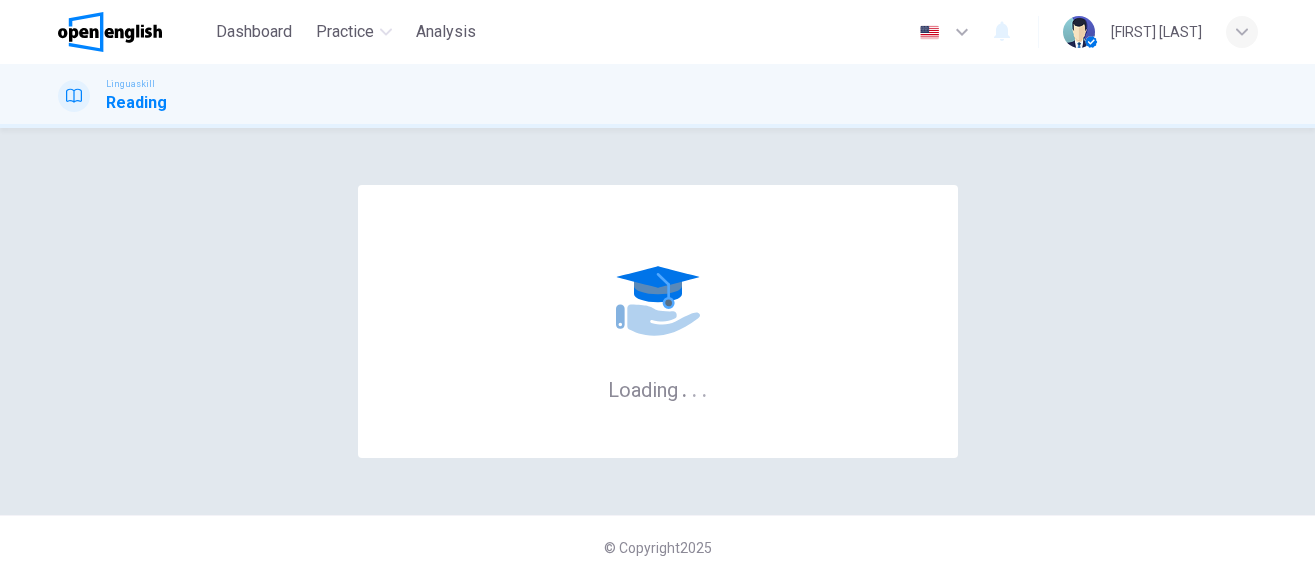scroll, scrollTop: 0, scrollLeft: 0, axis: both 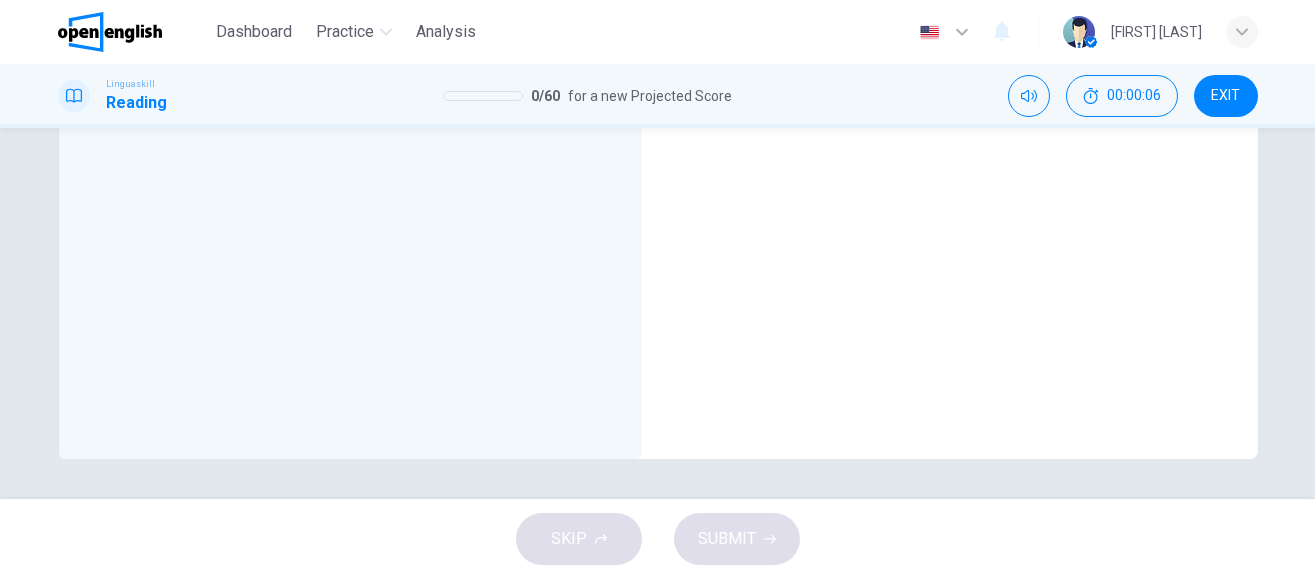 click on "SKIP SUBMIT" at bounding box center [657, 539] 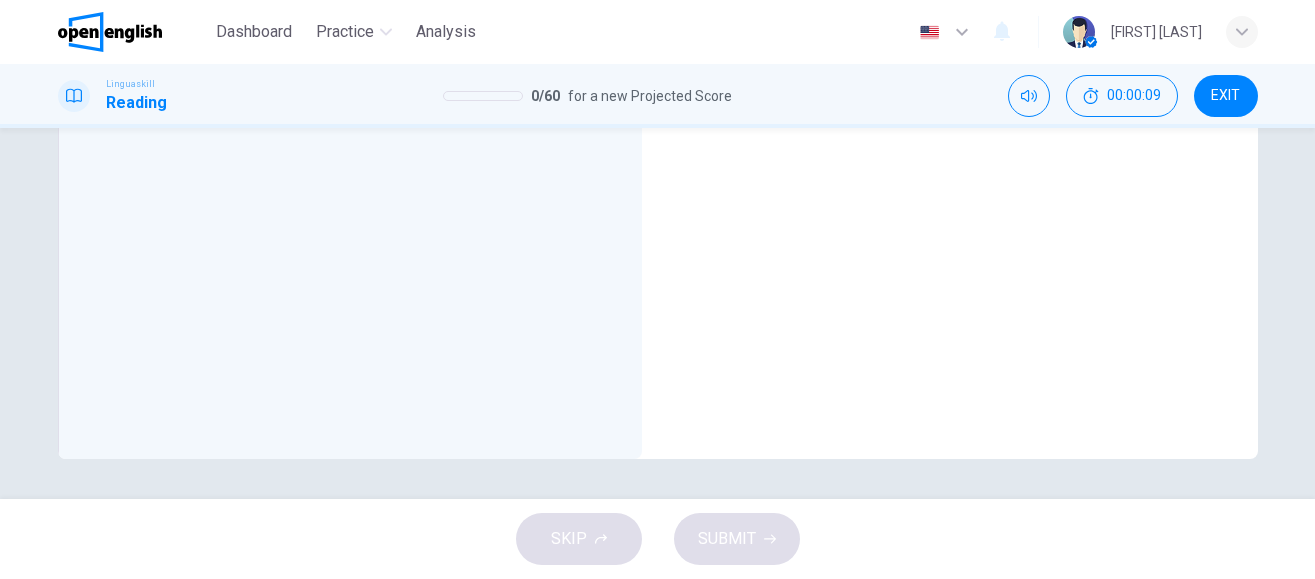 click 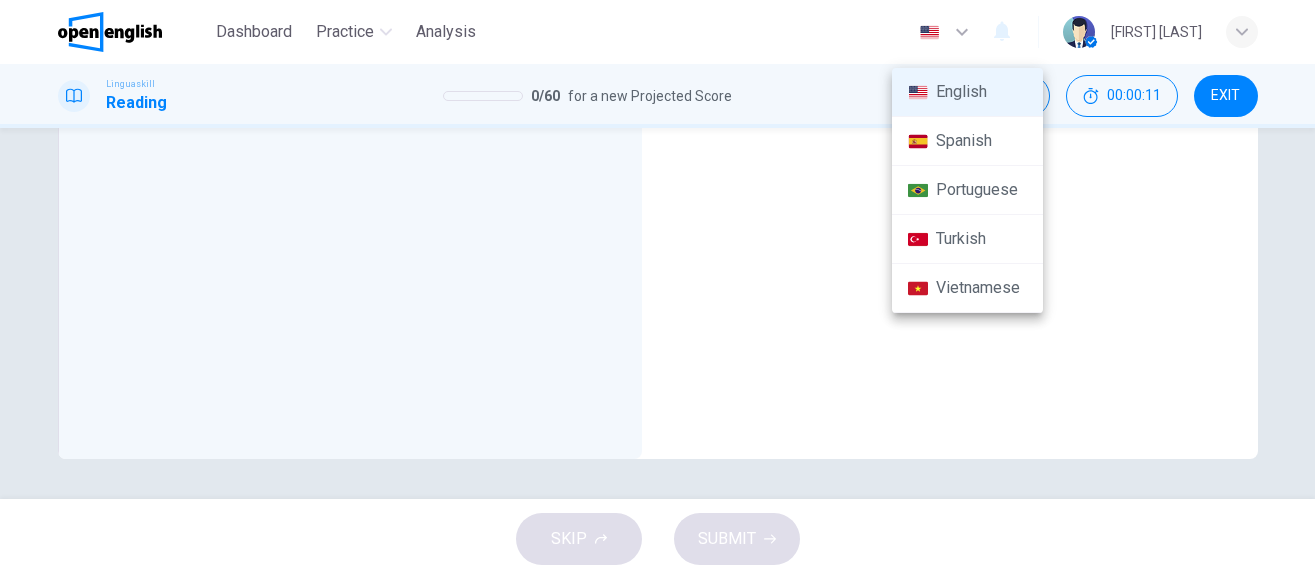 click at bounding box center [657, 289] 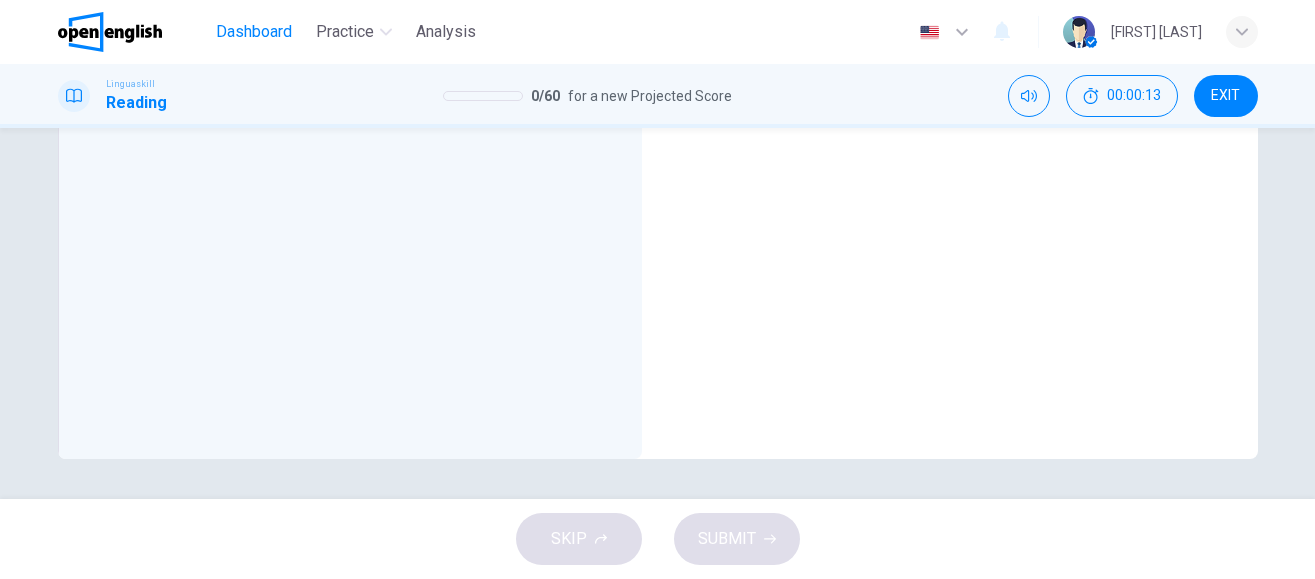 click on "Dashboard" at bounding box center (254, 32) 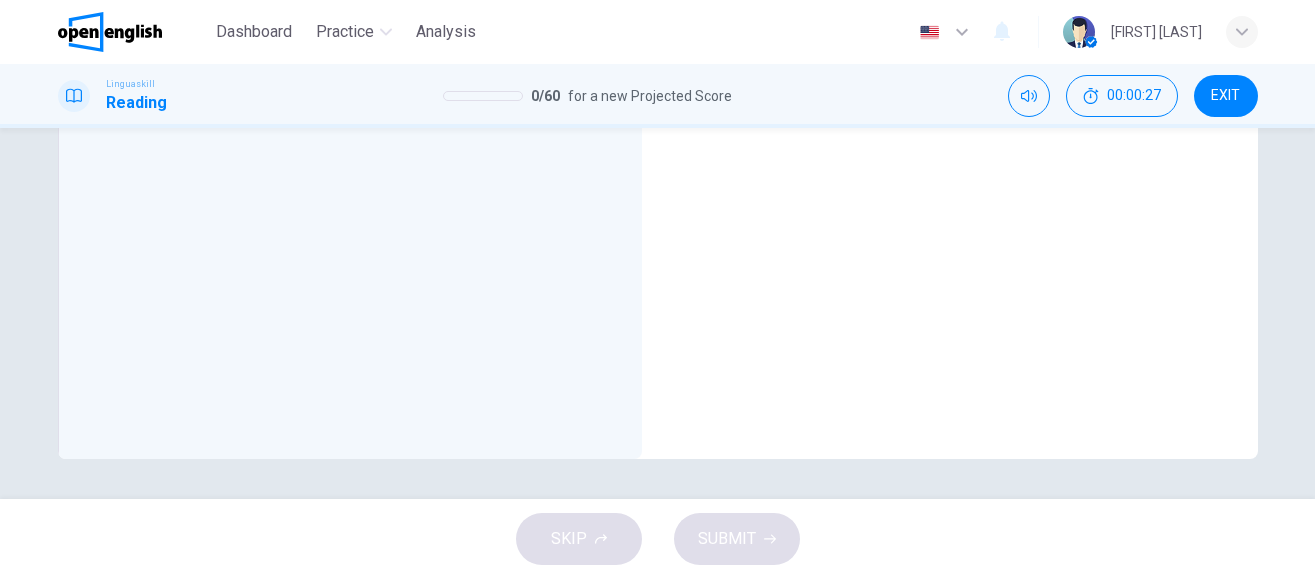 drag, startPoint x: 1302, startPoint y: 238, endPoint x: 1291, endPoint y: 147, distance: 91.66242 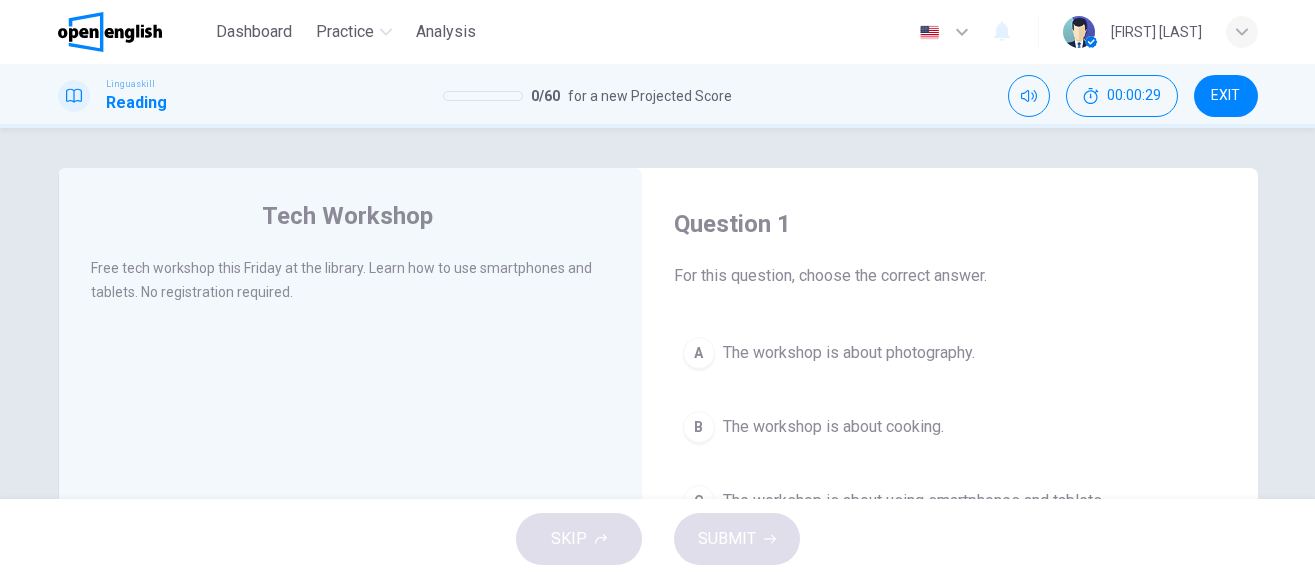 scroll, scrollTop: 404, scrollLeft: 0, axis: vertical 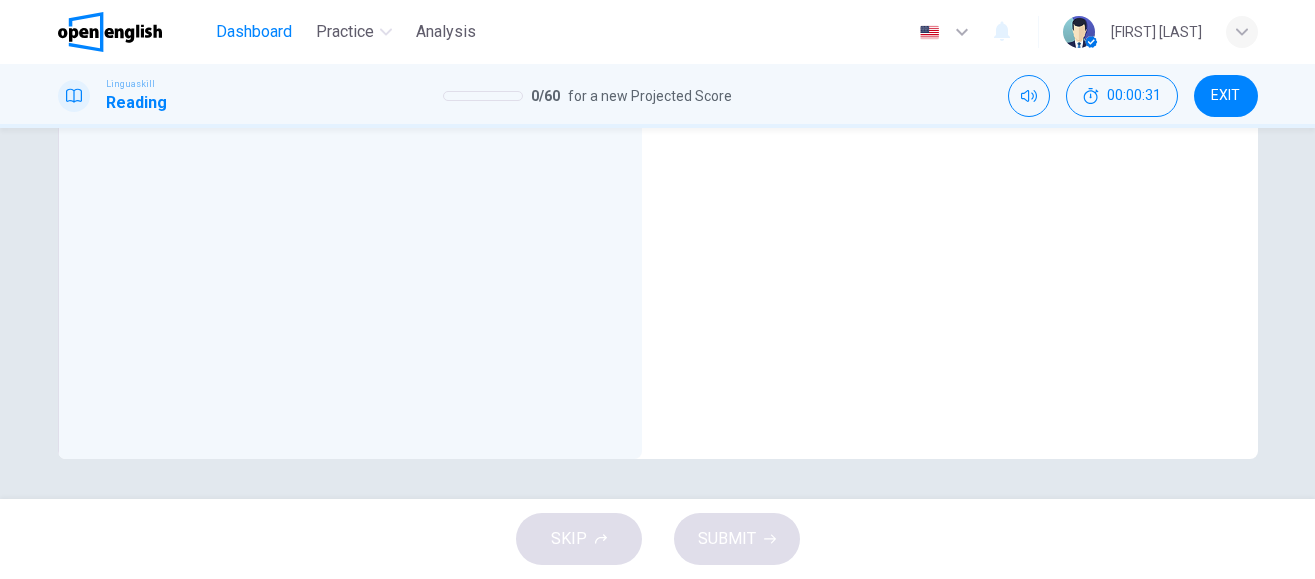 click on "Dashboard" at bounding box center [254, 32] 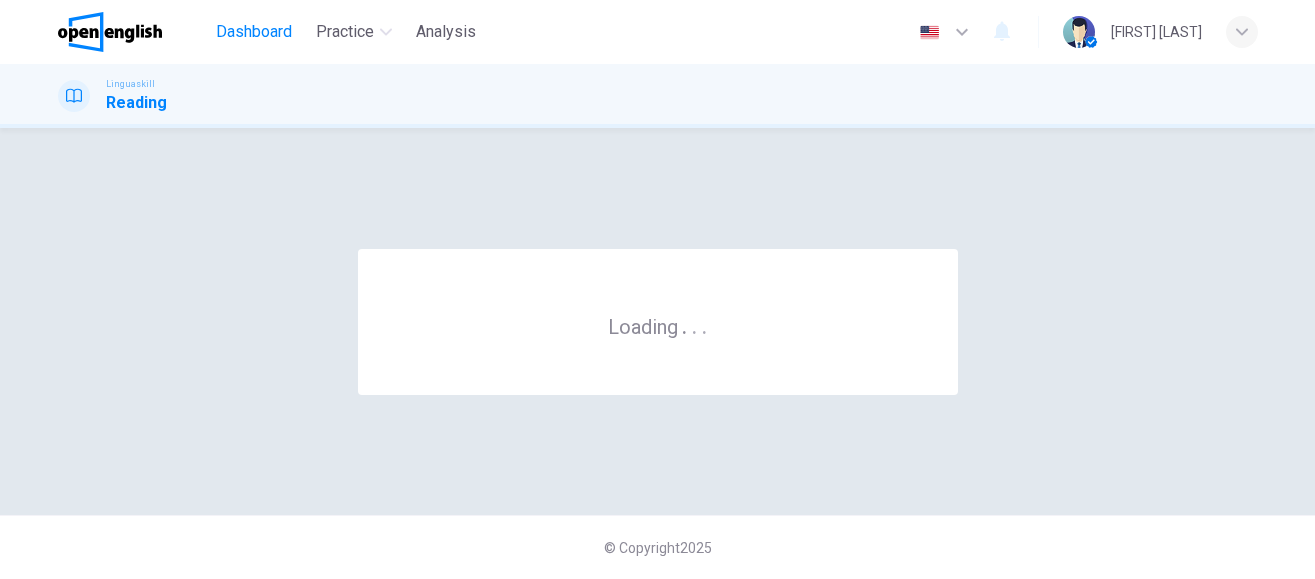 scroll, scrollTop: 0, scrollLeft: 0, axis: both 